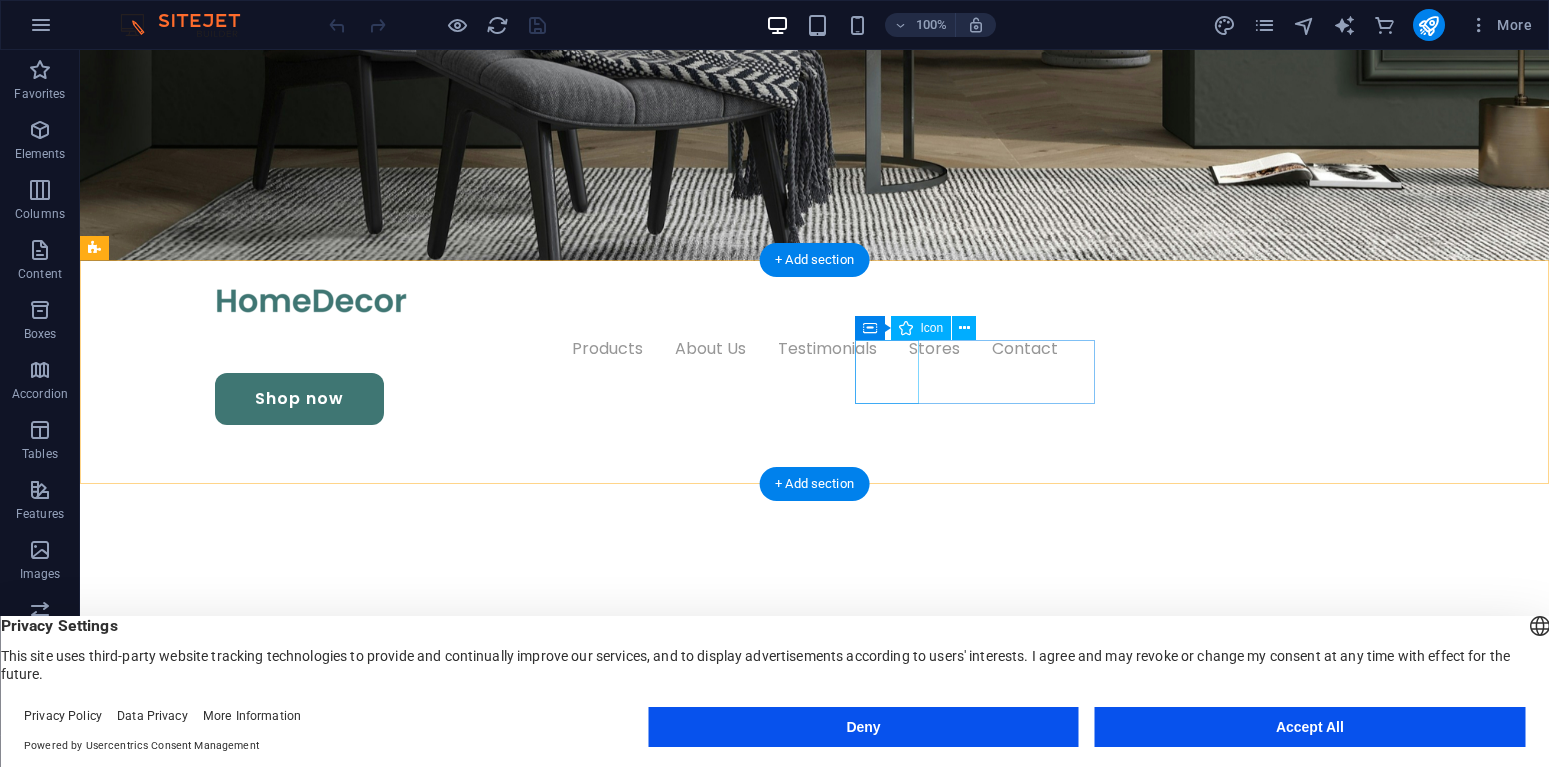 scroll, scrollTop: 612, scrollLeft: 0, axis: vertical 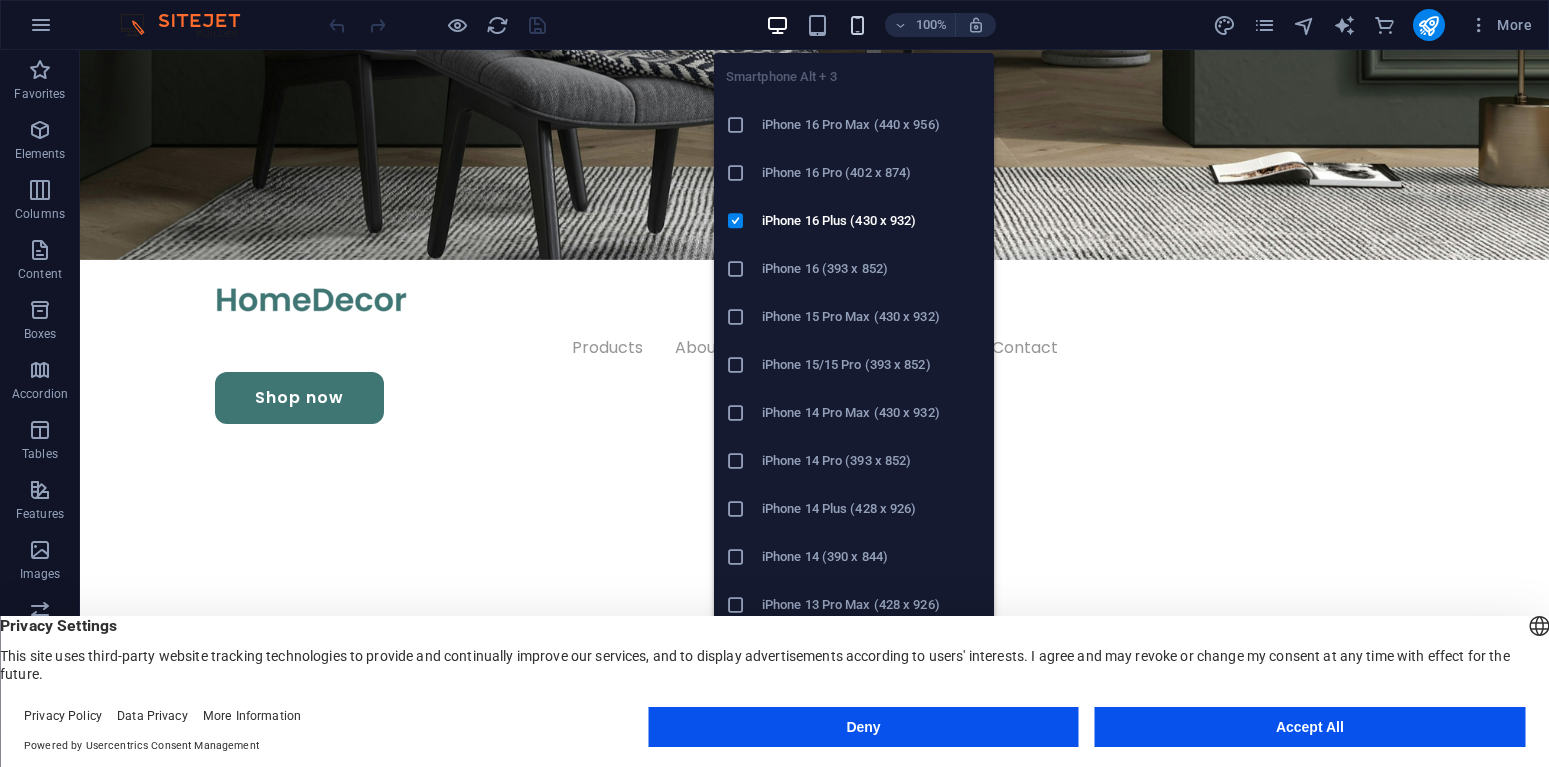 click at bounding box center [857, 25] 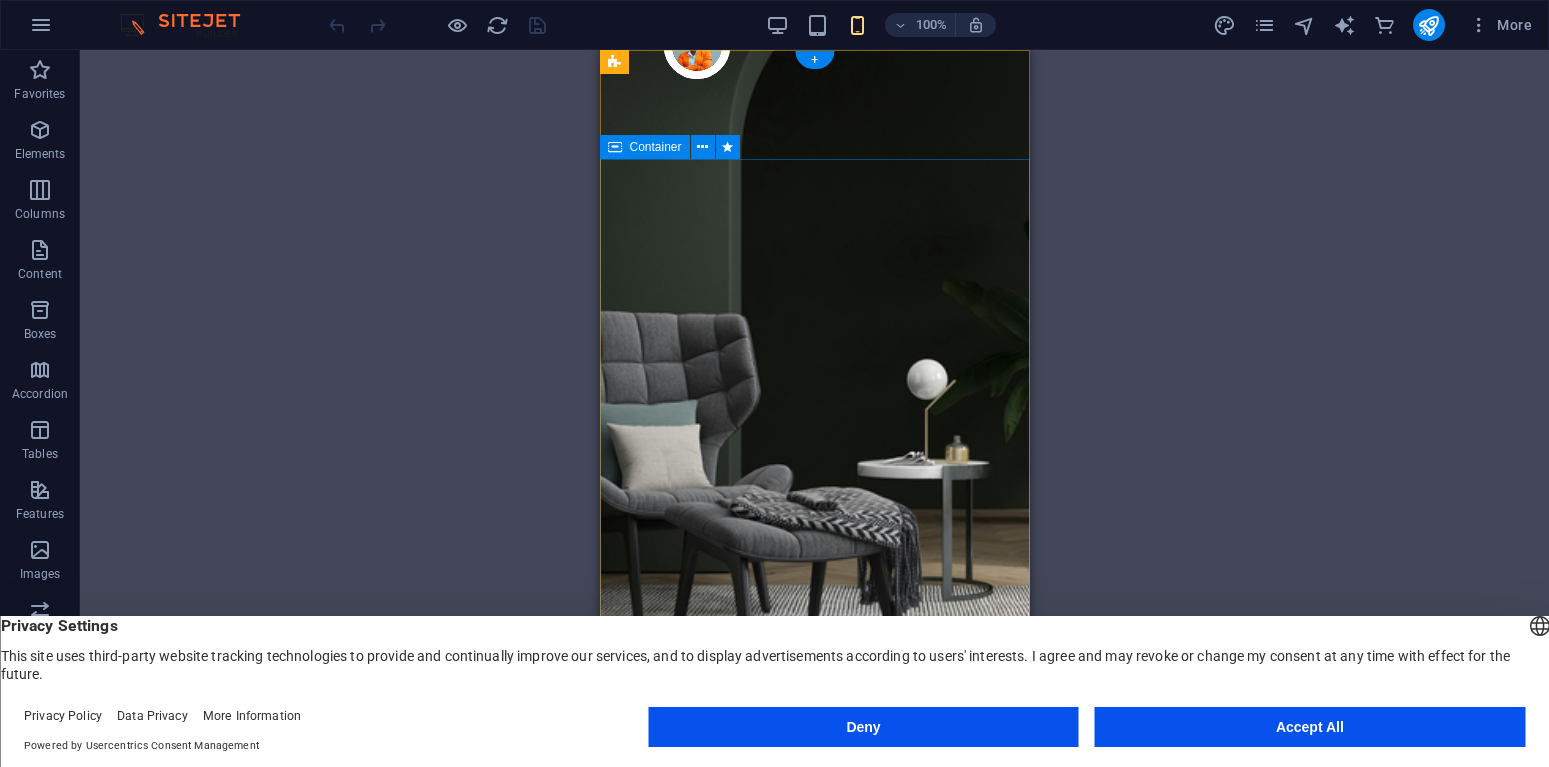 scroll, scrollTop: 0, scrollLeft: 0, axis: both 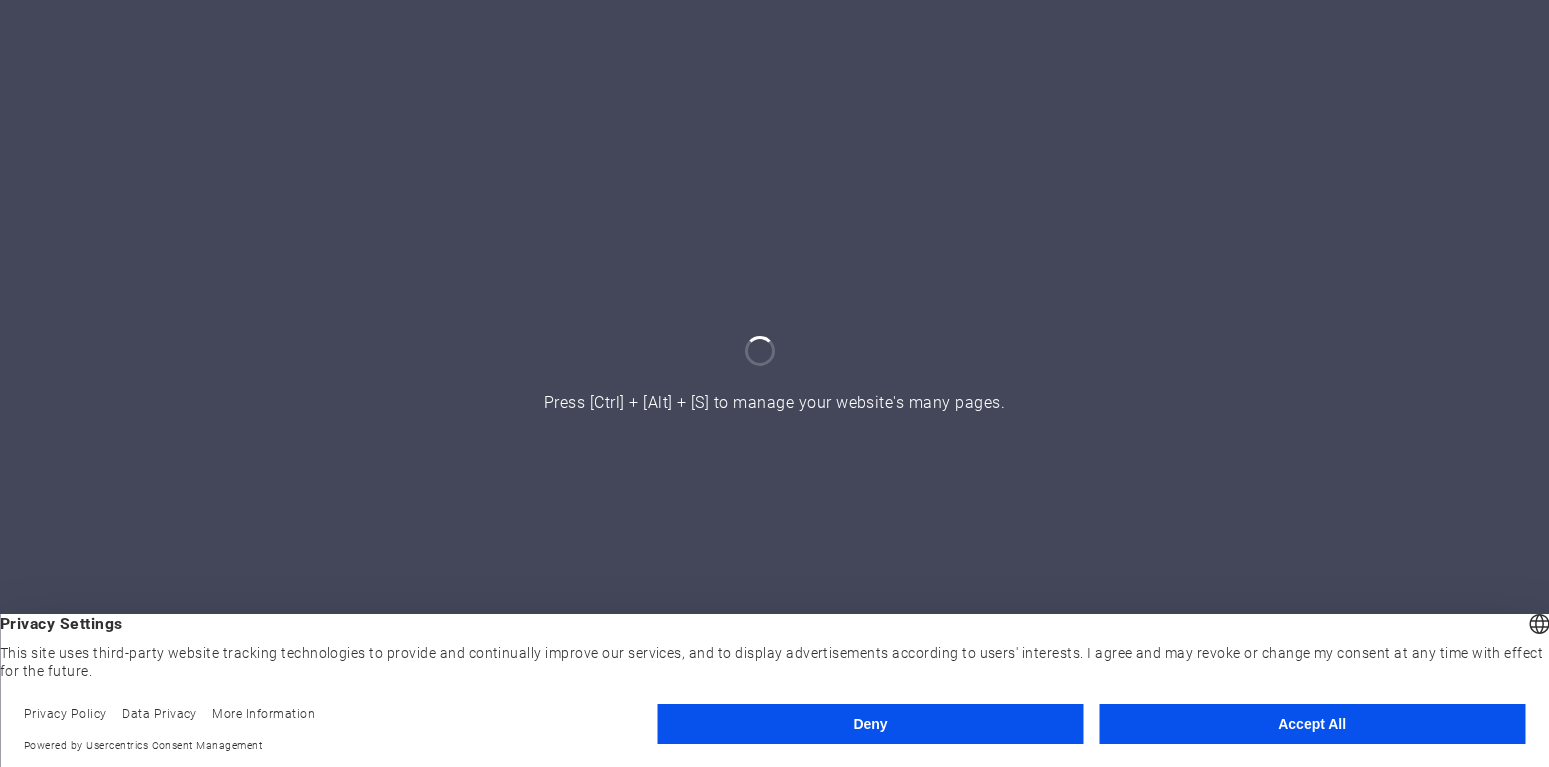 click on "Accept All" at bounding box center [1312, 724] 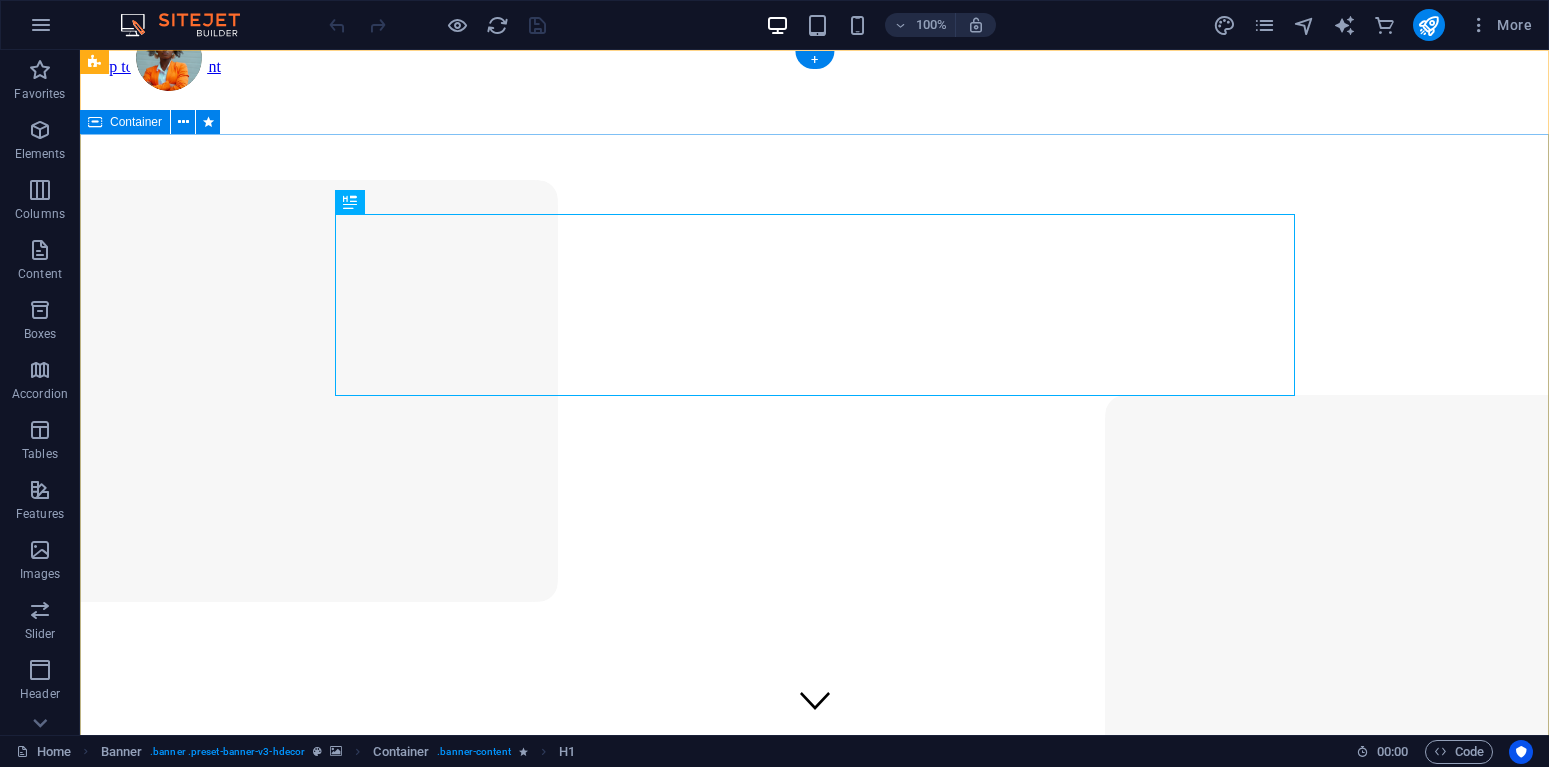 scroll, scrollTop: 0, scrollLeft: 0, axis: both 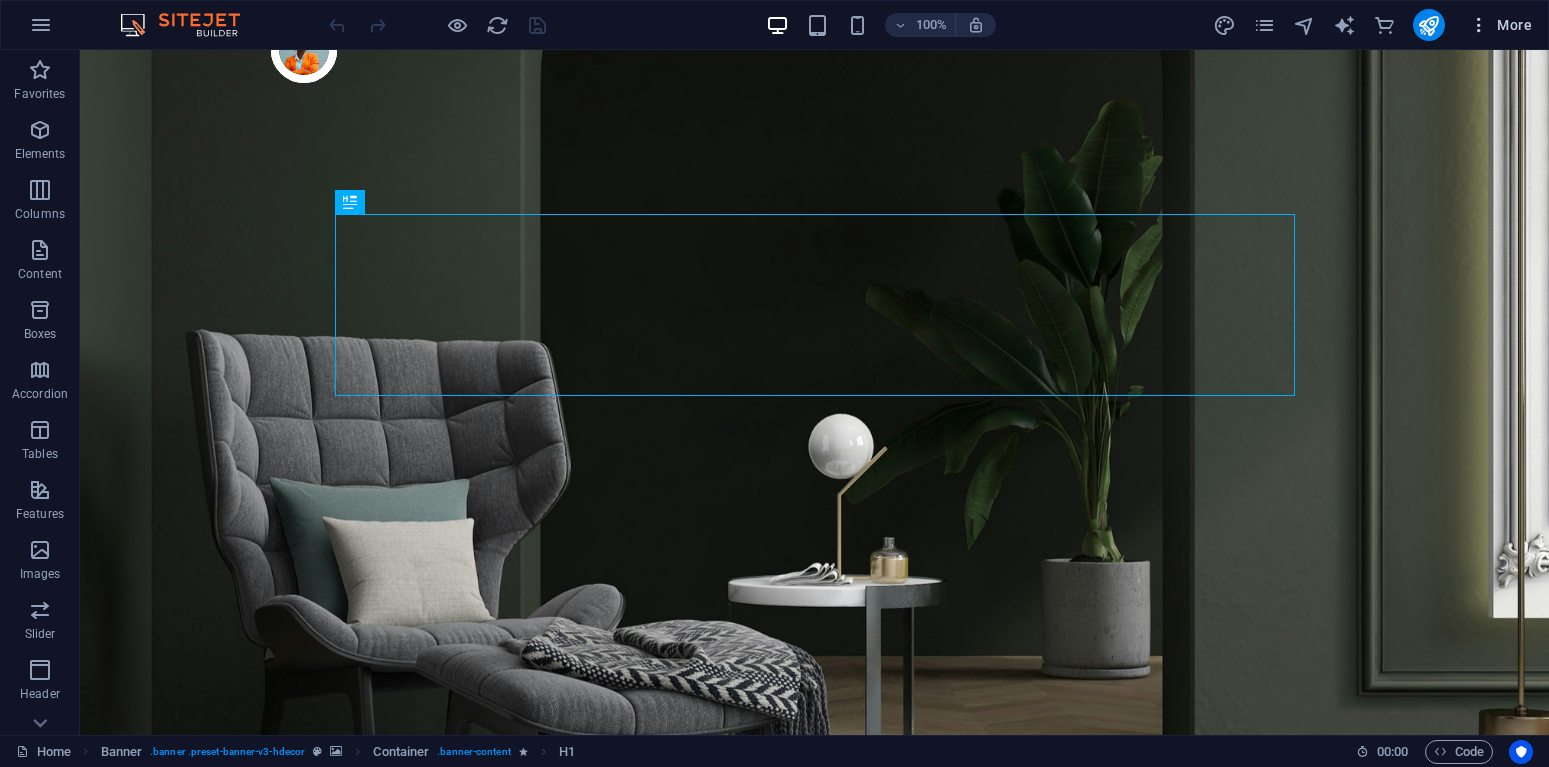 click on "More" at bounding box center (1500, 25) 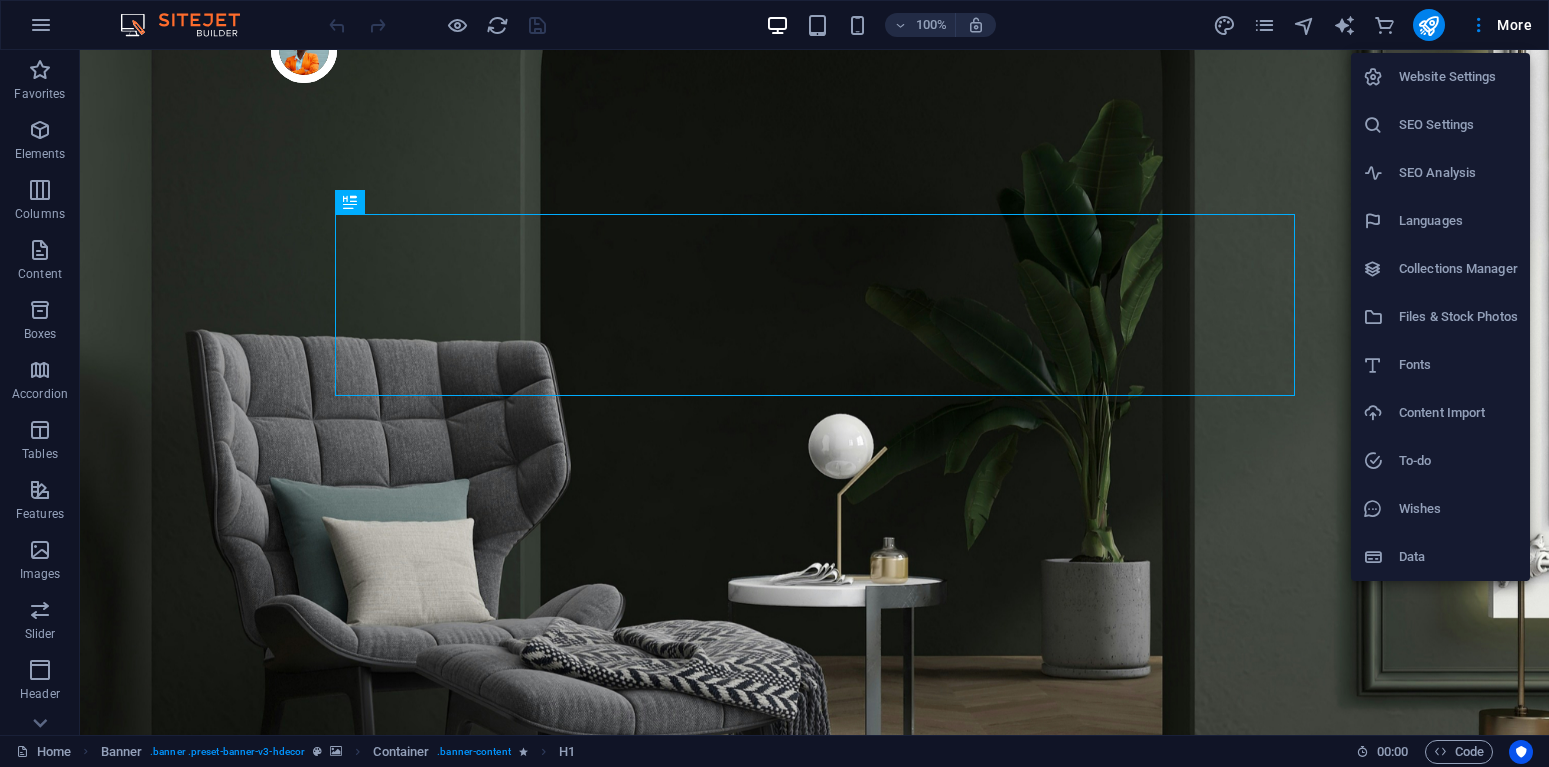 click on "Website Settings" at bounding box center [1458, 77] 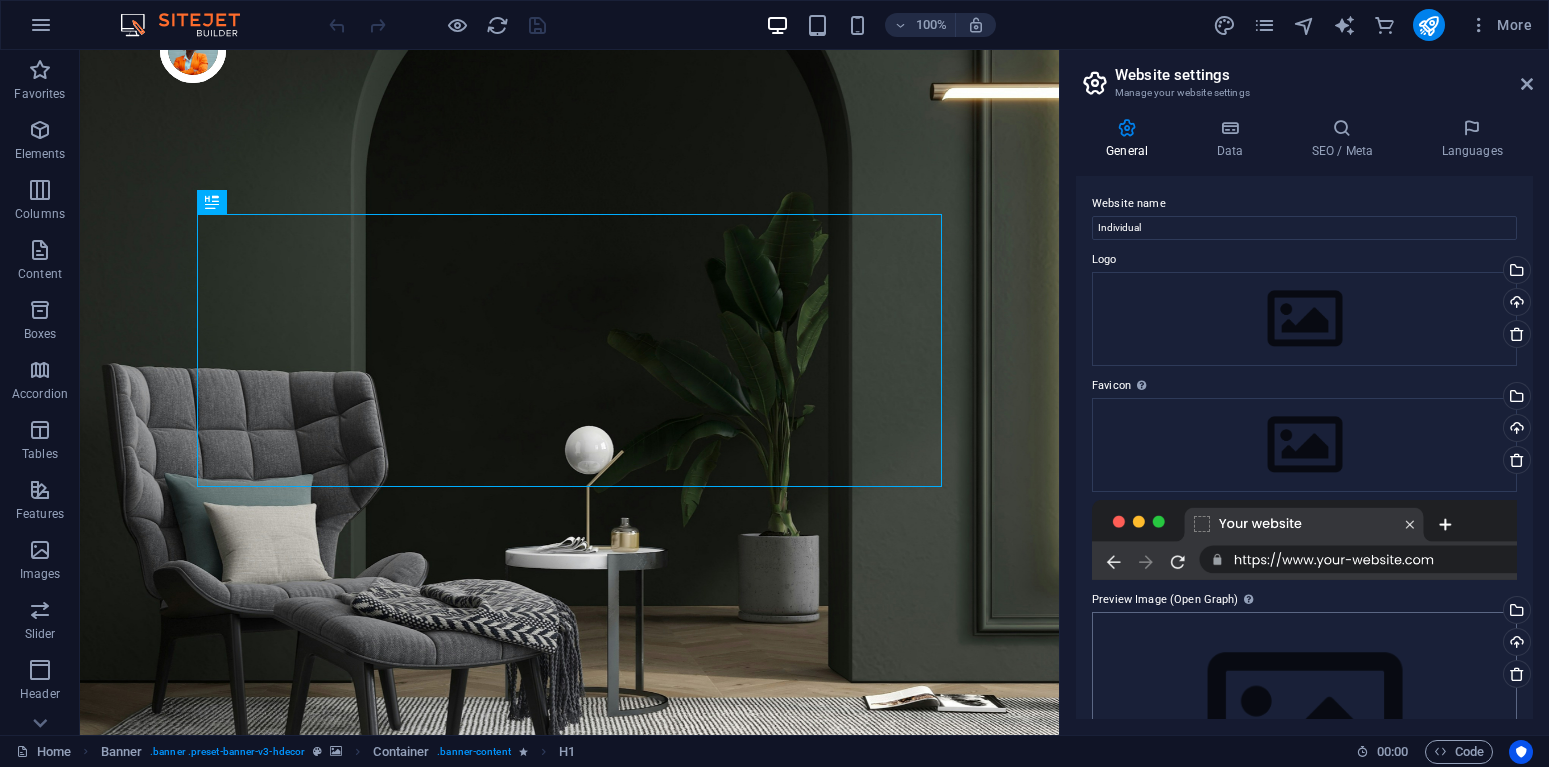 scroll, scrollTop: 139, scrollLeft: 0, axis: vertical 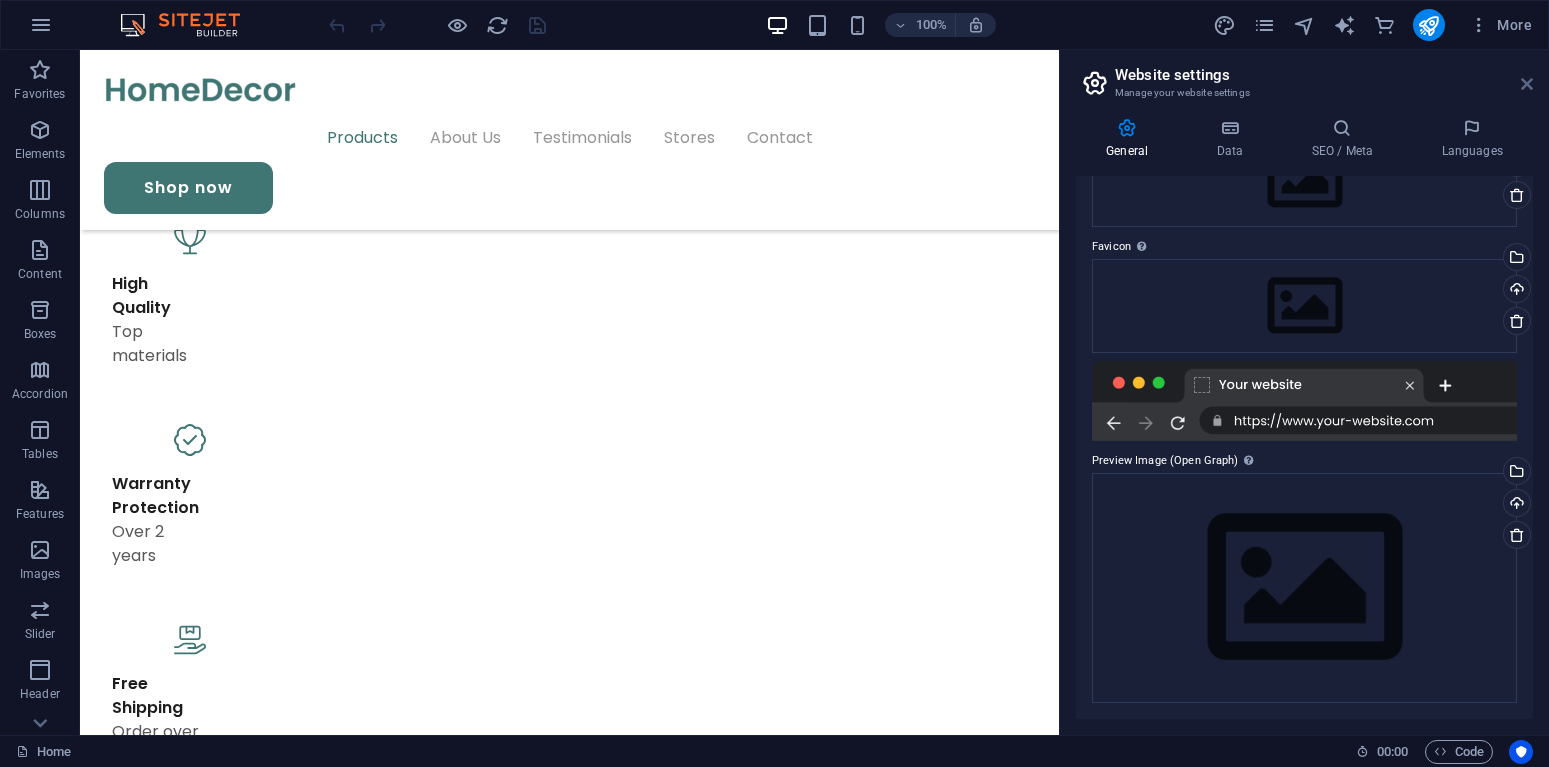 click at bounding box center (1527, 84) 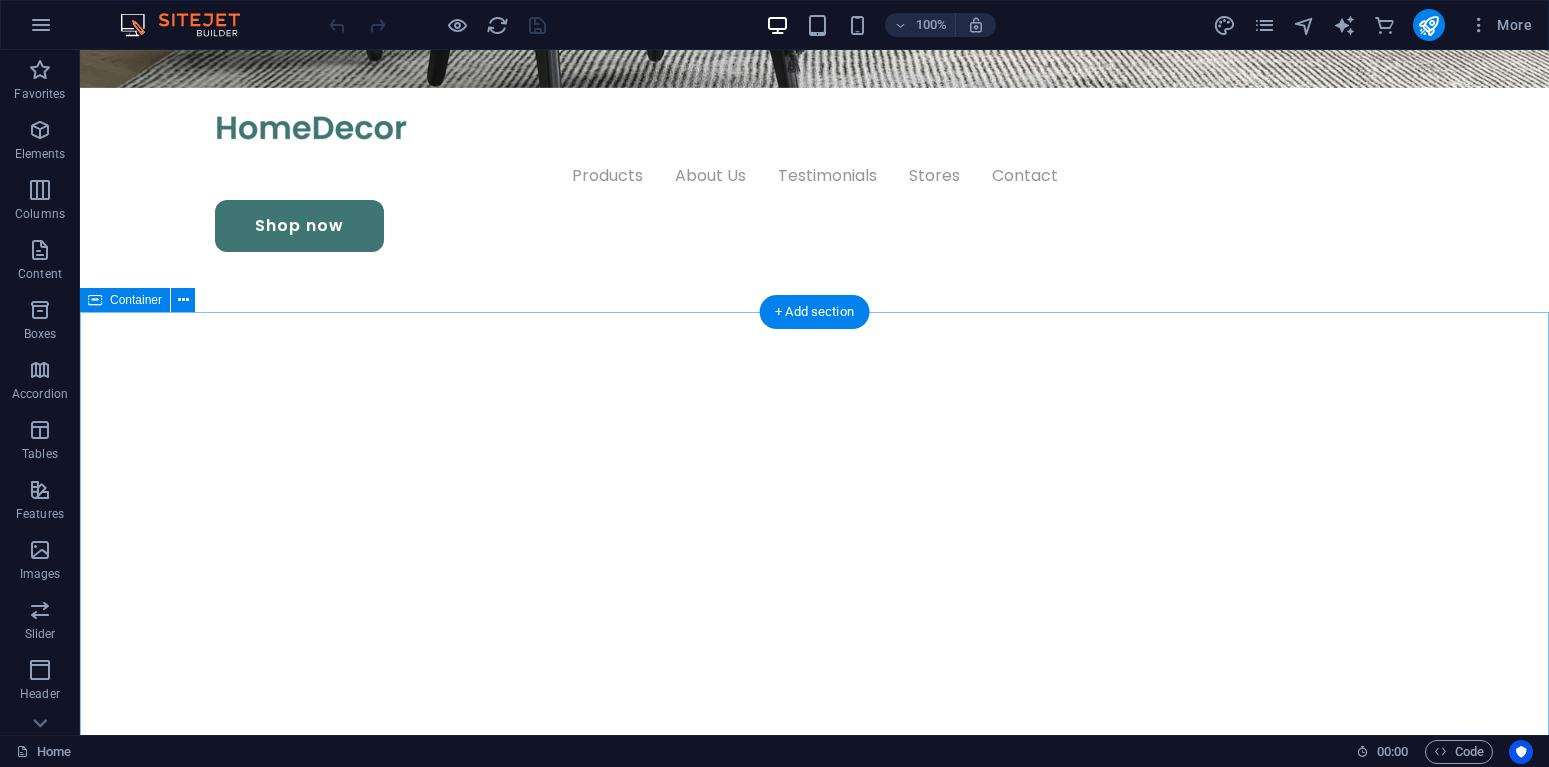 scroll, scrollTop: 478, scrollLeft: 0, axis: vertical 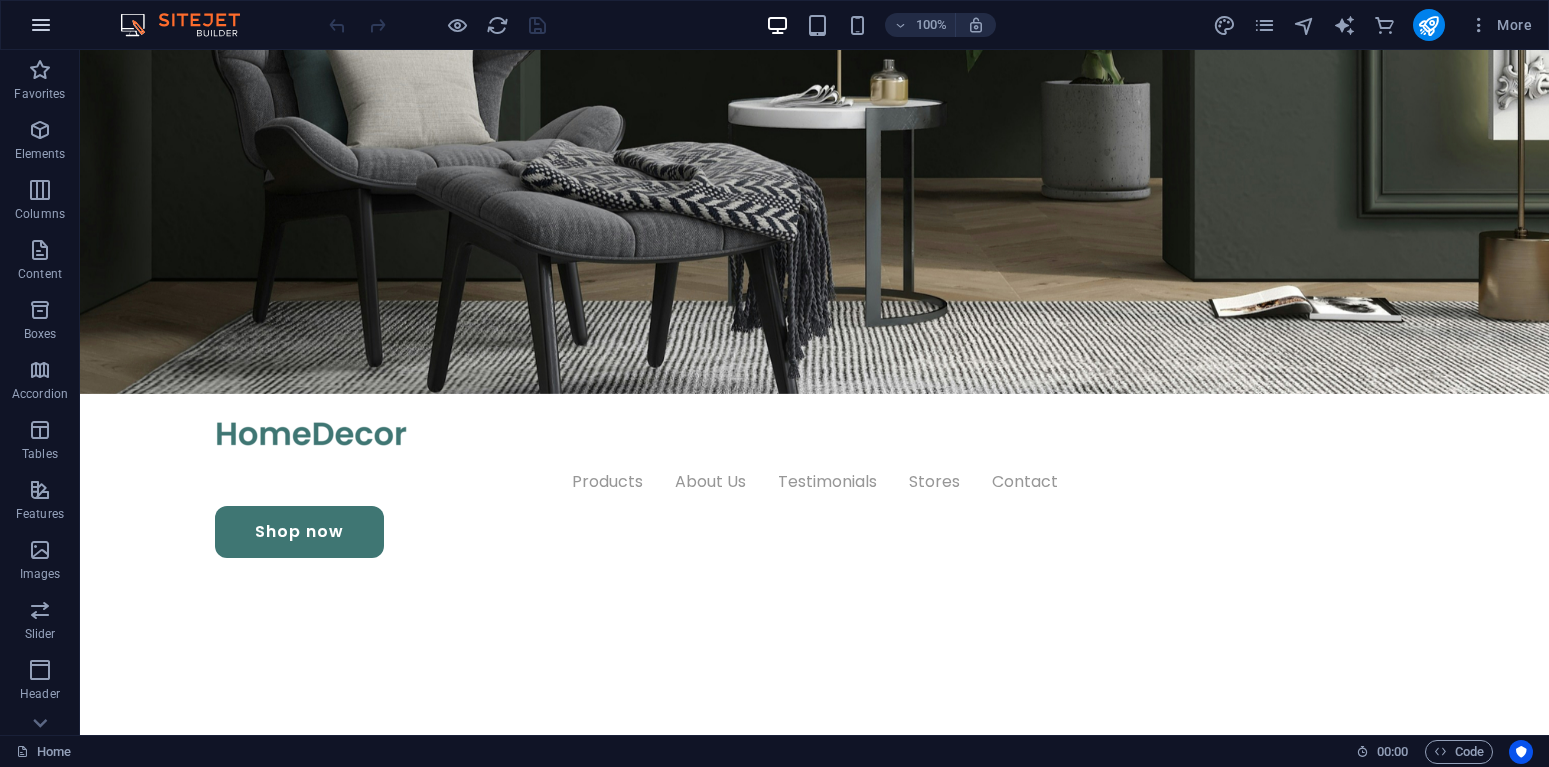 click at bounding box center [41, 25] 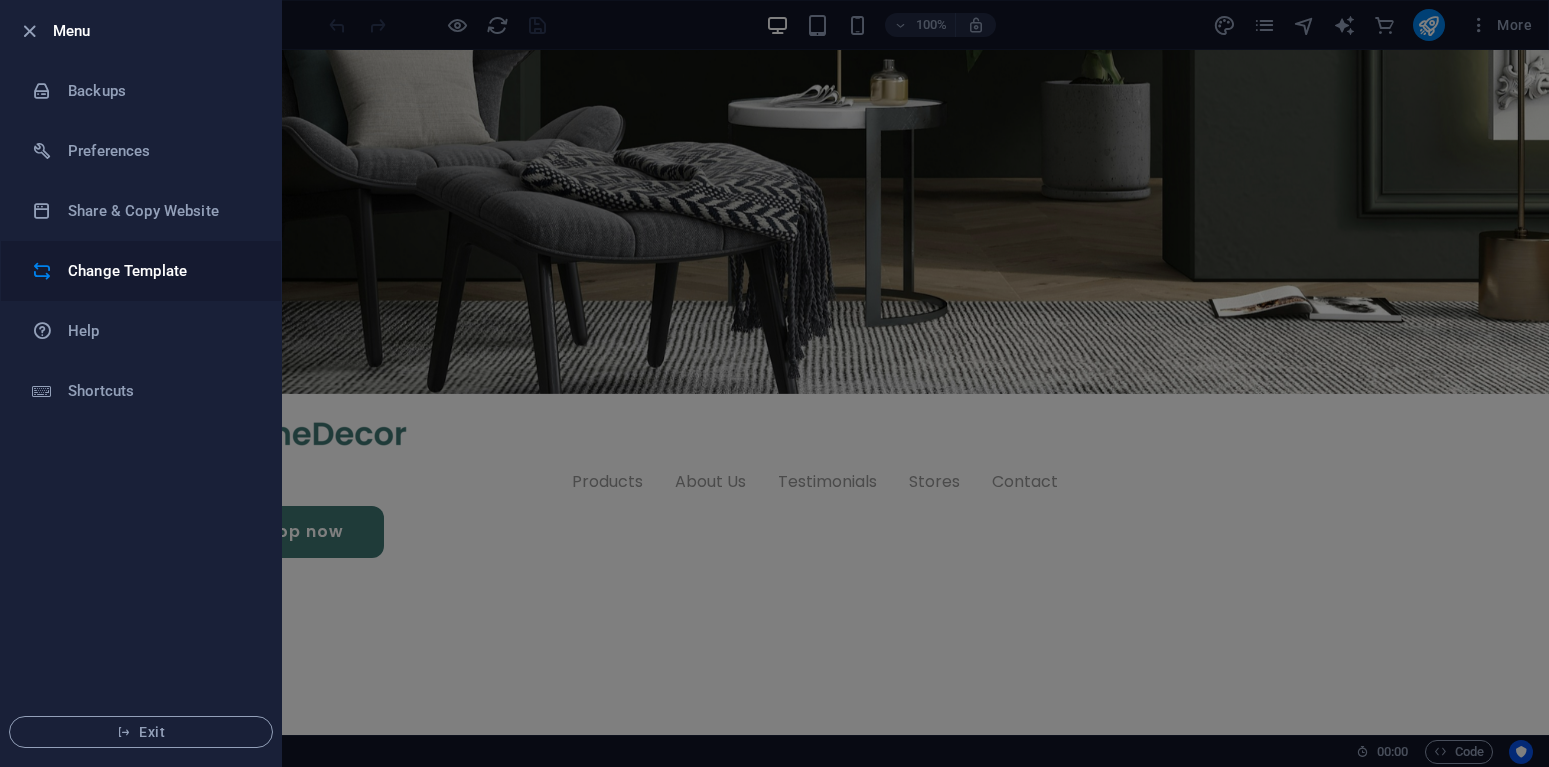 click on "Change Template" at bounding box center (160, 271) 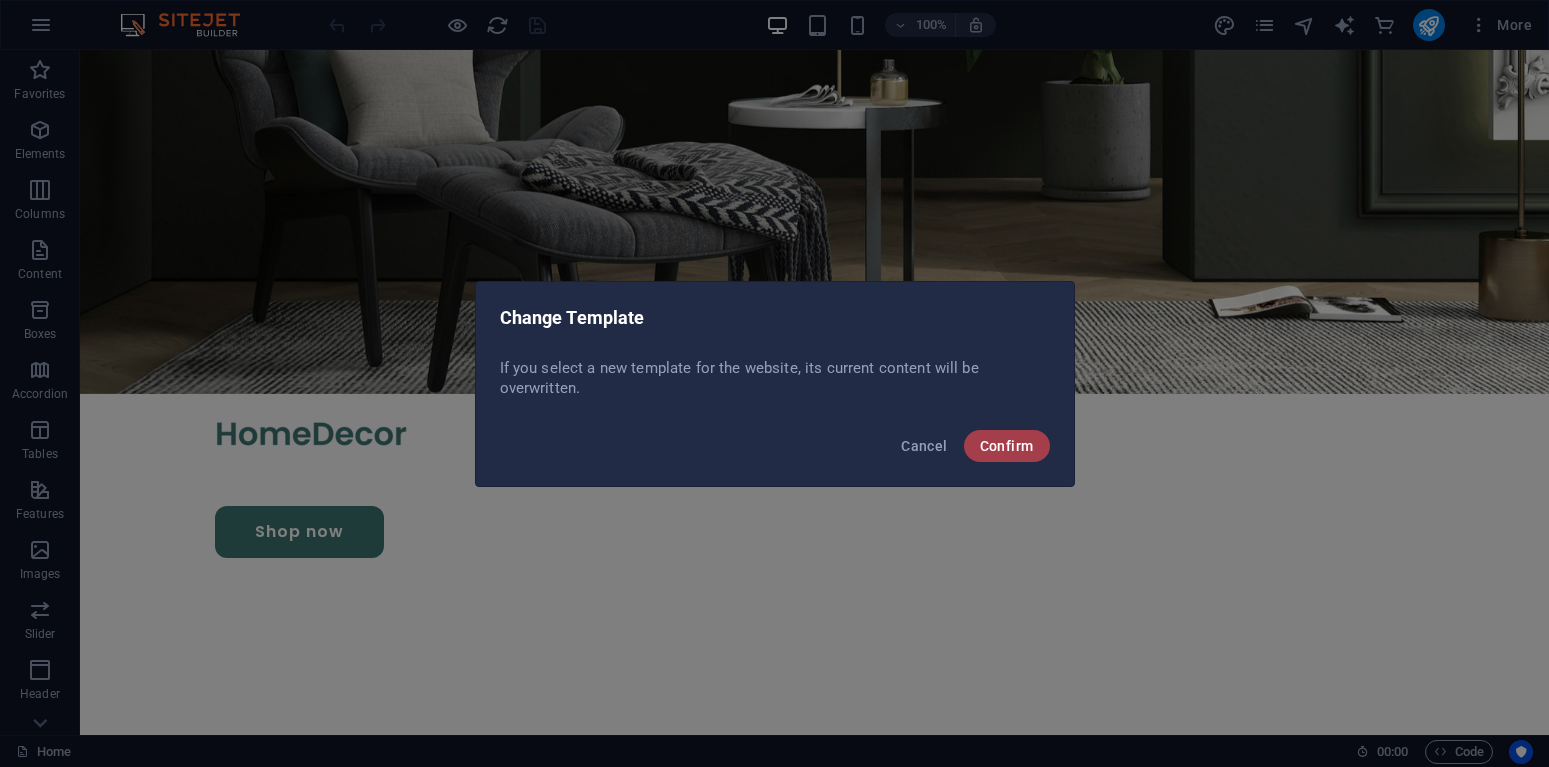 click on "Confirm" at bounding box center [1007, 446] 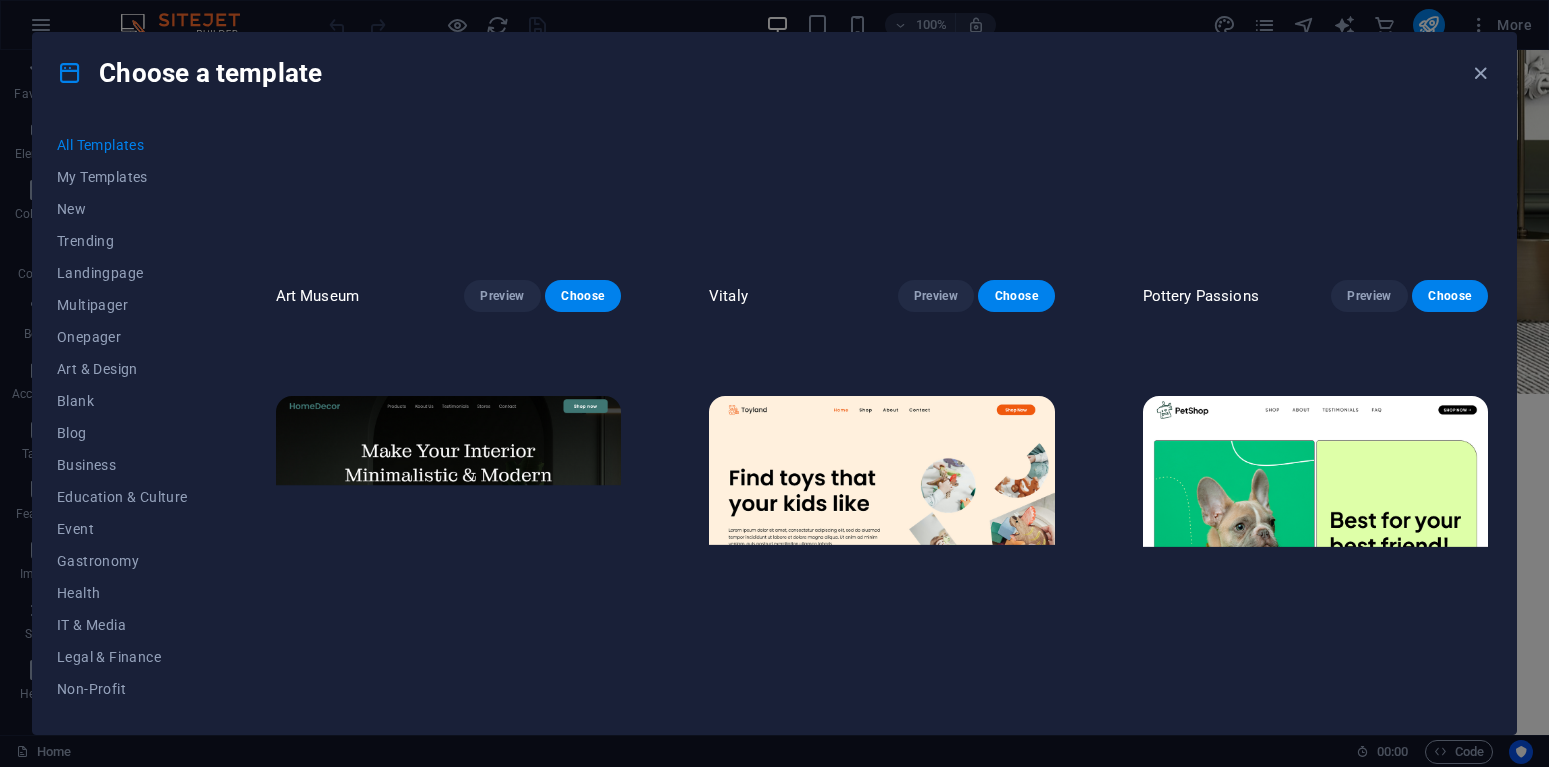 scroll, scrollTop: 720, scrollLeft: 0, axis: vertical 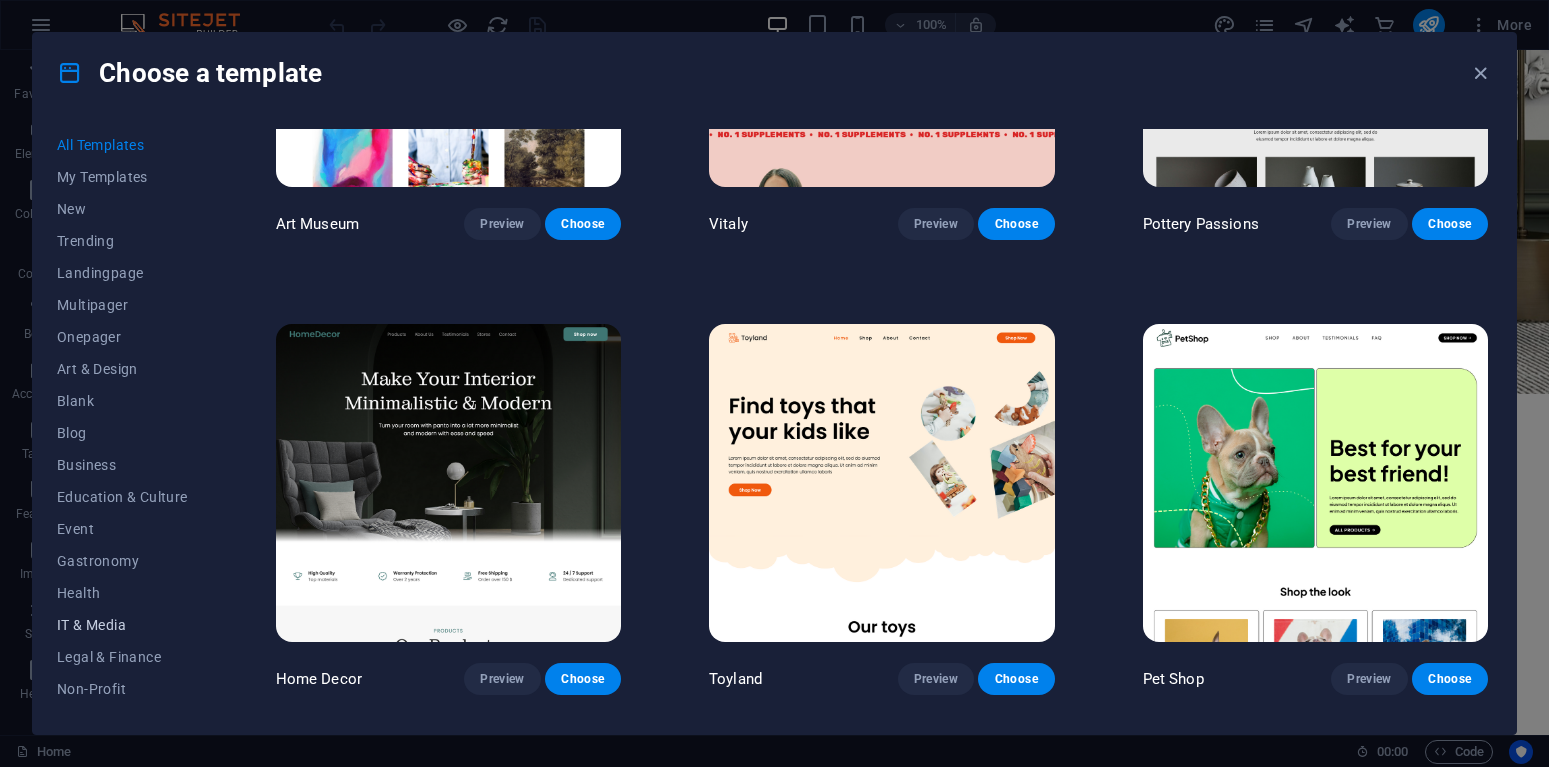 click on "IT & Media" at bounding box center (122, 625) 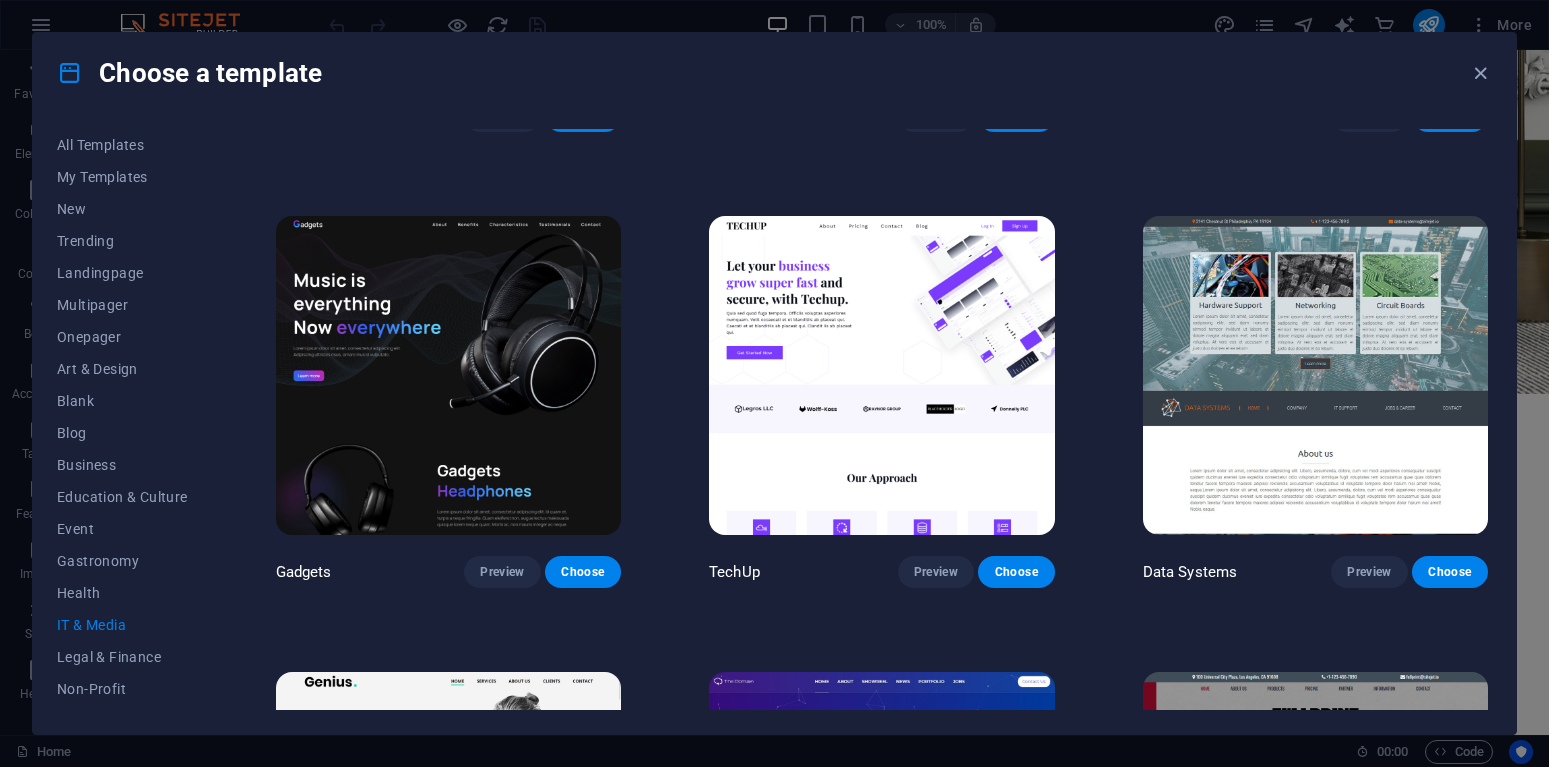 scroll, scrollTop: 360, scrollLeft: 0, axis: vertical 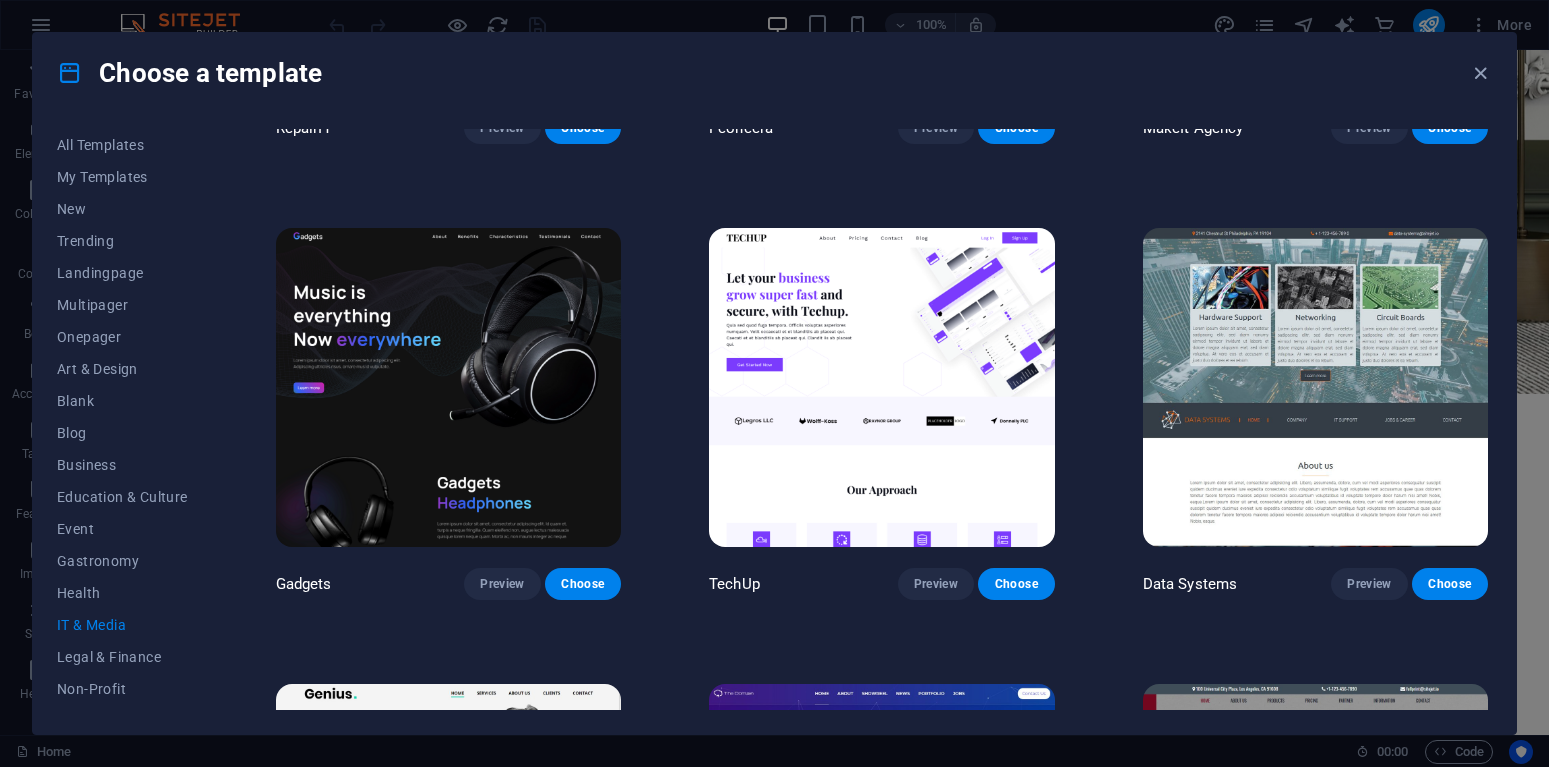 click at bounding box center (448, 387) 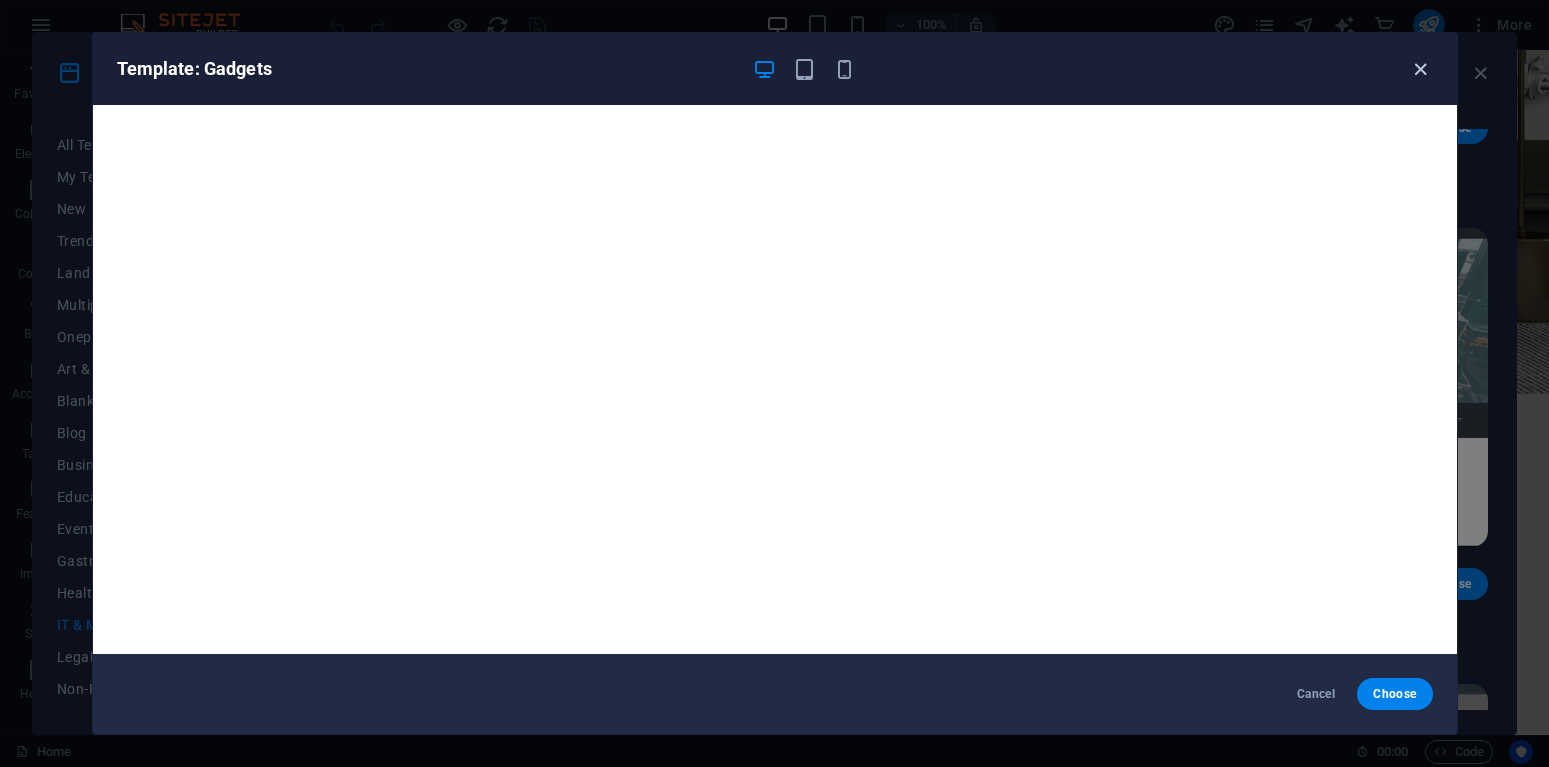 click at bounding box center (1420, 69) 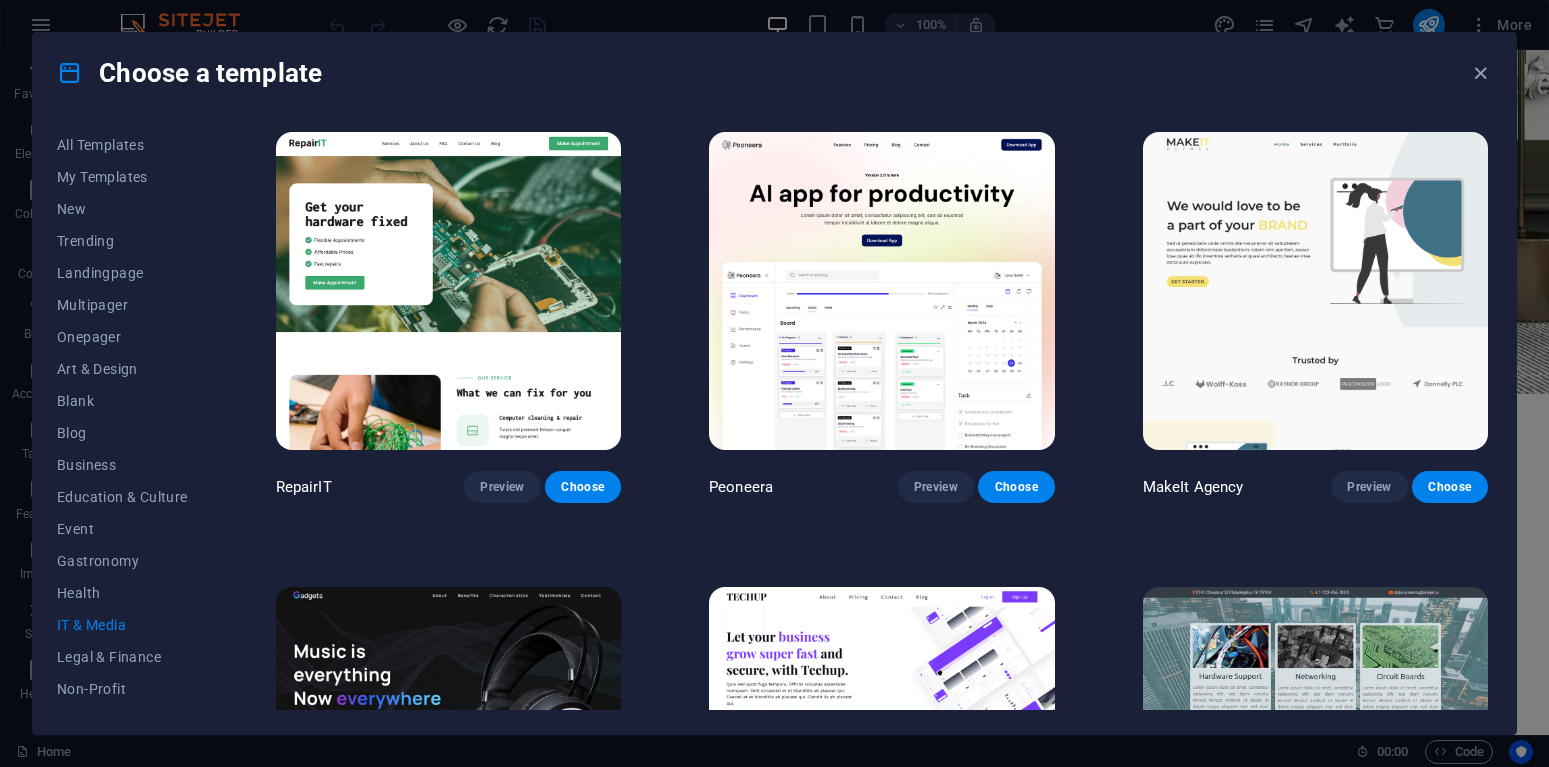 scroll, scrollTop: 0, scrollLeft: 0, axis: both 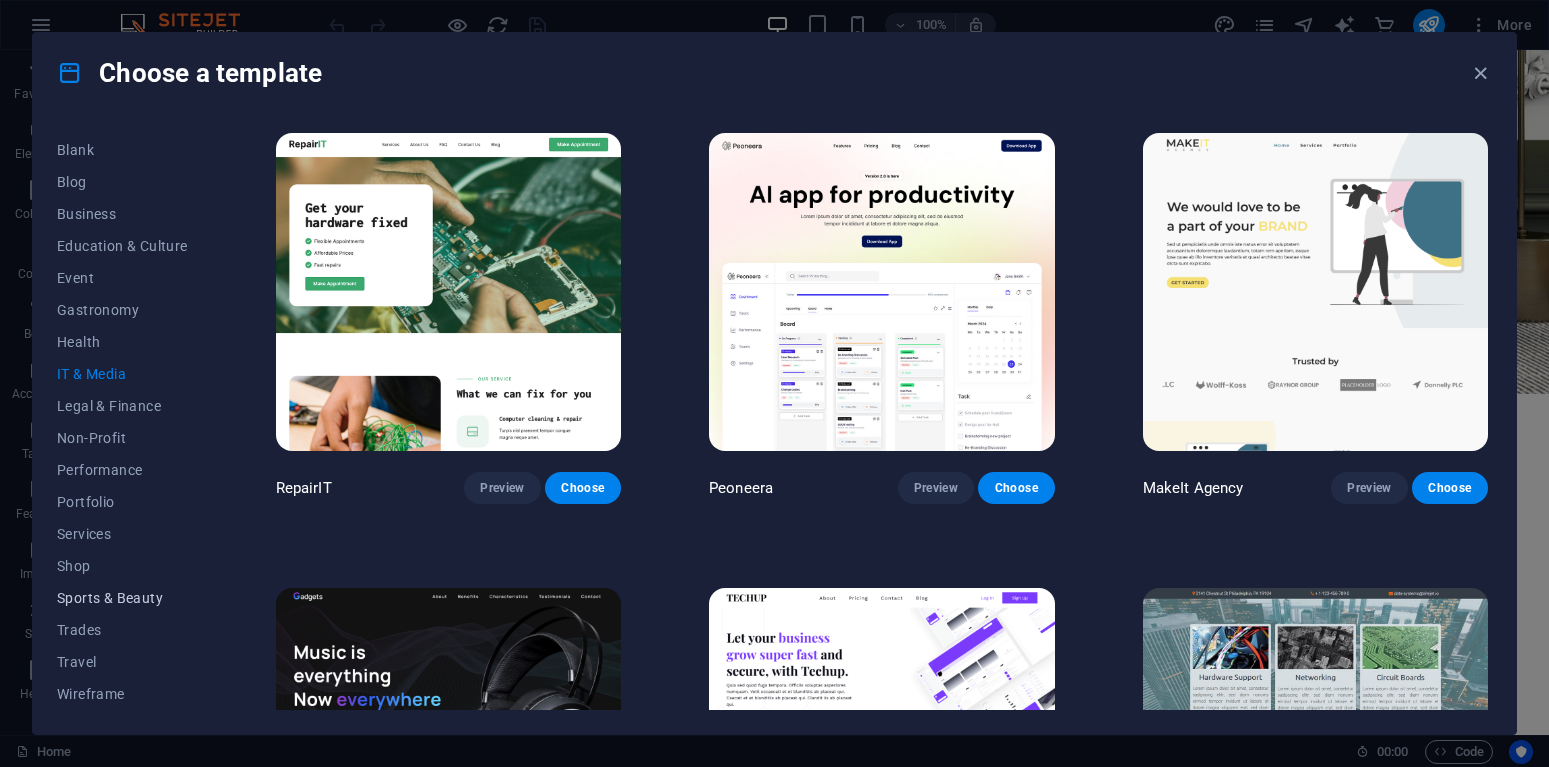 click on "Sports & Beauty" at bounding box center (122, 598) 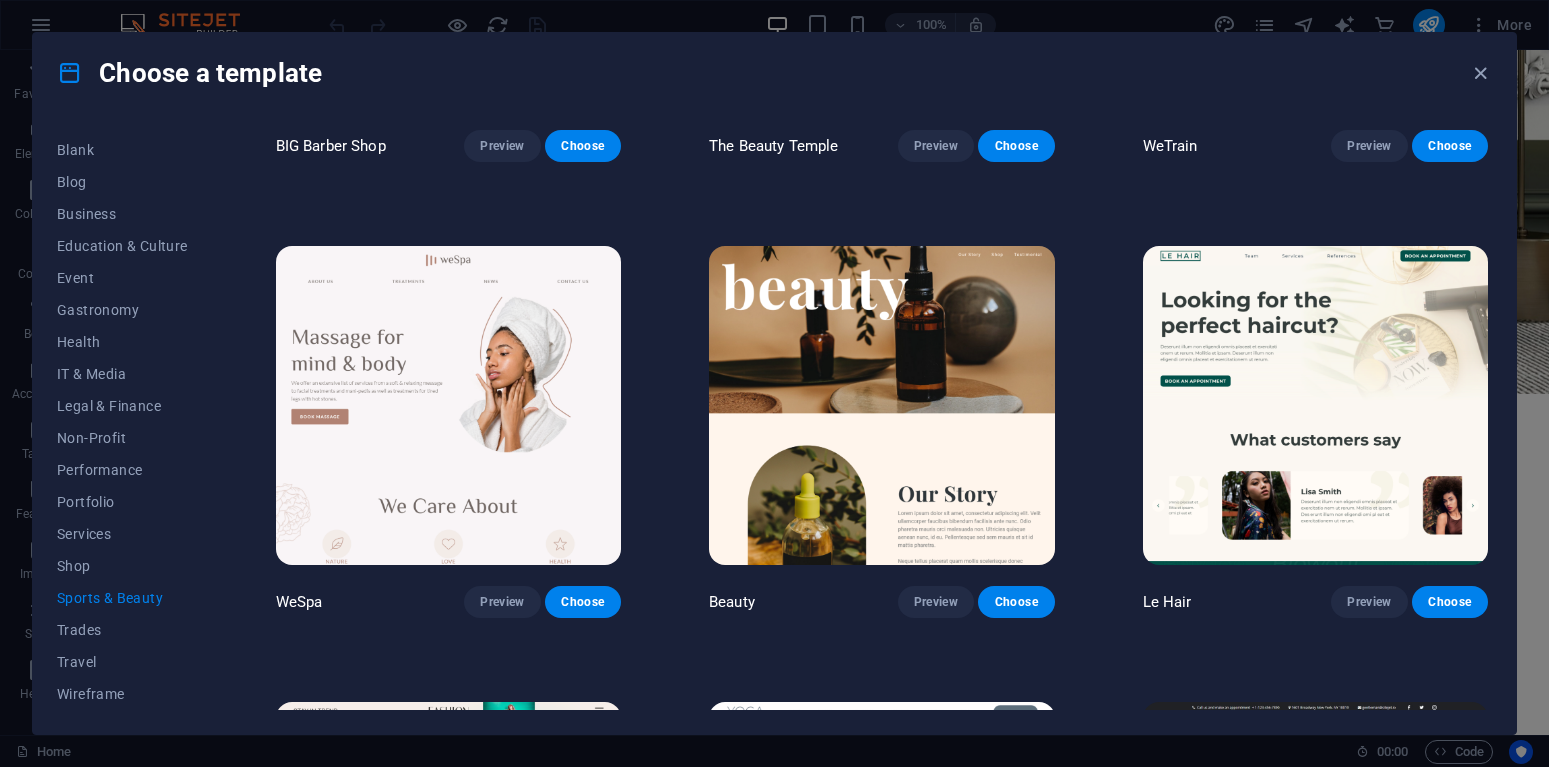 scroll, scrollTop: 450, scrollLeft: 0, axis: vertical 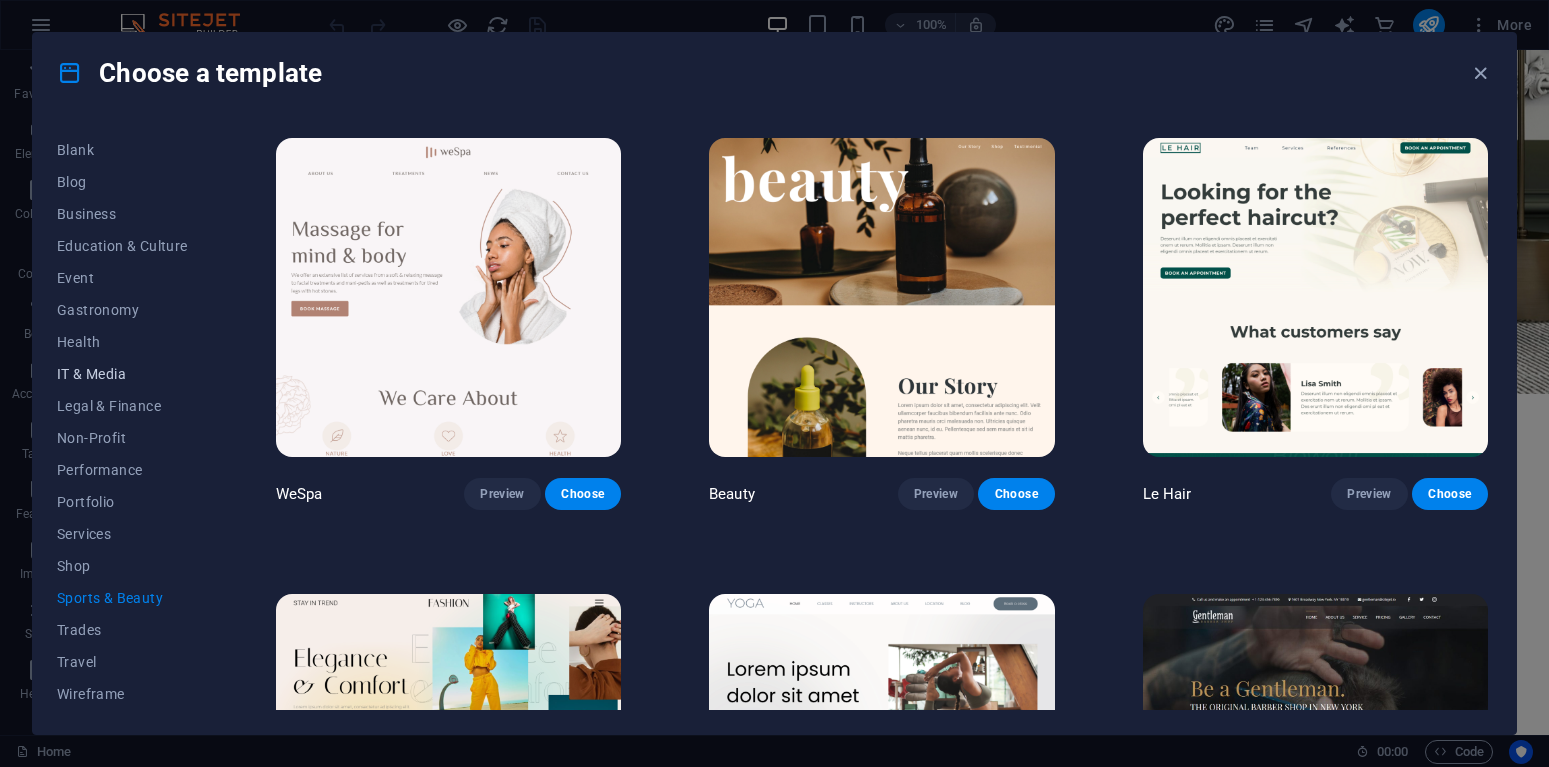 click on "IT & Media" at bounding box center [122, 374] 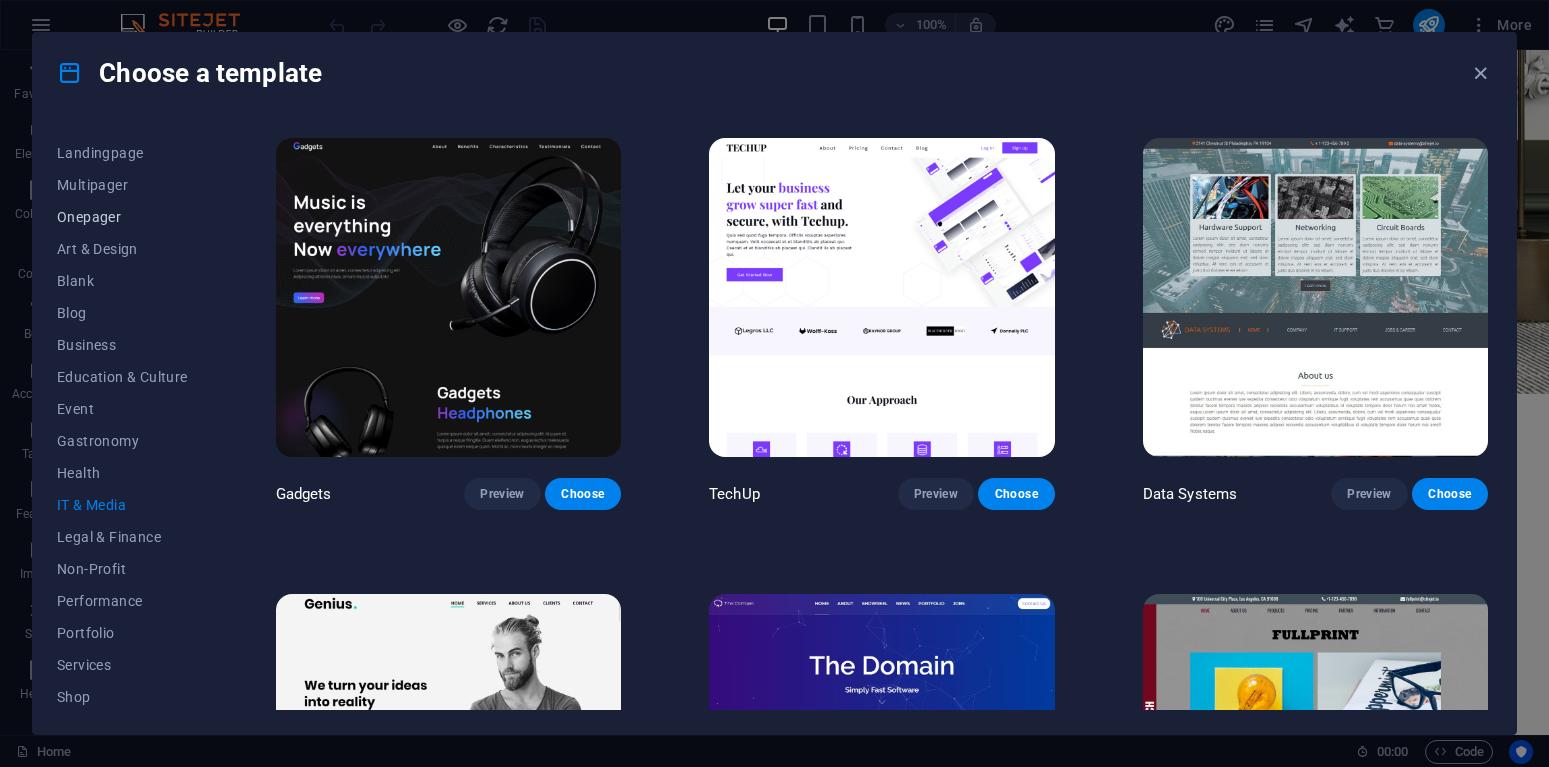scroll, scrollTop: 0, scrollLeft: 0, axis: both 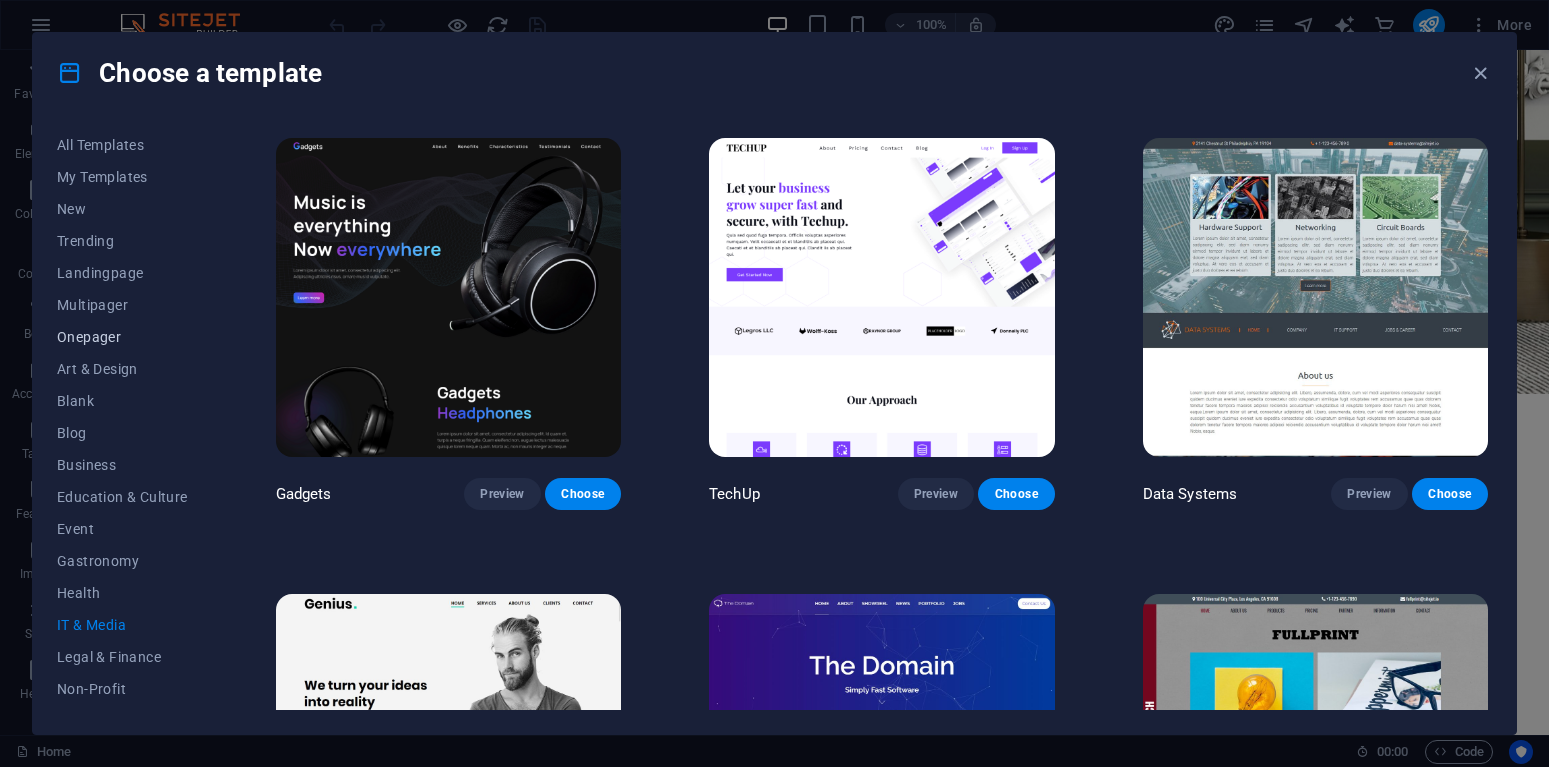 click on "Onepager" at bounding box center (122, 337) 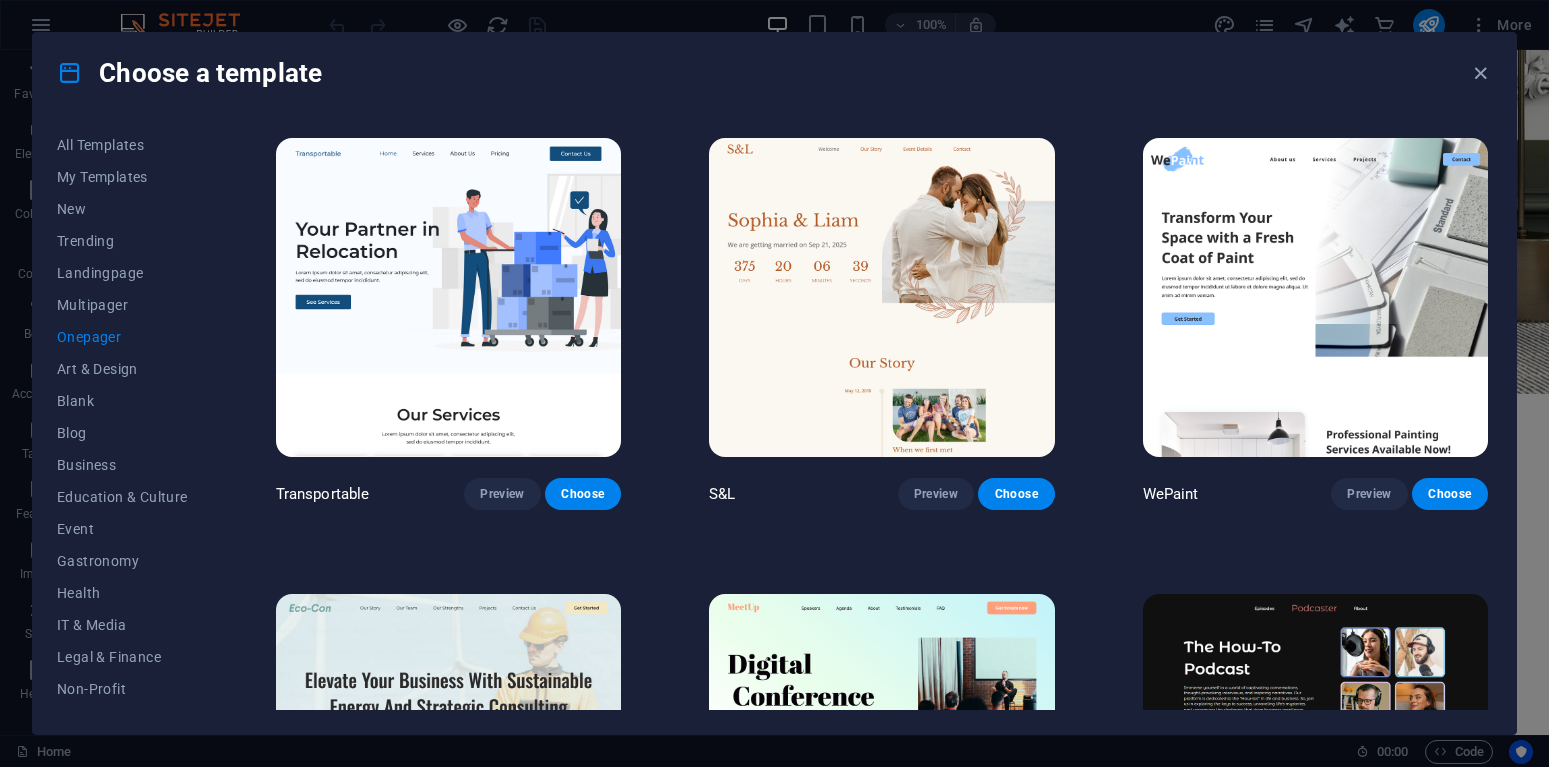 scroll, scrollTop: 2271, scrollLeft: 0, axis: vertical 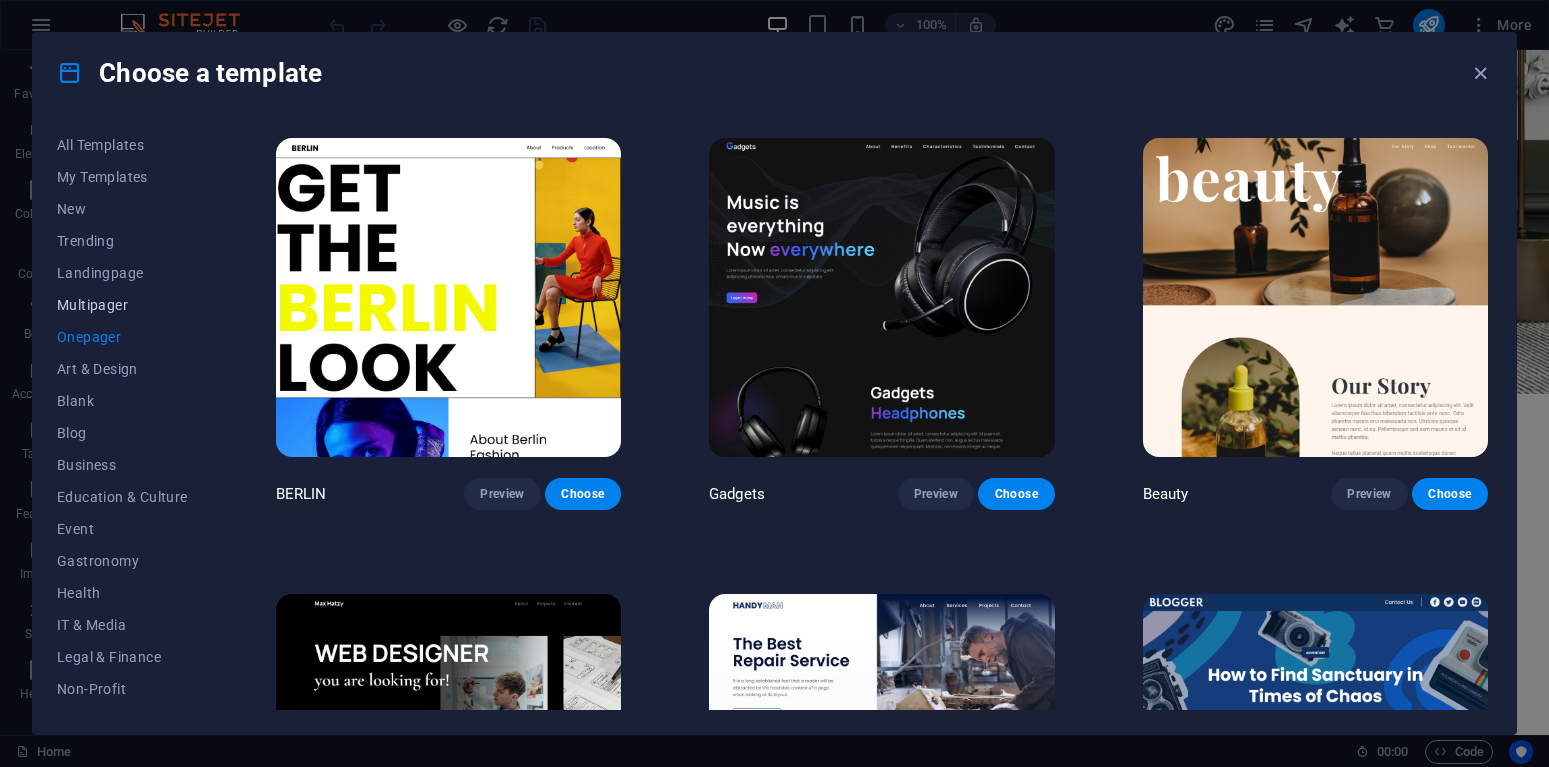 click on "Multipager" at bounding box center (122, 305) 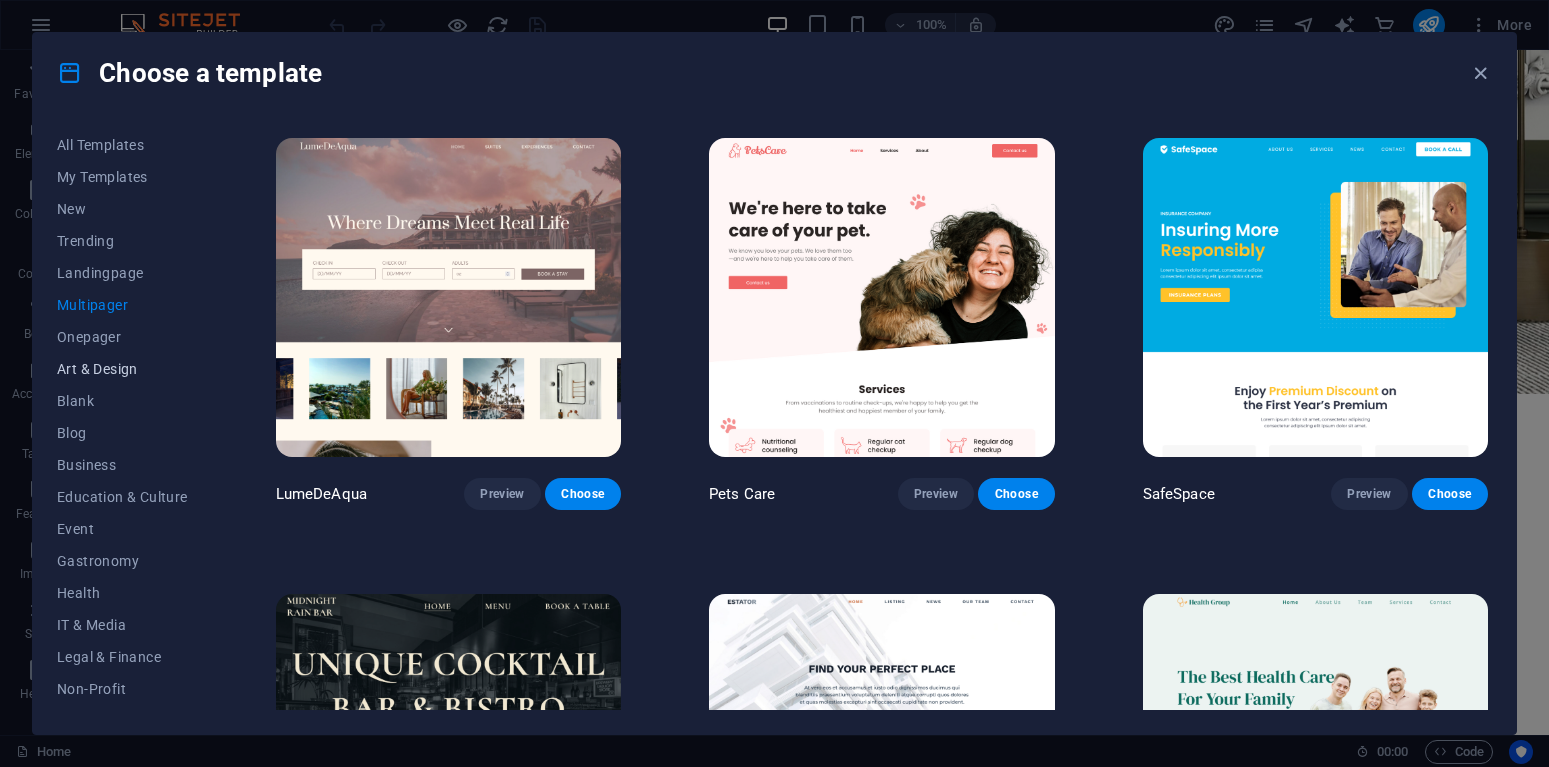 click on "Art & Design" at bounding box center (122, 369) 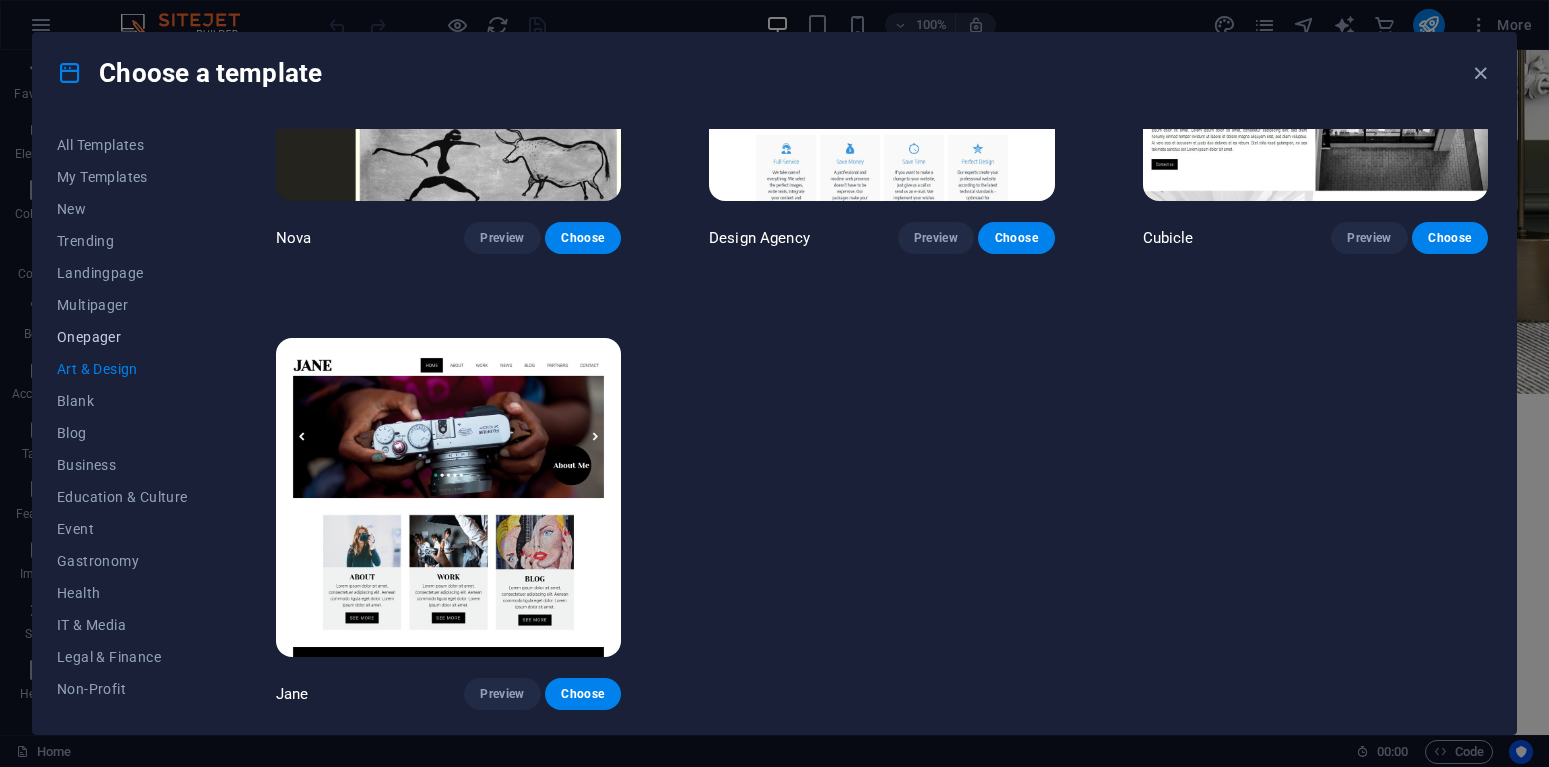 click on "Onepager" at bounding box center [122, 337] 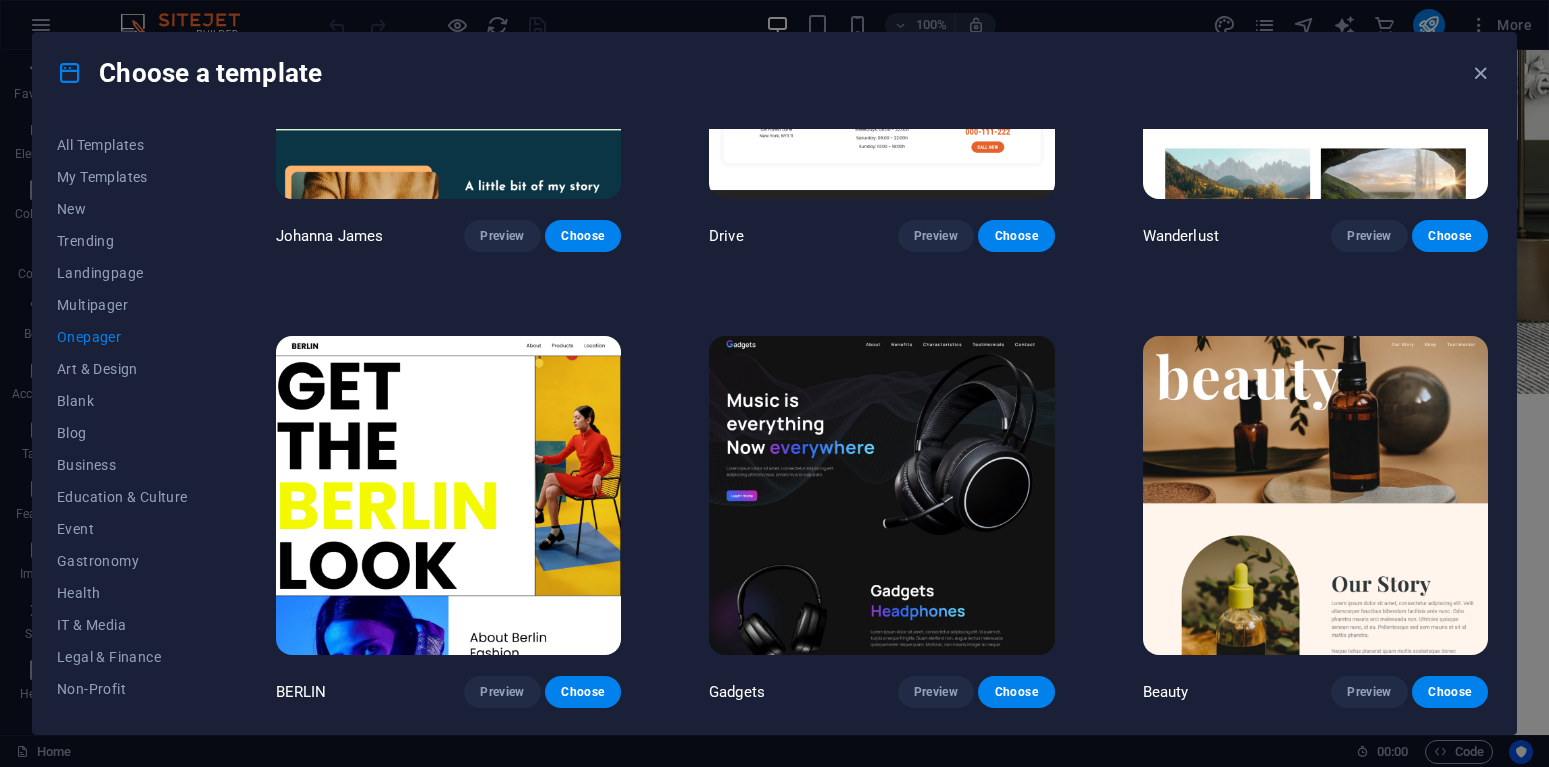scroll, scrollTop: 10728, scrollLeft: 0, axis: vertical 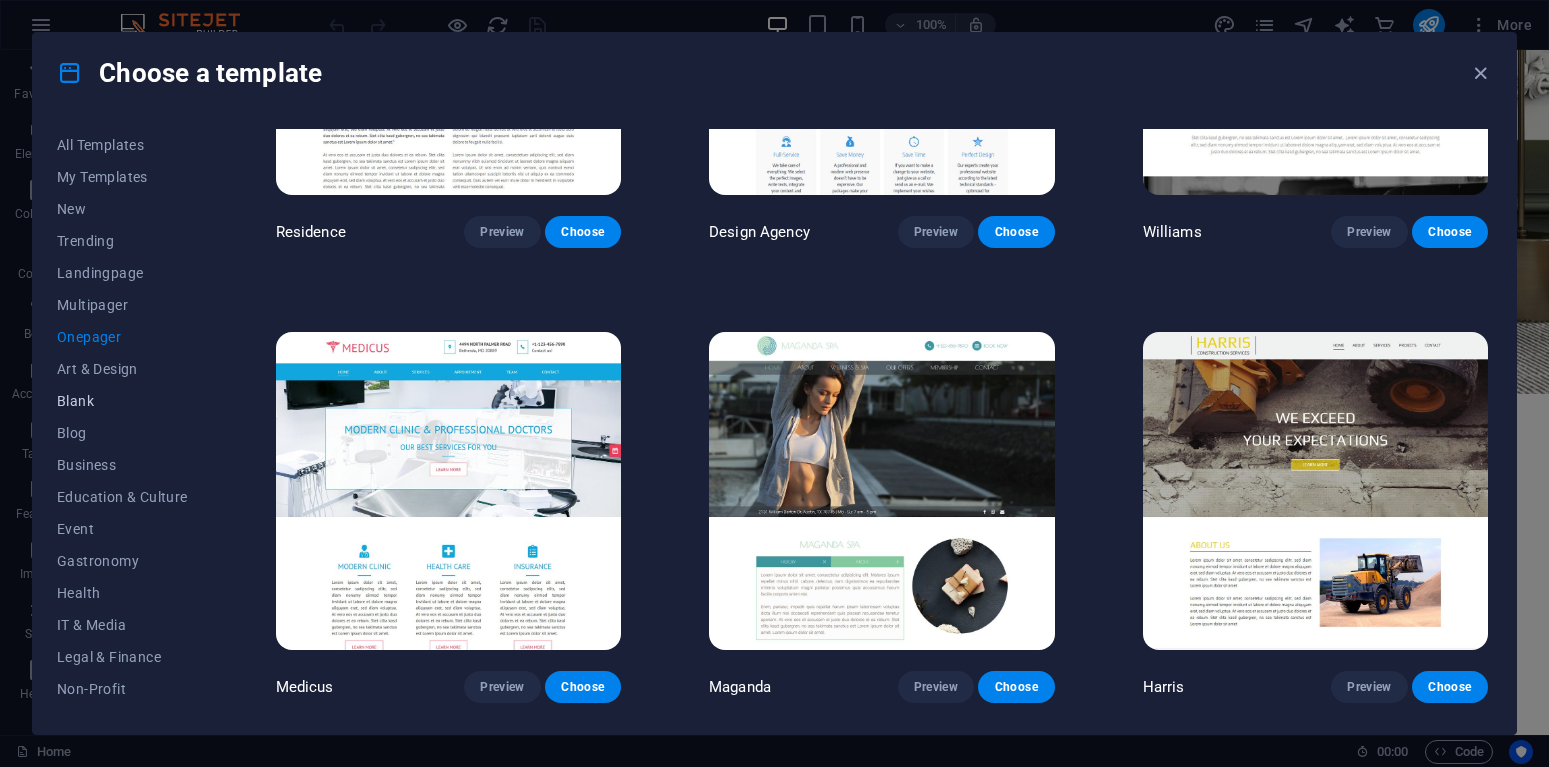 click on "Blank" at bounding box center [122, 401] 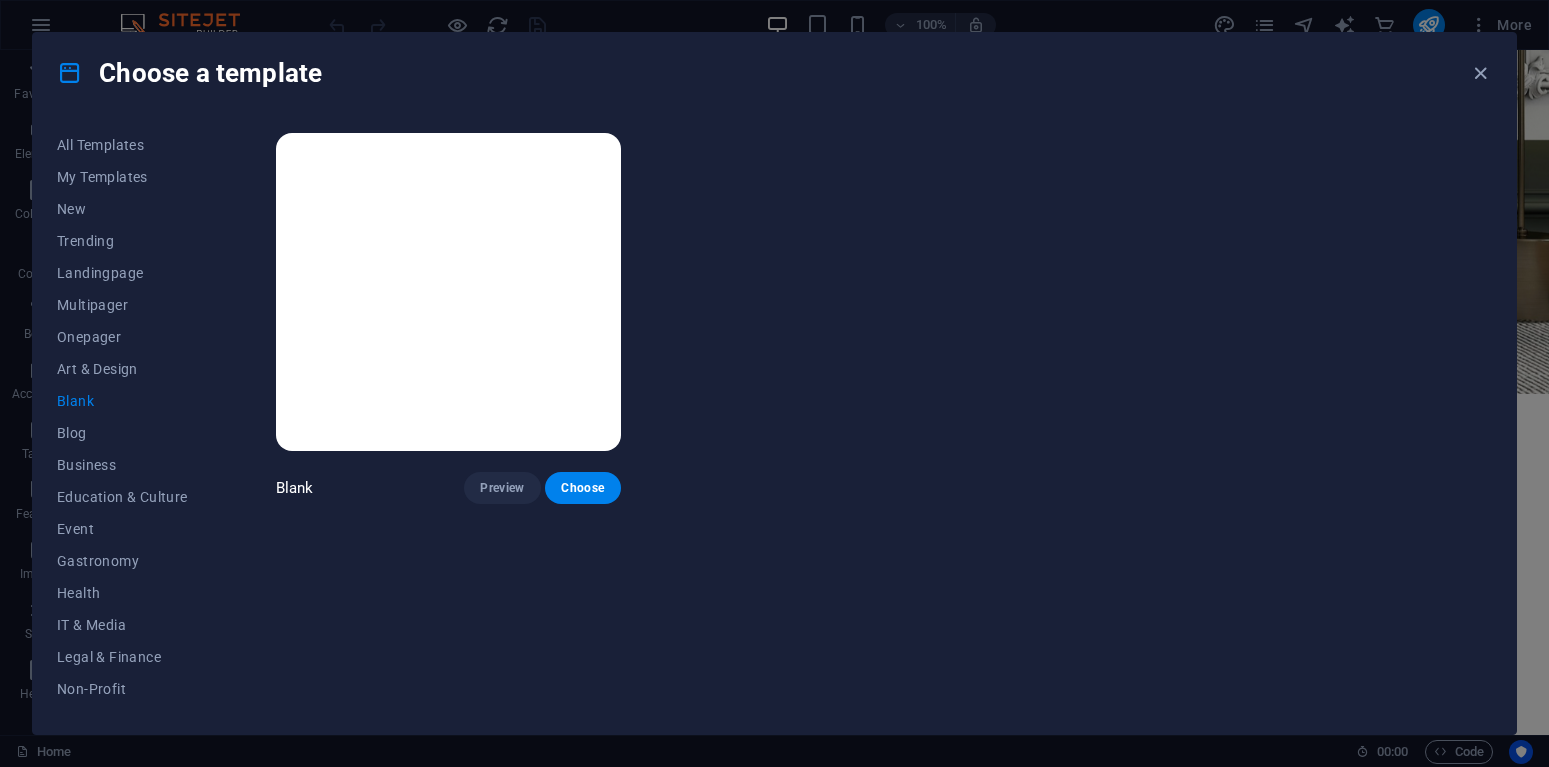 scroll, scrollTop: 0, scrollLeft: 0, axis: both 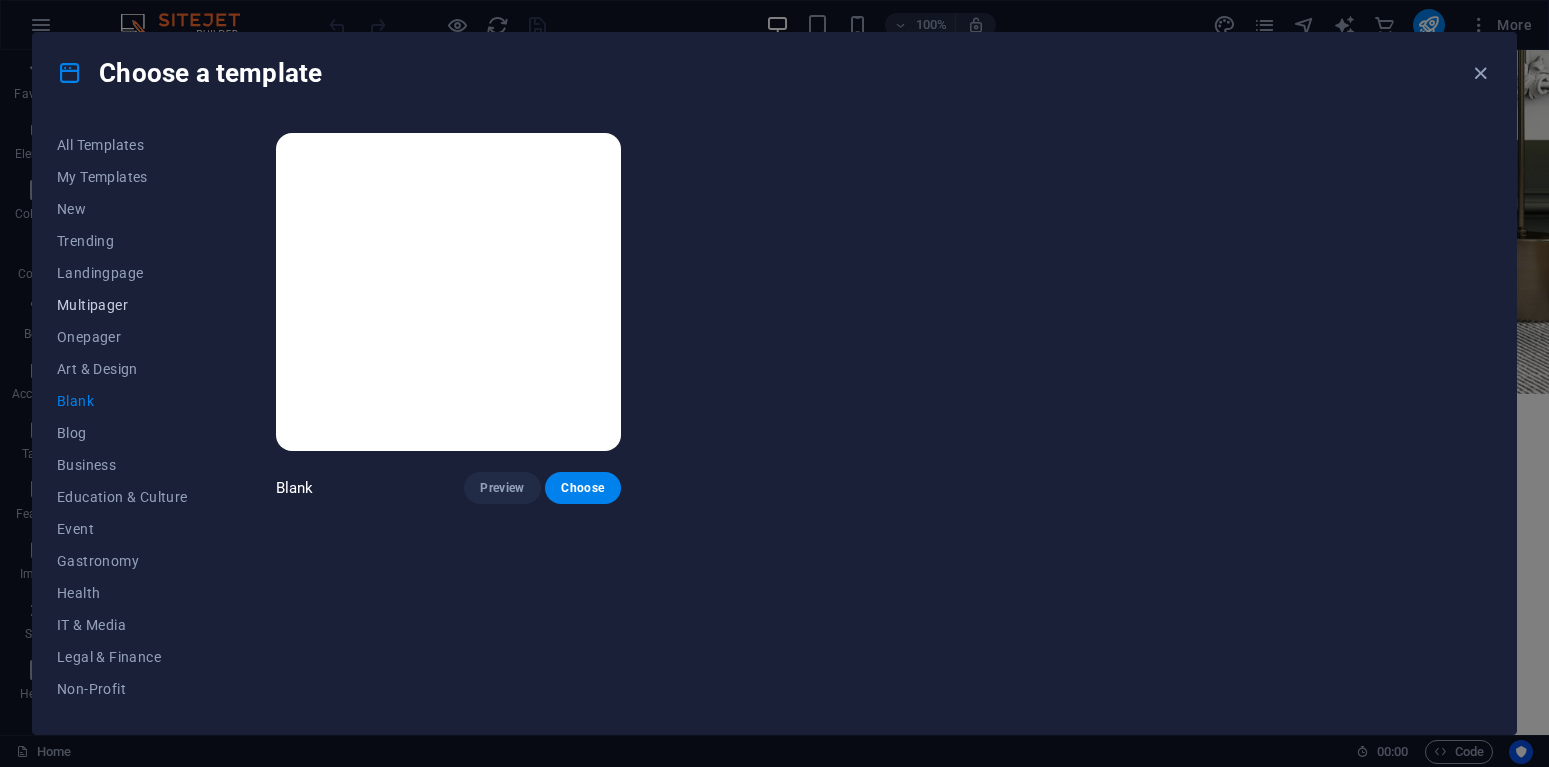 click on "Multipager" at bounding box center [122, 305] 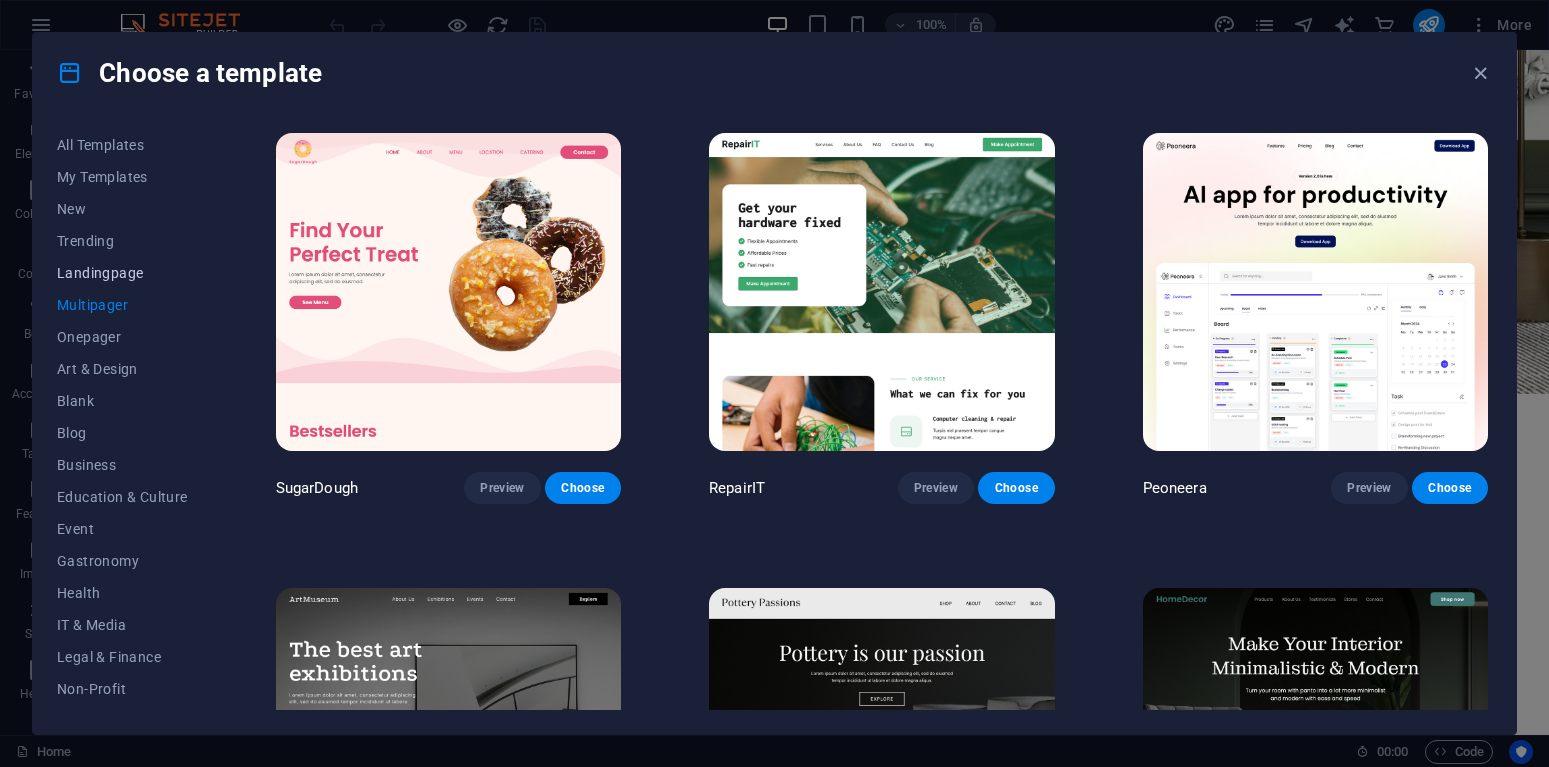 click on "Landingpage" at bounding box center (122, 273) 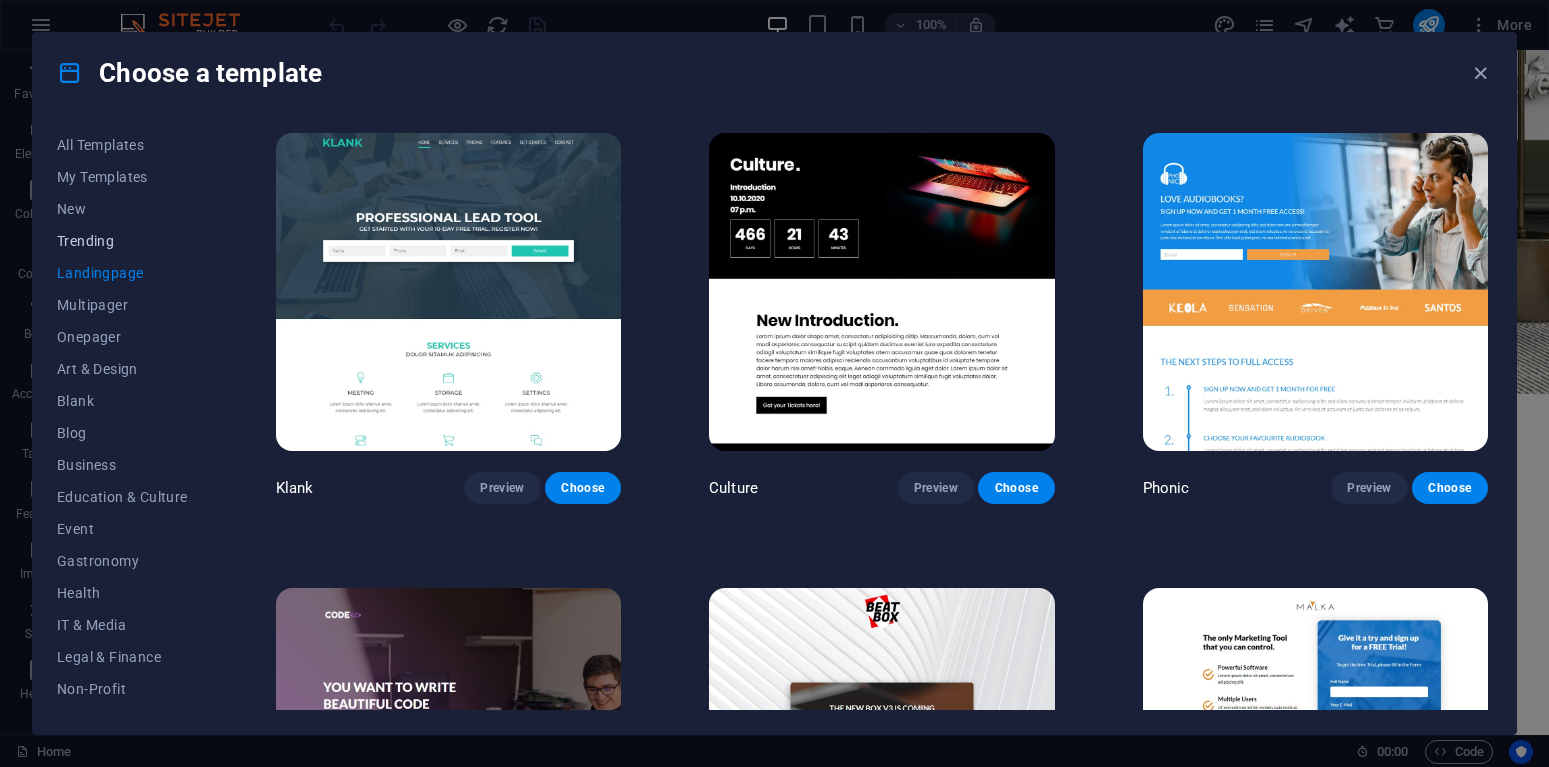 click on "Trending" at bounding box center [122, 241] 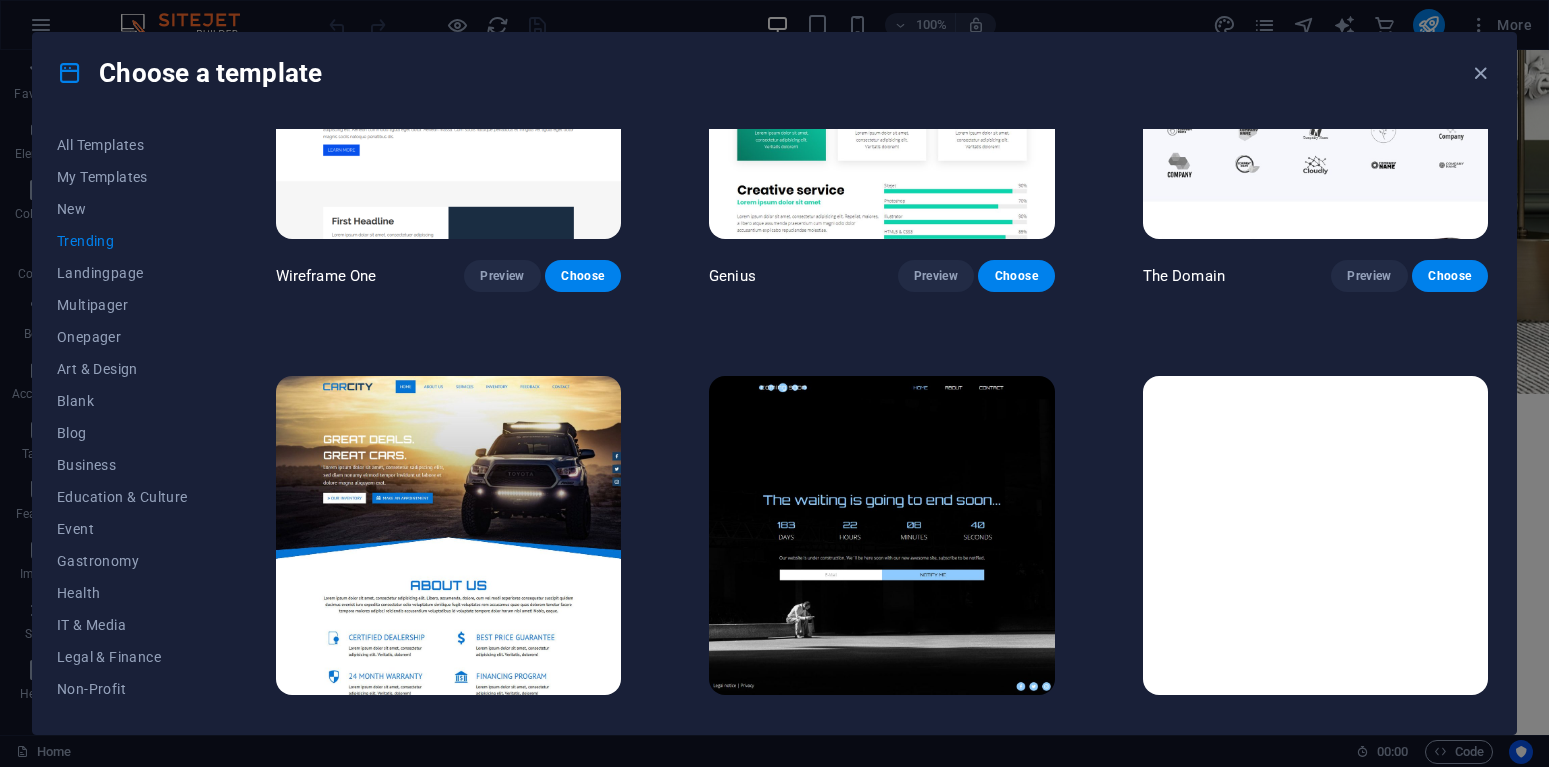 scroll, scrollTop: 2072, scrollLeft: 0, axis: vertical 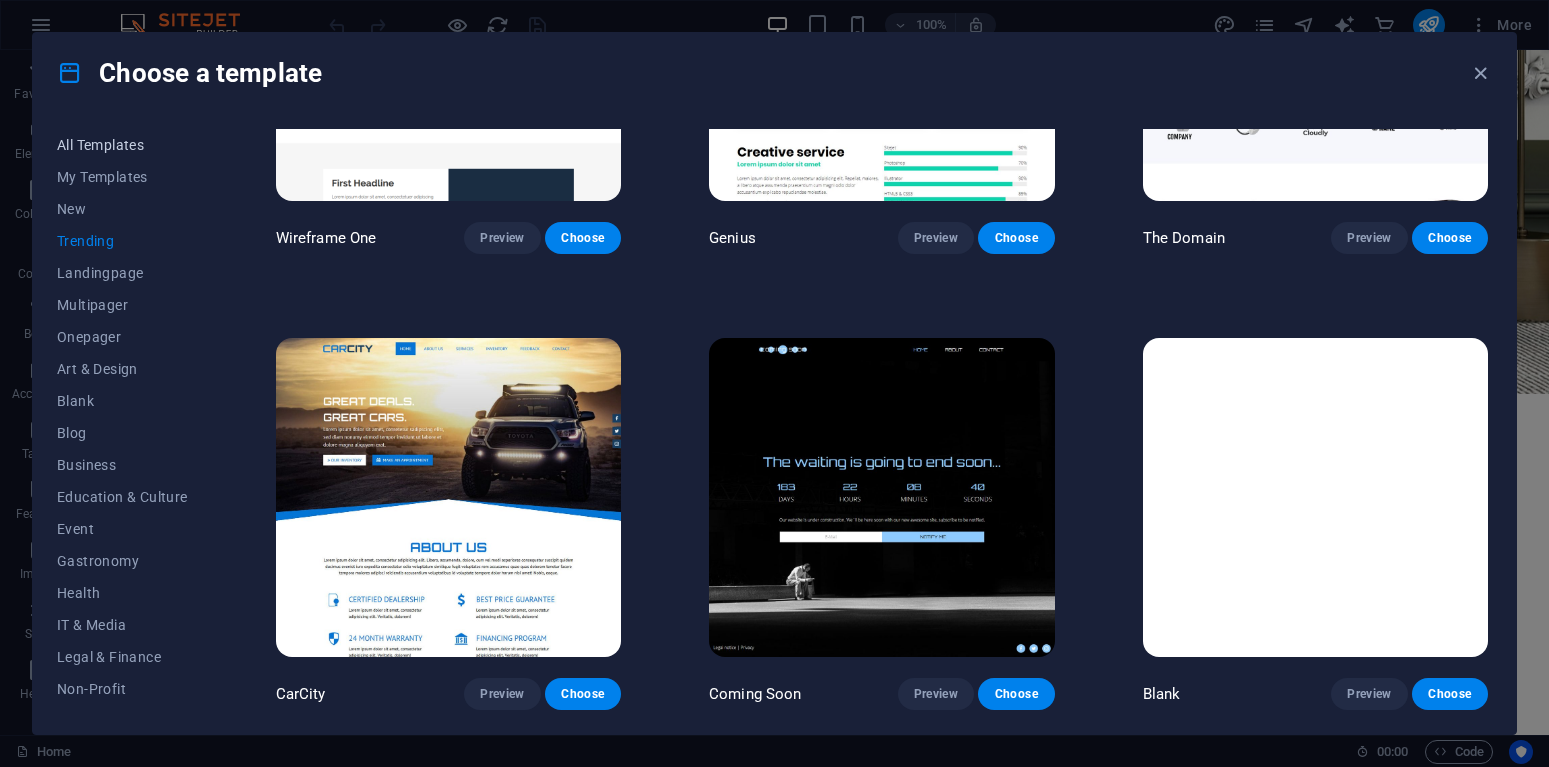 click on "All Templates" at bounding box center (122, 145) 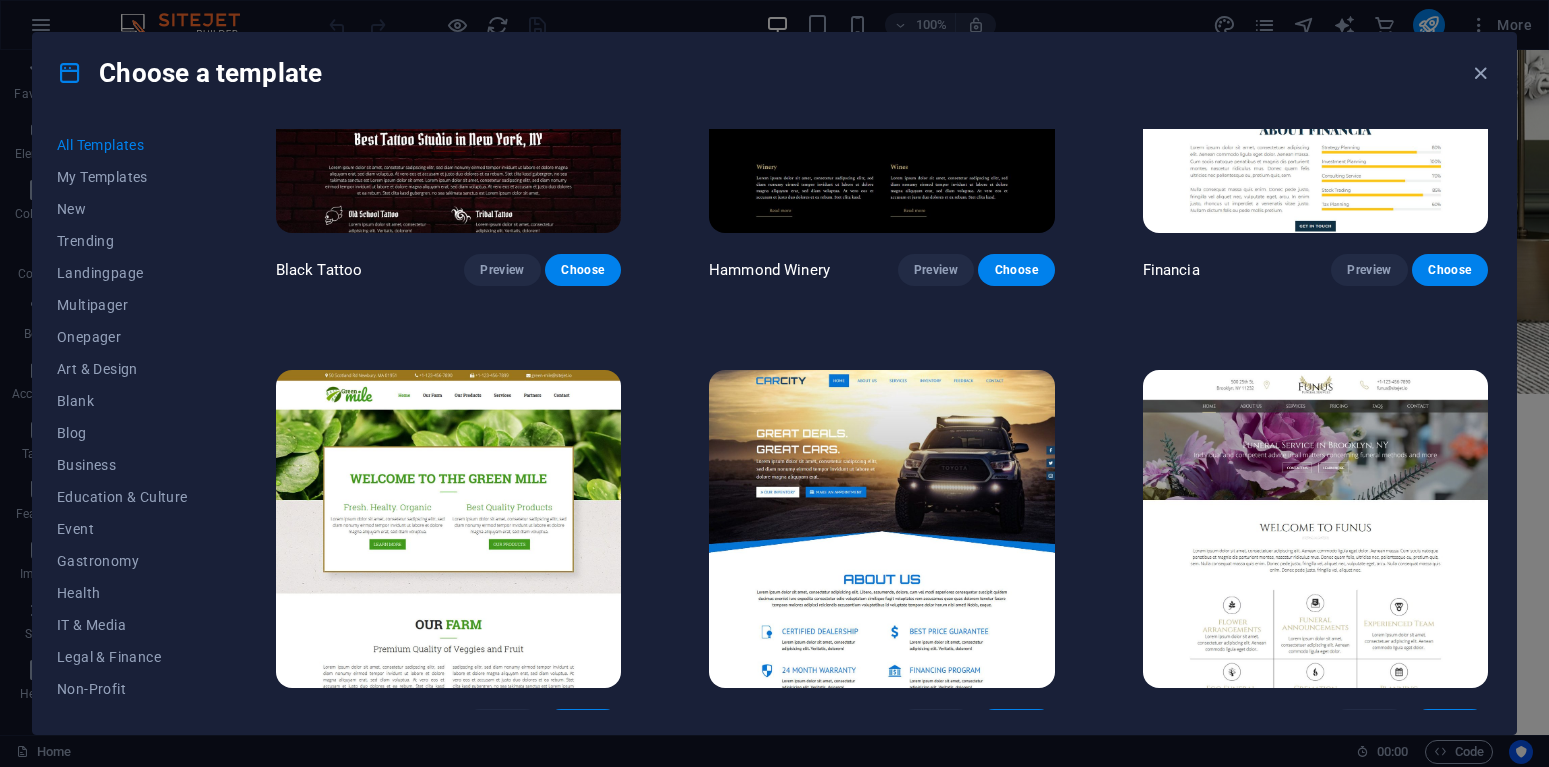 scroll, scrollTop: 14246, scrollLeft: 0, axis: vertical 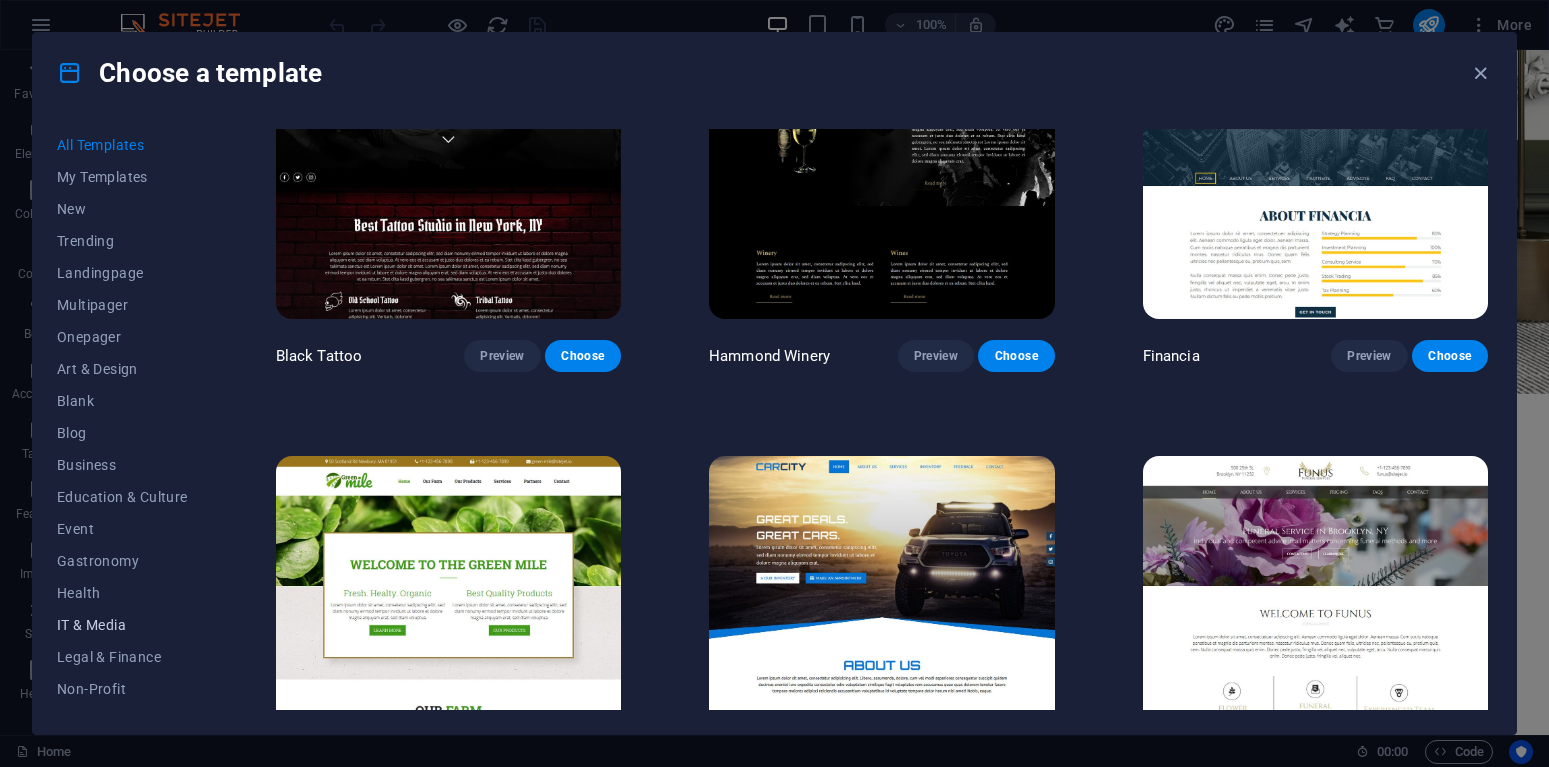 click on "IT & Media" at bounding box center [122, 625] 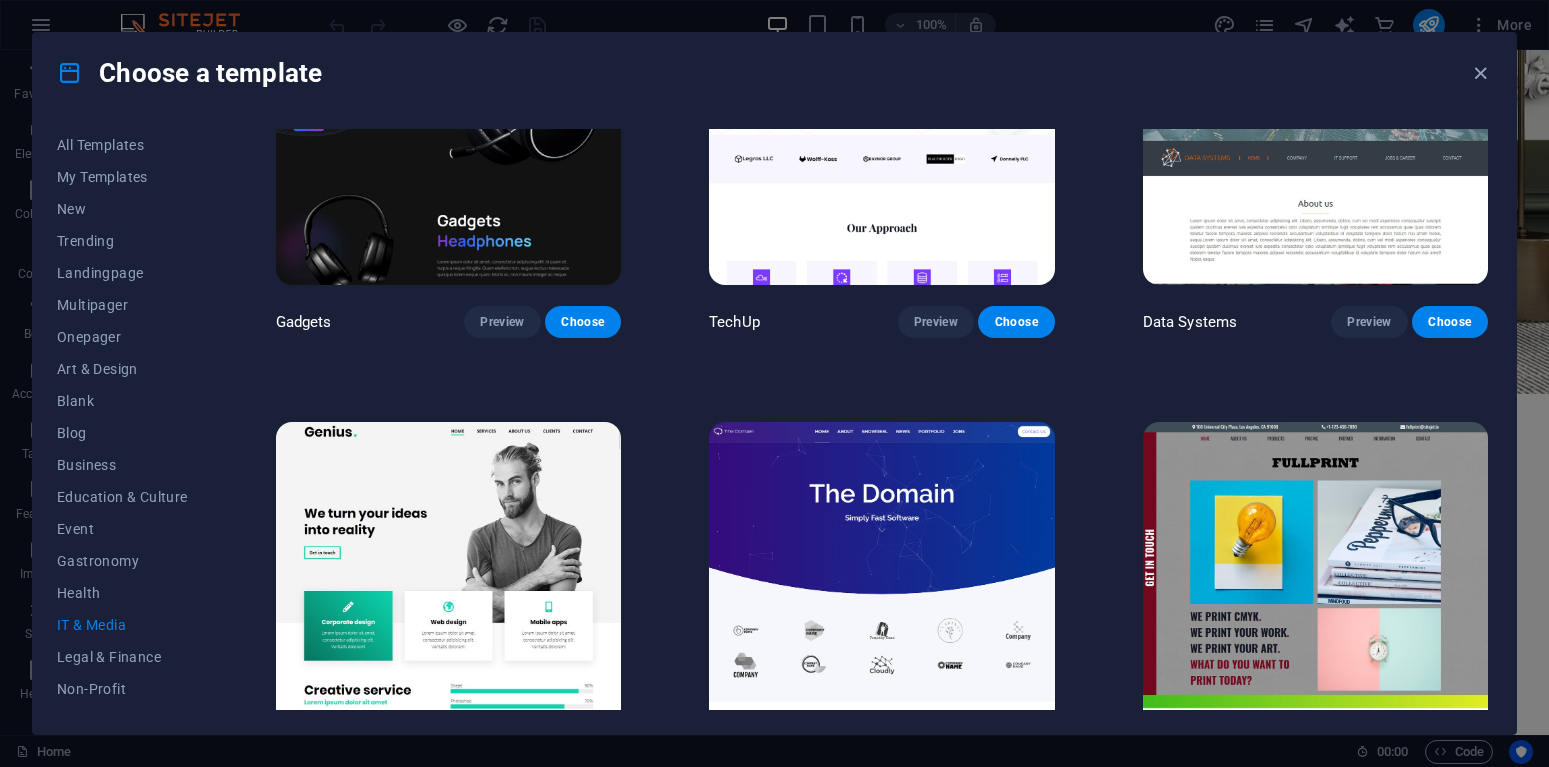 scroll, scrollTop: 262, scrollLeft: 0, axis: vertical 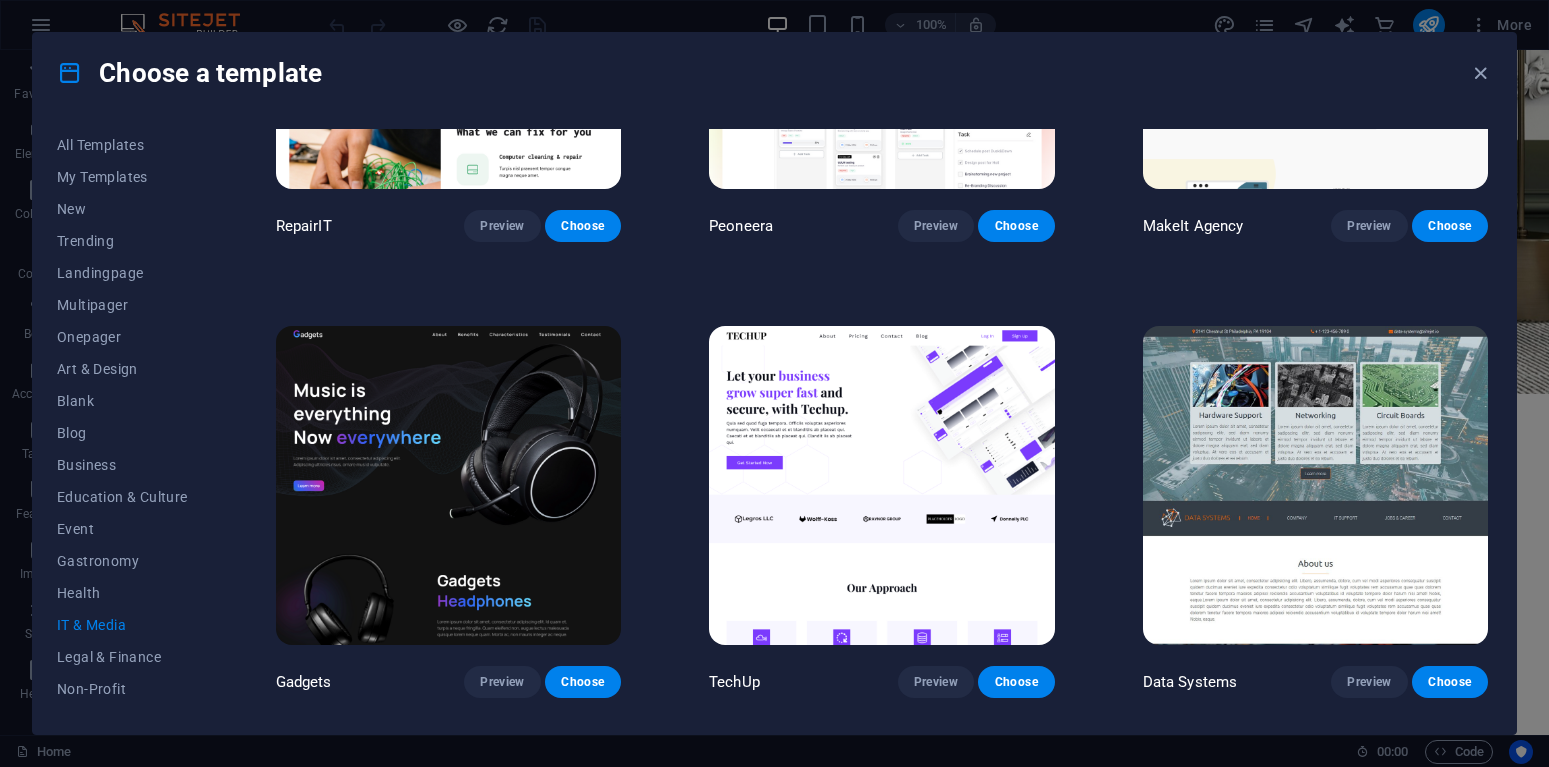 click at bounding box center (448, 485) 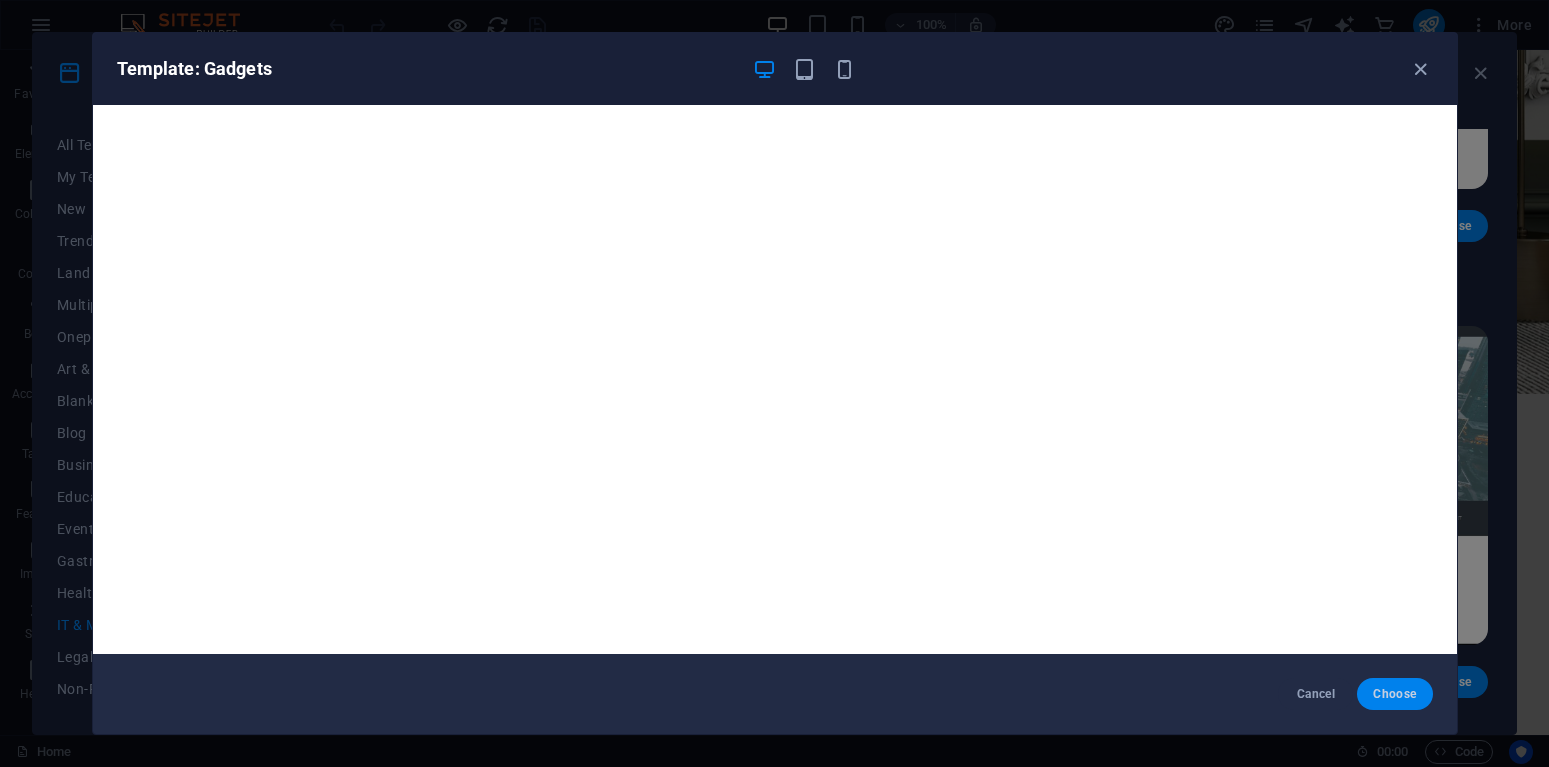 click on "Choose" at bounding box center [1394, 694] 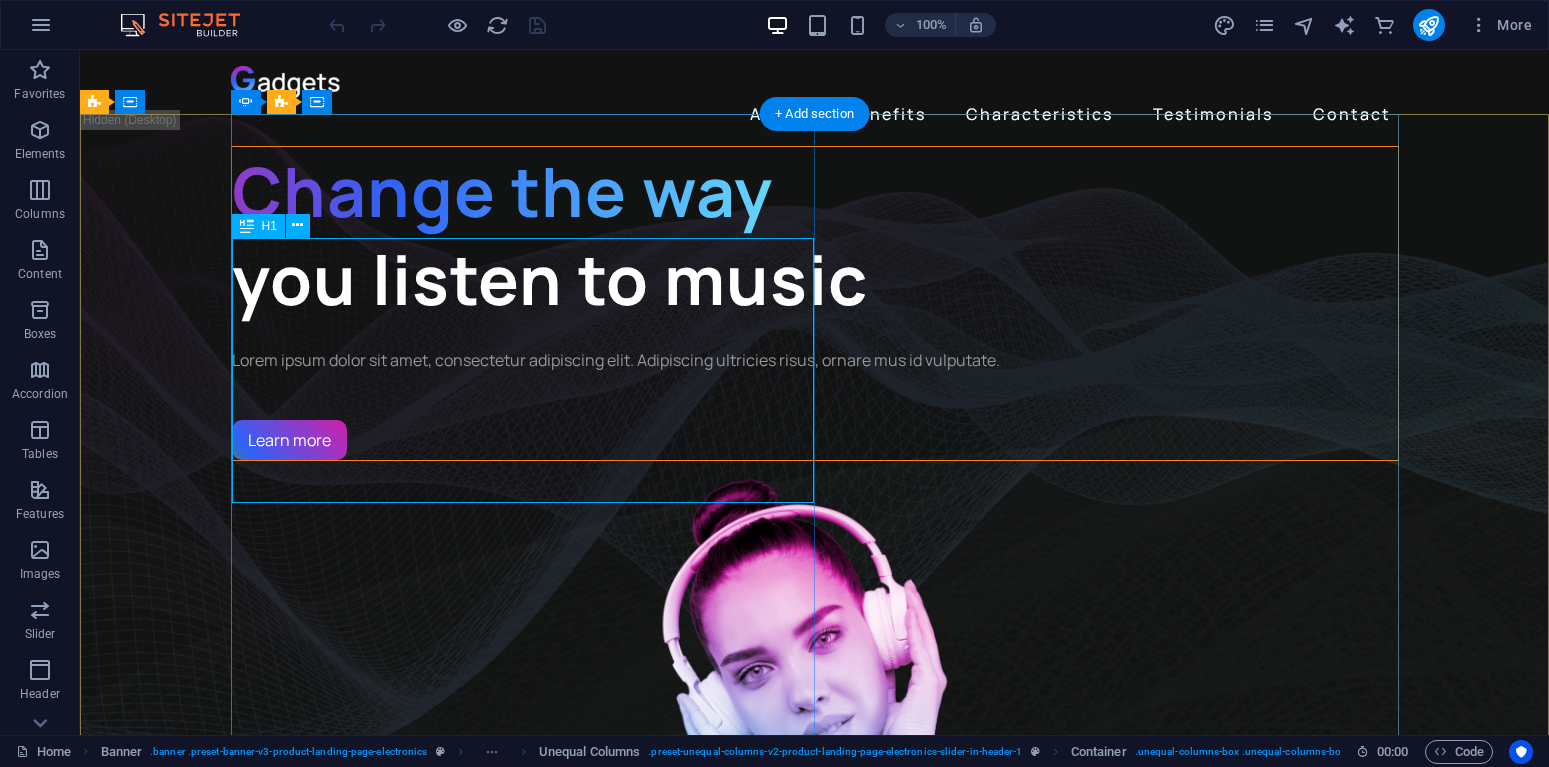 scroll, scrollTop: 0, scrollLeft: 0, axis: both 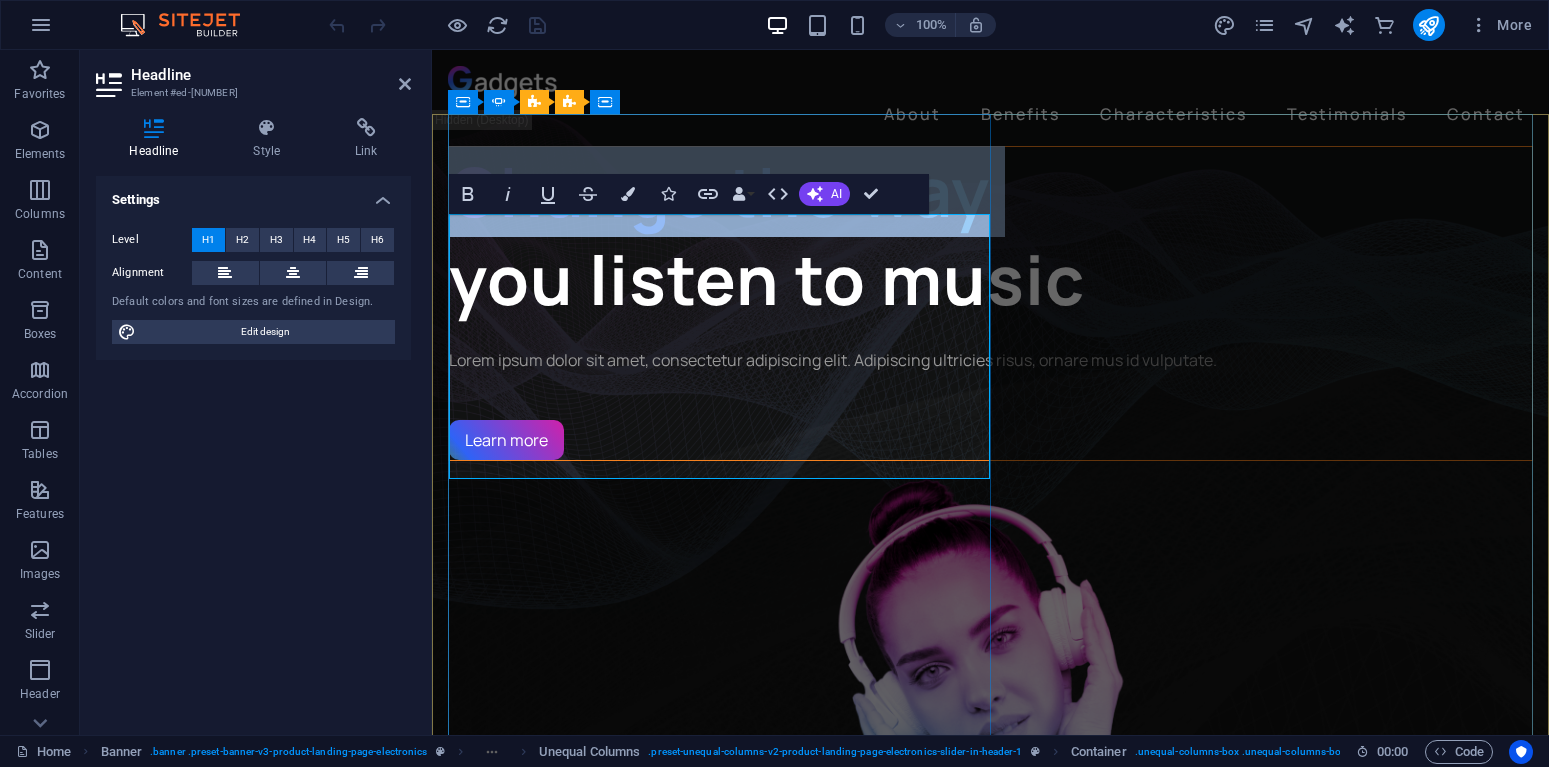 click on "you listen to music" at bounding box center [767, 279] 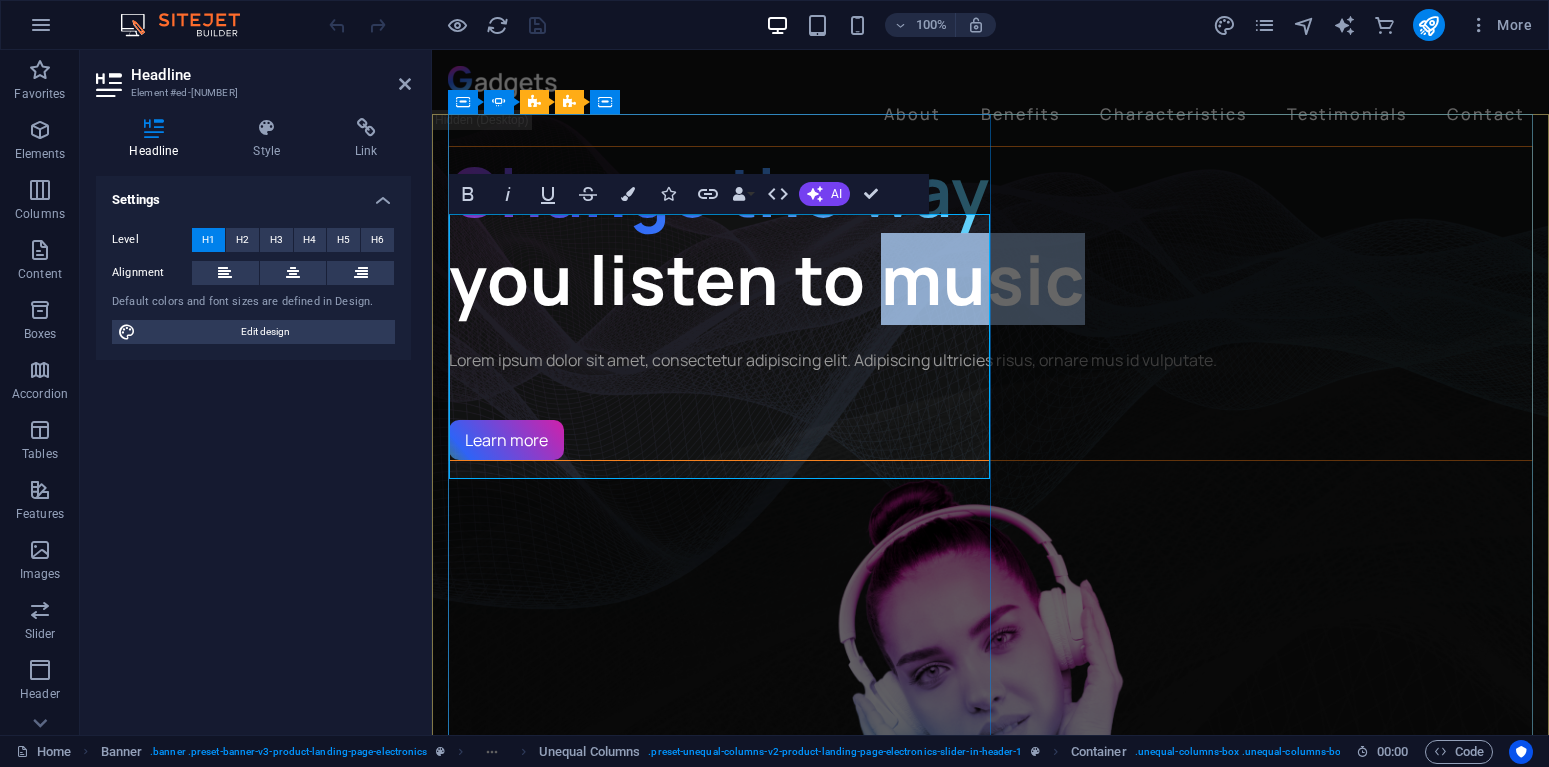 drag, startPoint x: 663, startPoint y: 446, endPoint x: 471, endPoint y: 454, distance: 192.1666 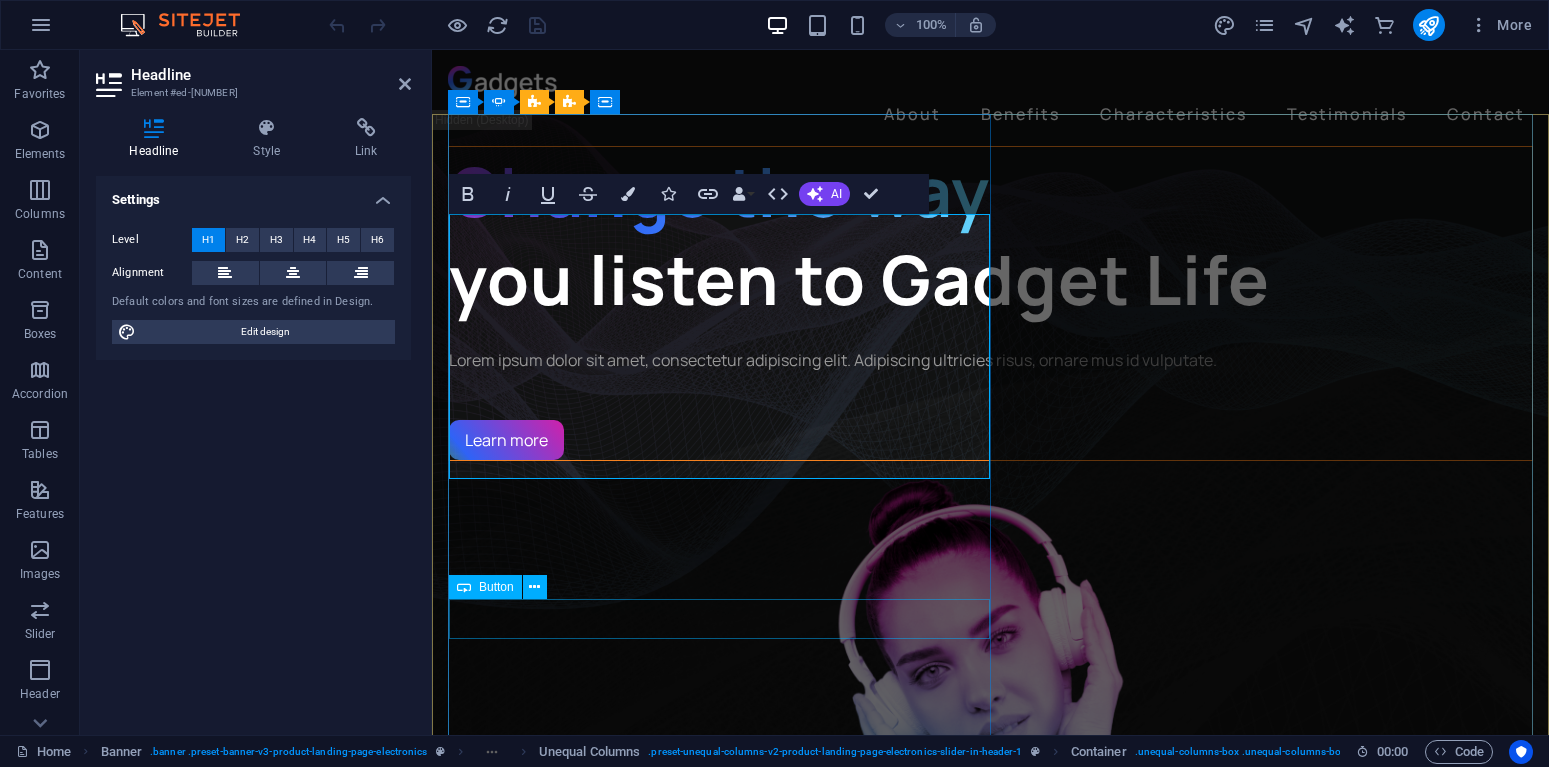 click on "Learn more" at bounding box center [990, 440] 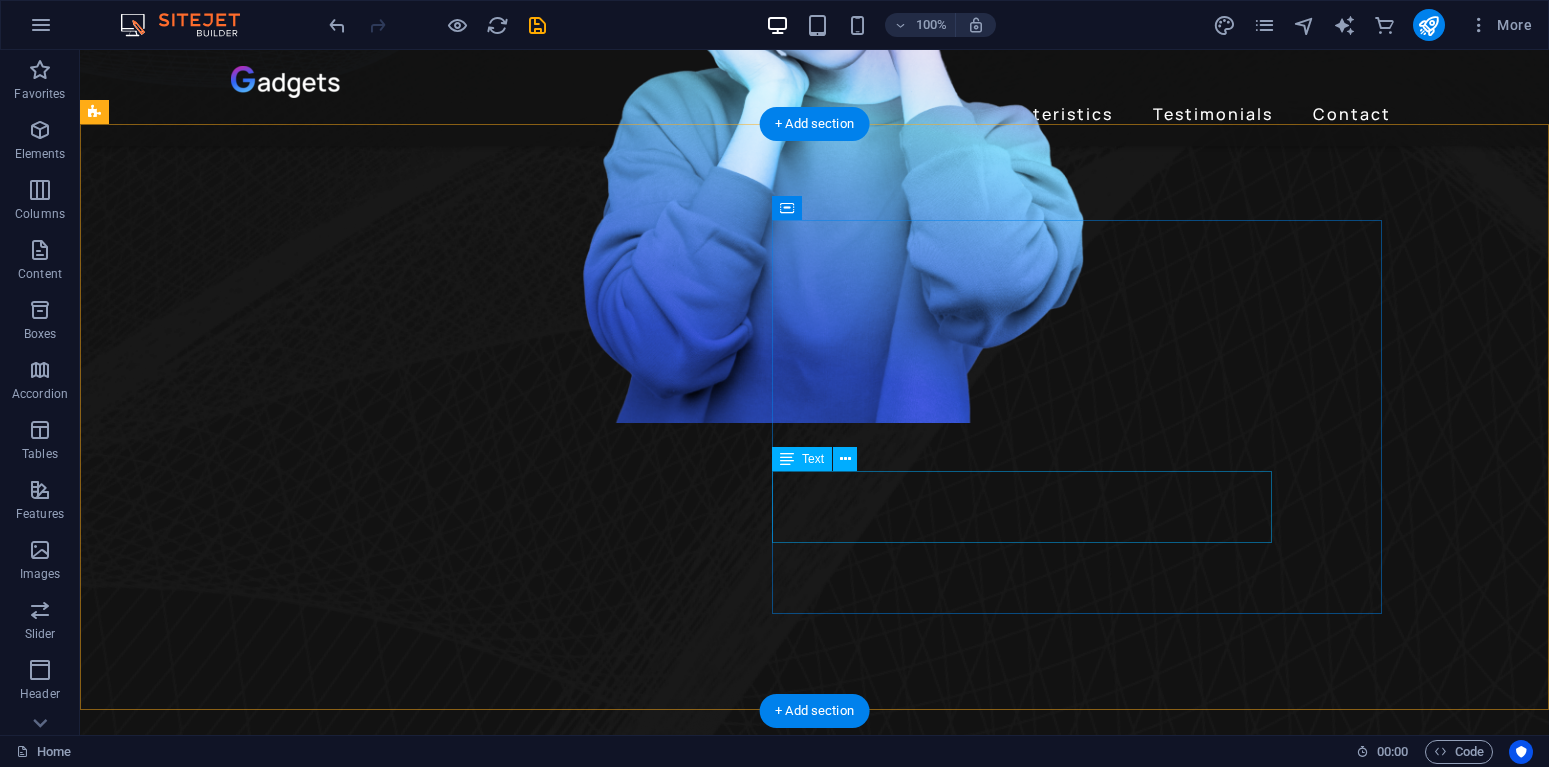 scroll, scrollTop: 612, scrollLeft: 0, axis: vertical 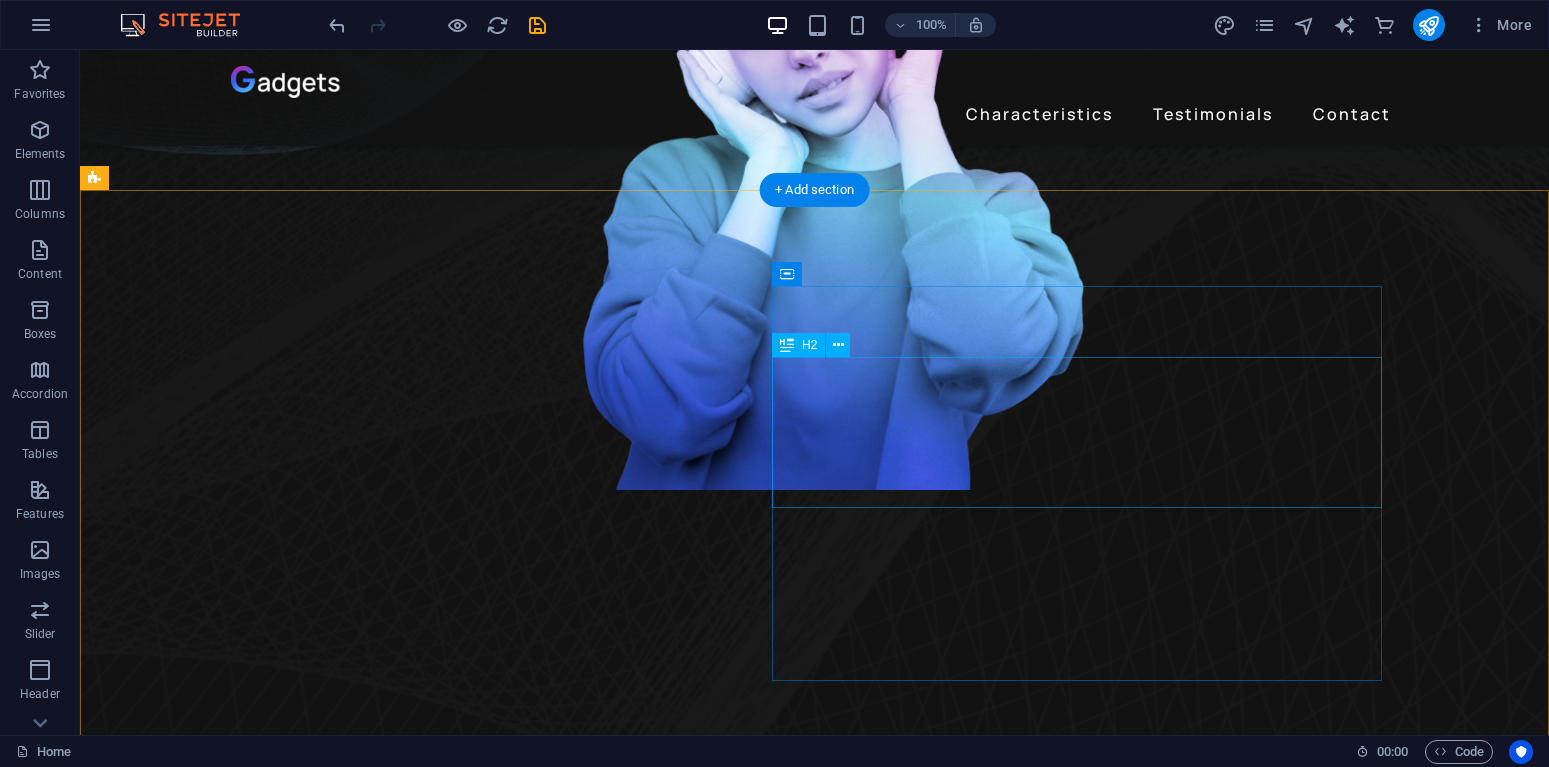 click on "Gadgets Headphones" at bounding box center [680, 5179] 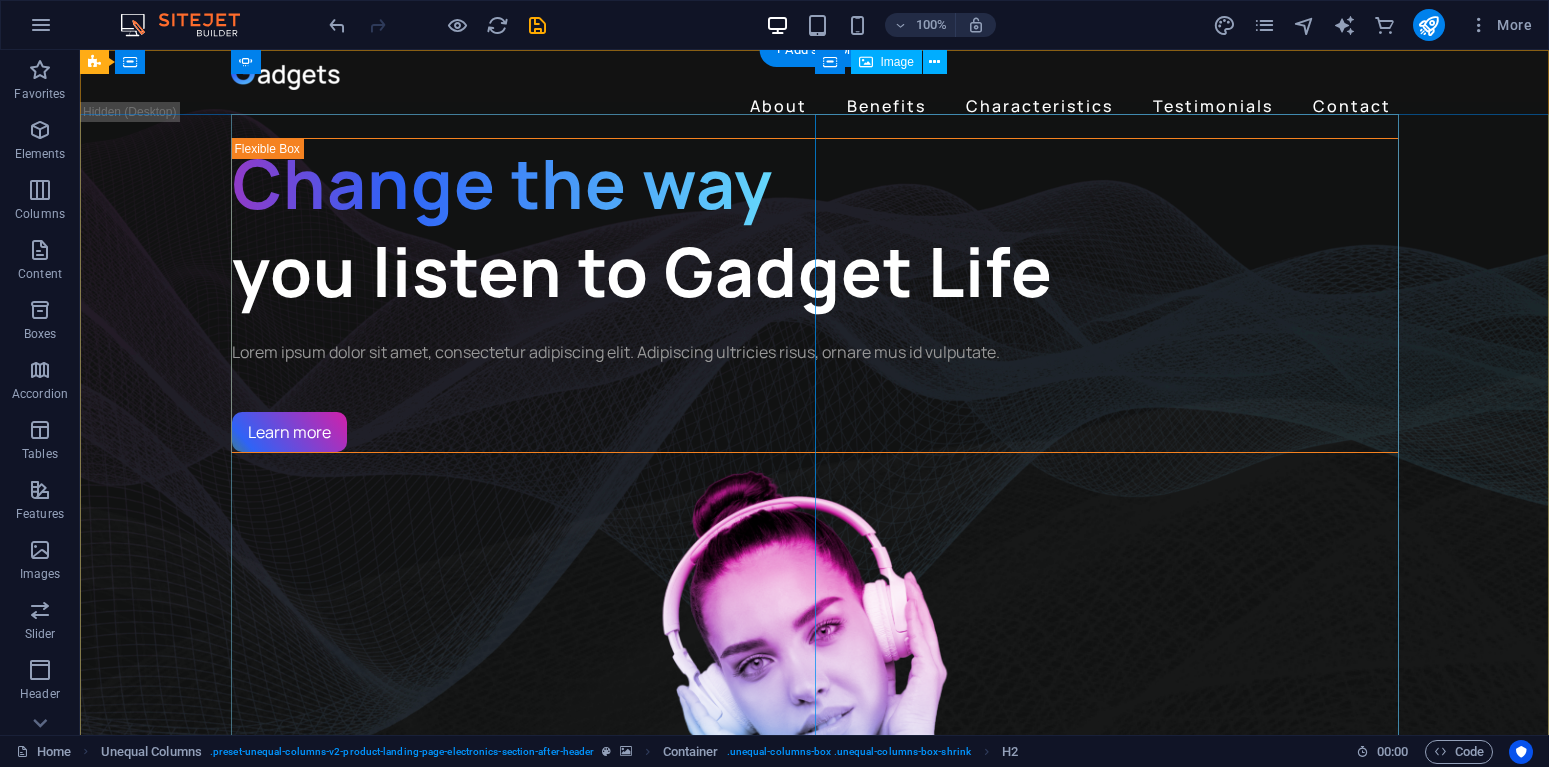 scroll, scrollTop: 0, scrollLeft: 0, axis: both 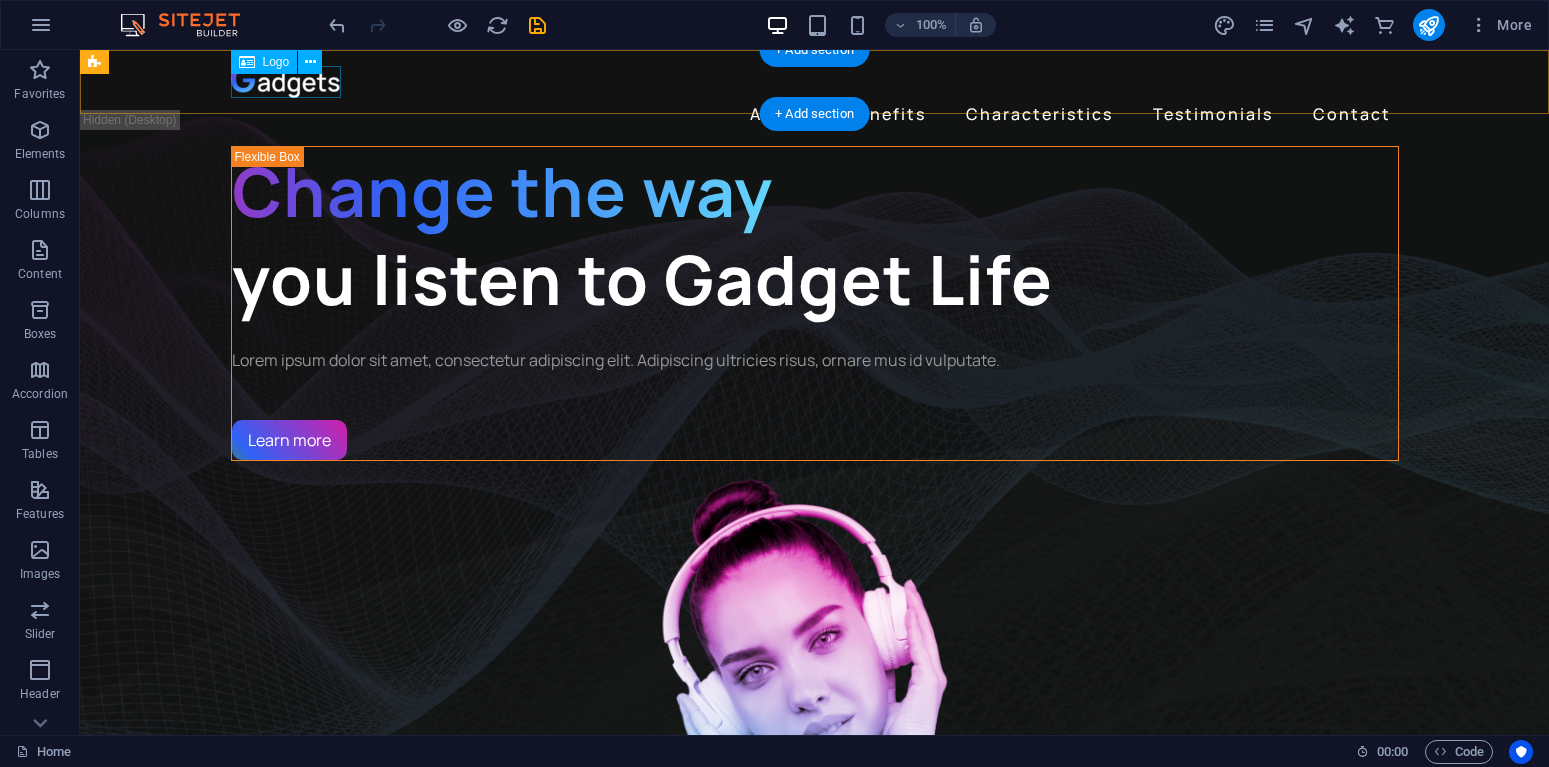 click at bounding box center [815, 82] 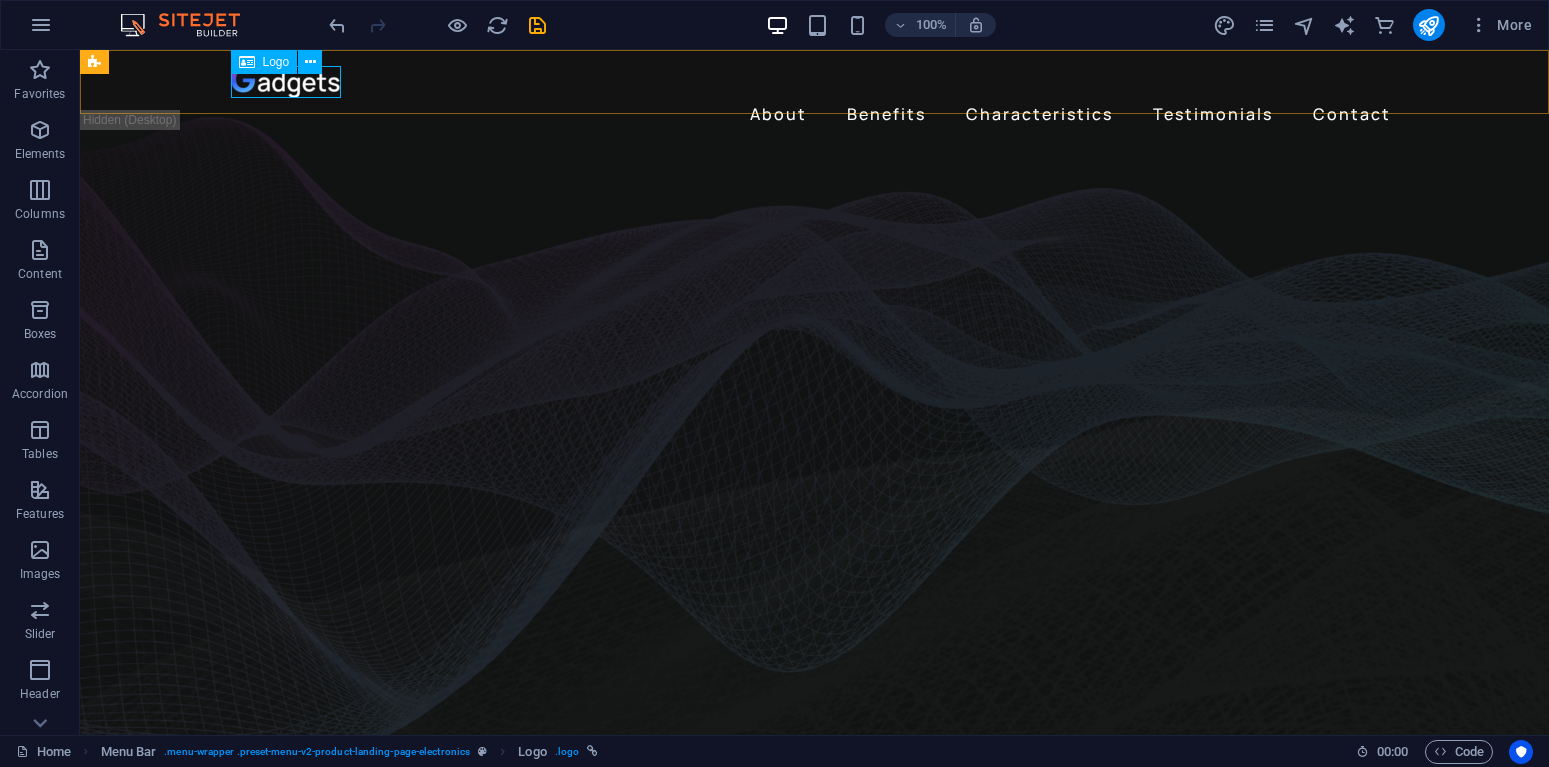 click on "Logo" at bounding box center [276, 62] 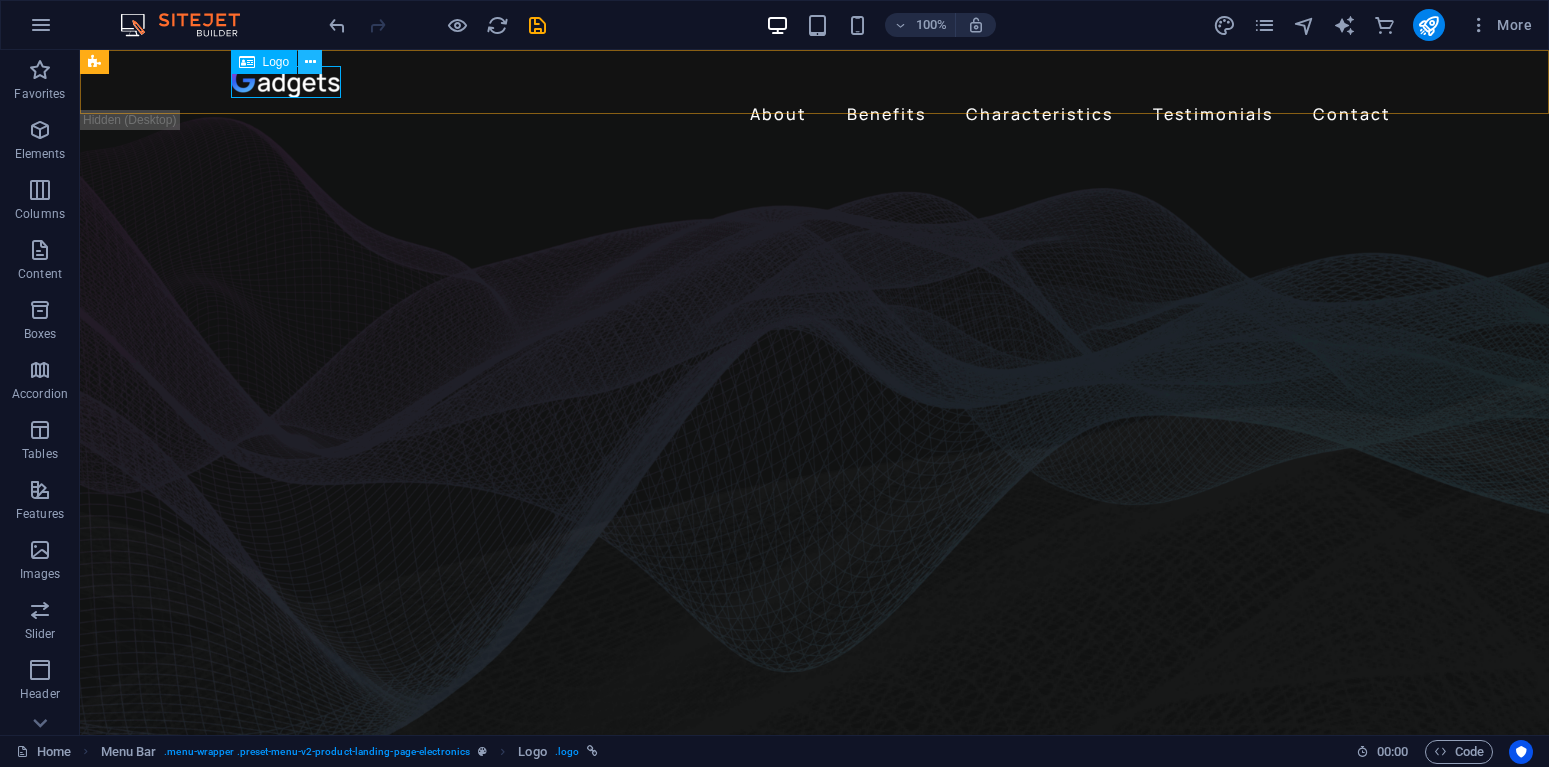 click at bounding box center (310, 62) 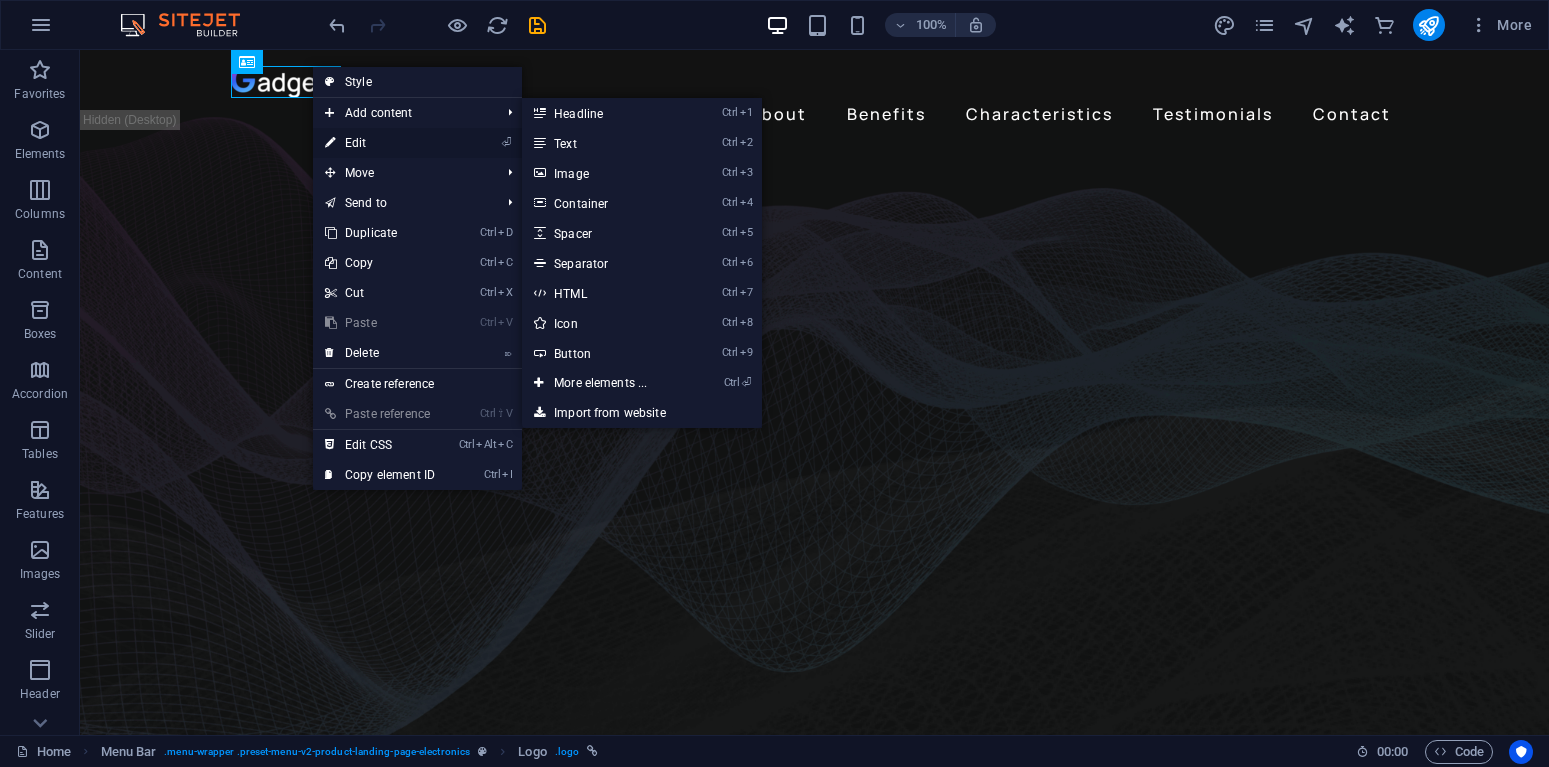 click on "⏎  Edit" at bounding box center (380, 143) 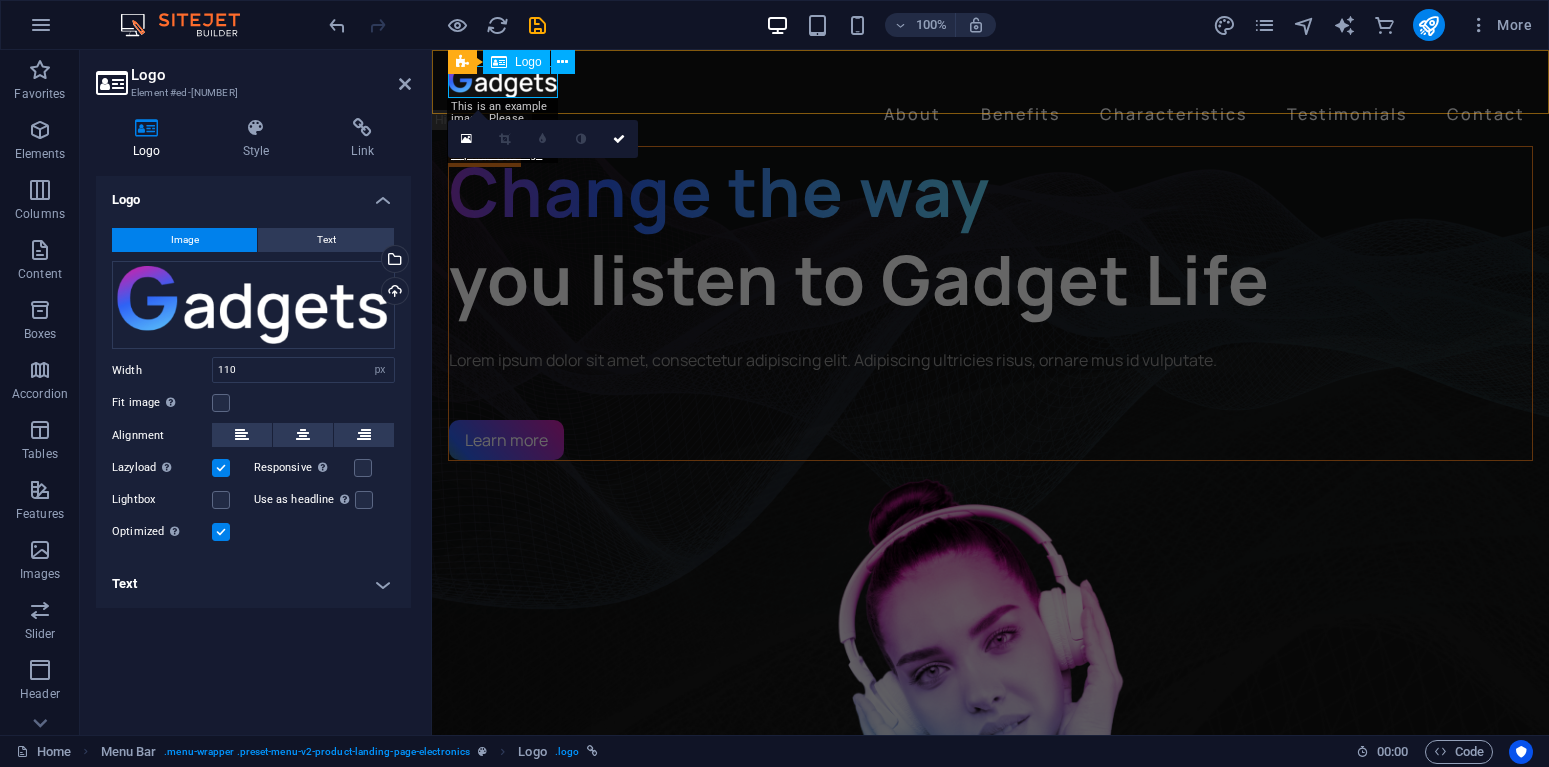 click at bounding box center (990, 82) 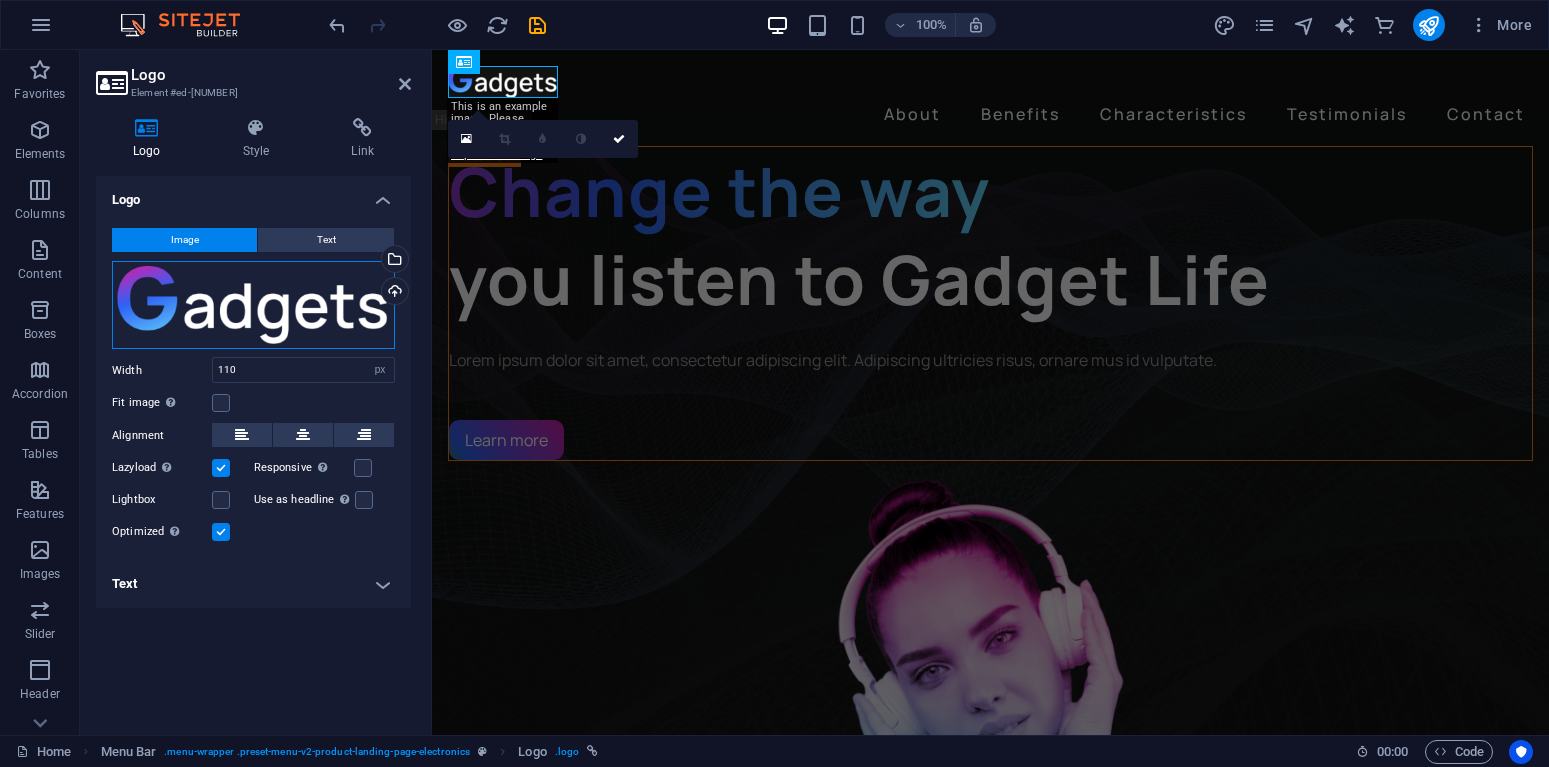 click on "Drag files here, click to choose files or select files from Files or our free stock photos & videos" at bounding box center [253, 305] 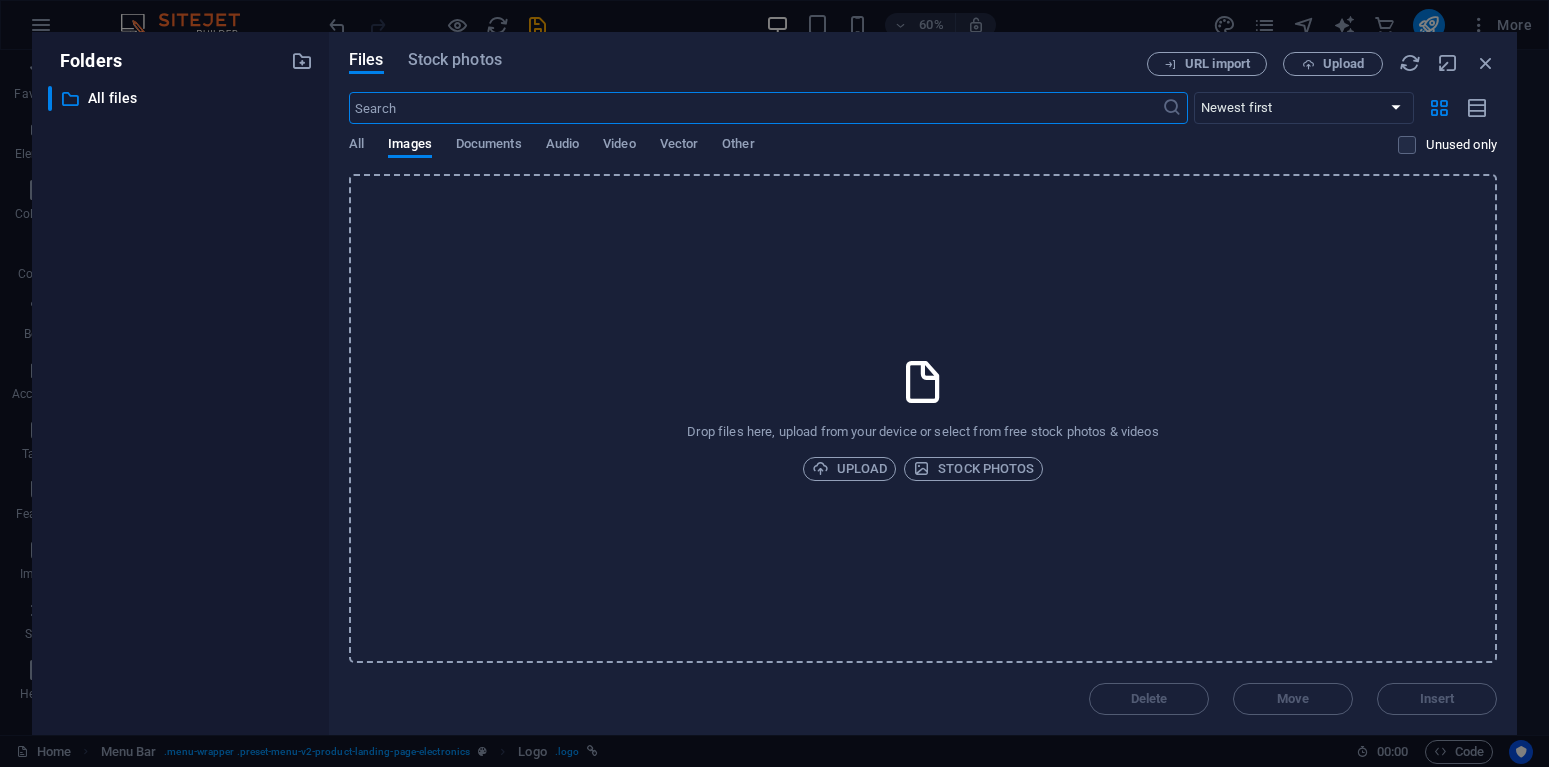 click on "All Images Documents Audio Video Vector Other" at bounding box center [873, 155] 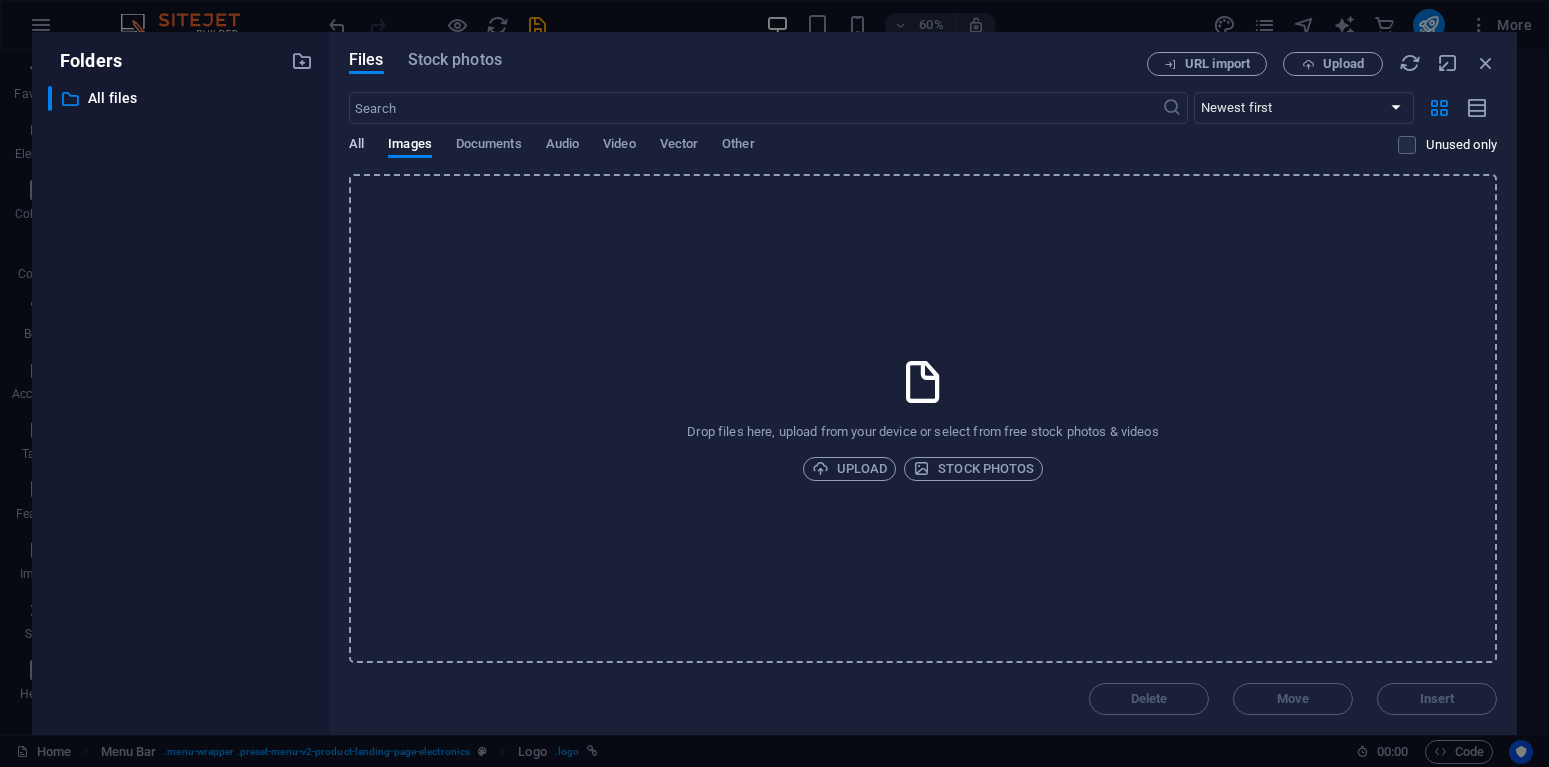 click on "All" at bounding box center (356, 146) 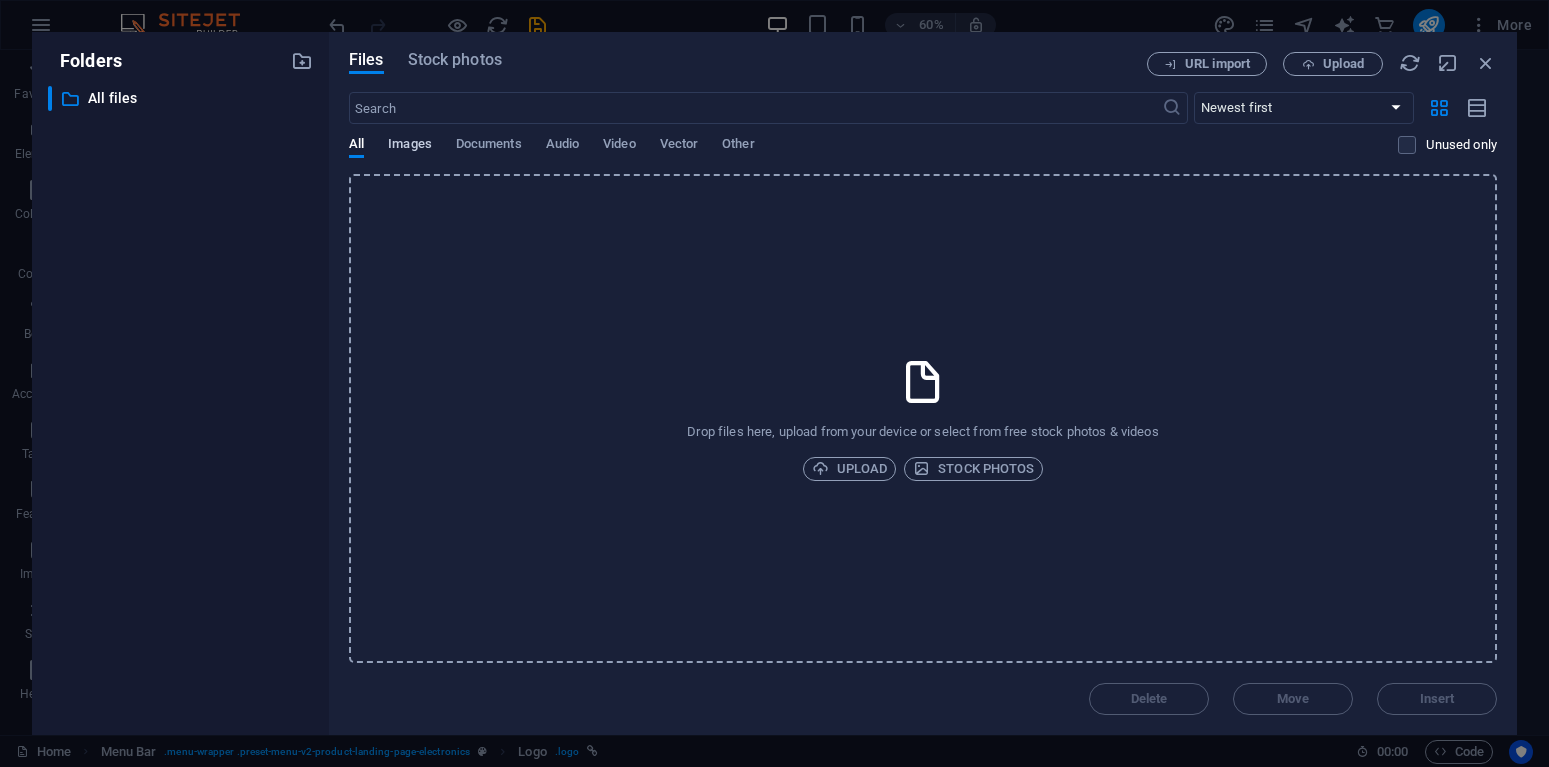 click on "Images" at bounding box center (410, 146) 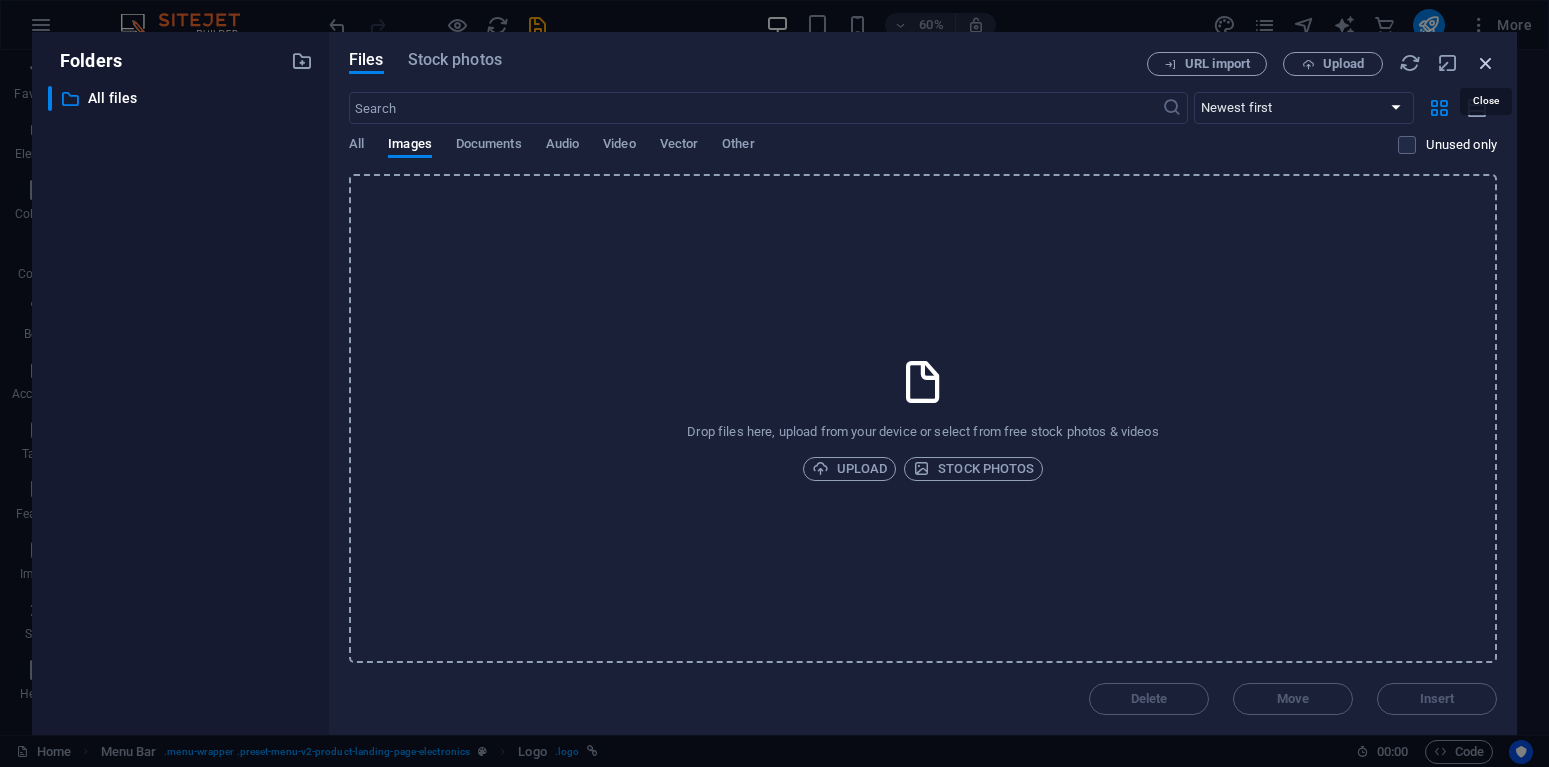 drag, startPoint x: 1490, startPoint y: 61, endPoint x: 1042, endPoint y: 12, distance: 450.67172 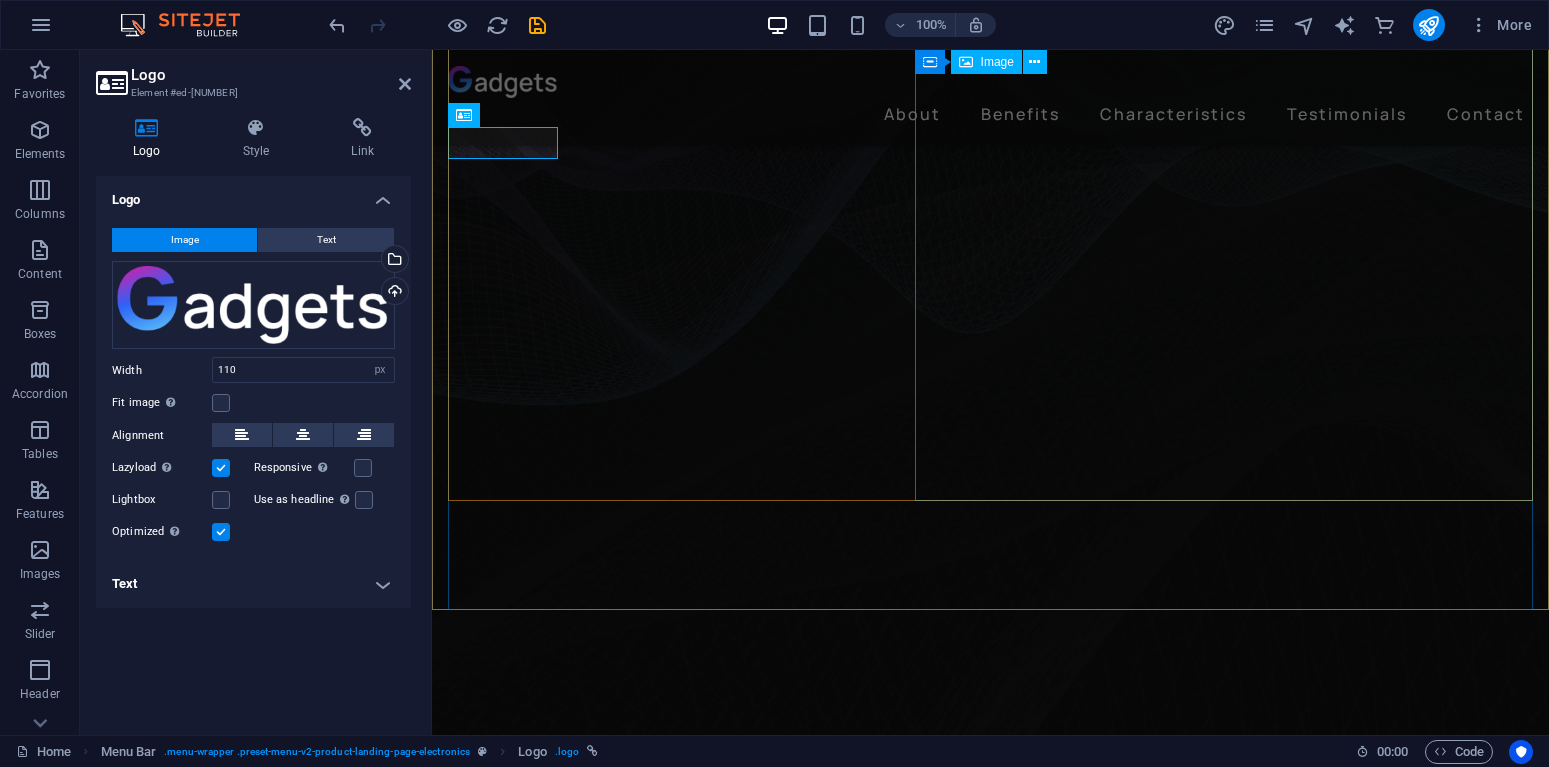 scroll, scrollTop: 0, scrollLeft: 0, axis: both 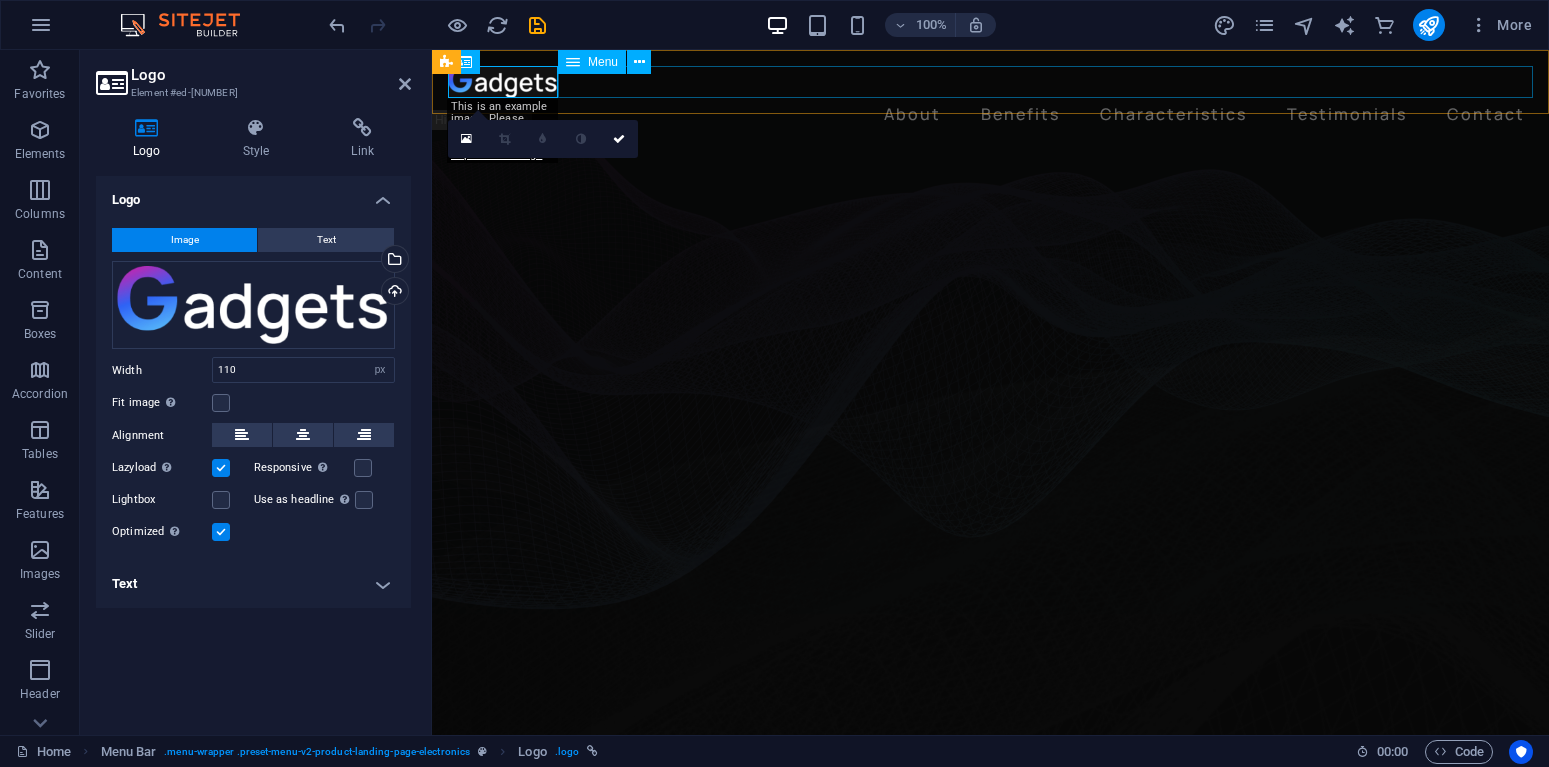 click on "About Benefits Characteristics Testimonials Contact" at bounding box center (990, 114) 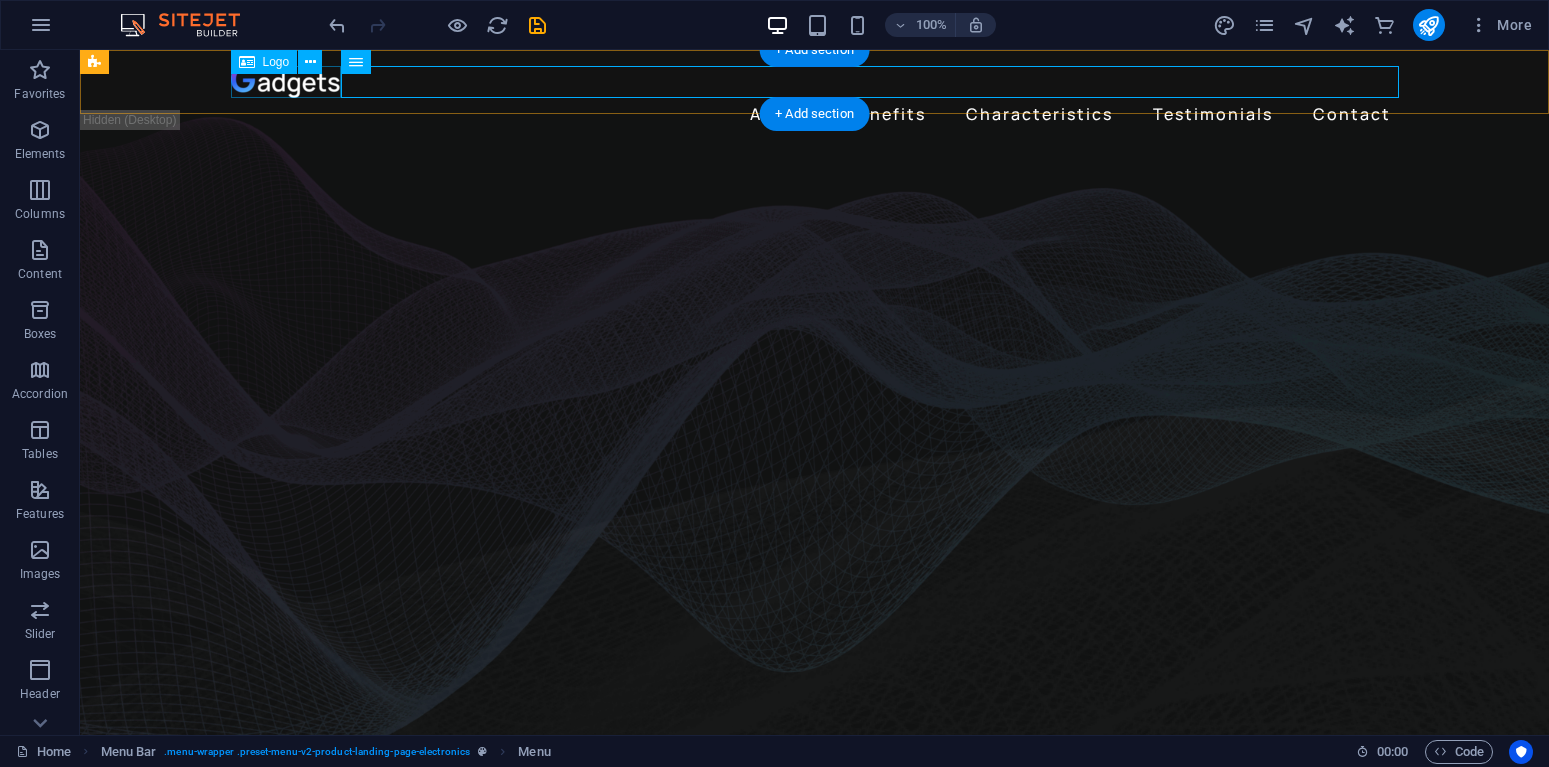 click at bounding box center [815, 82] 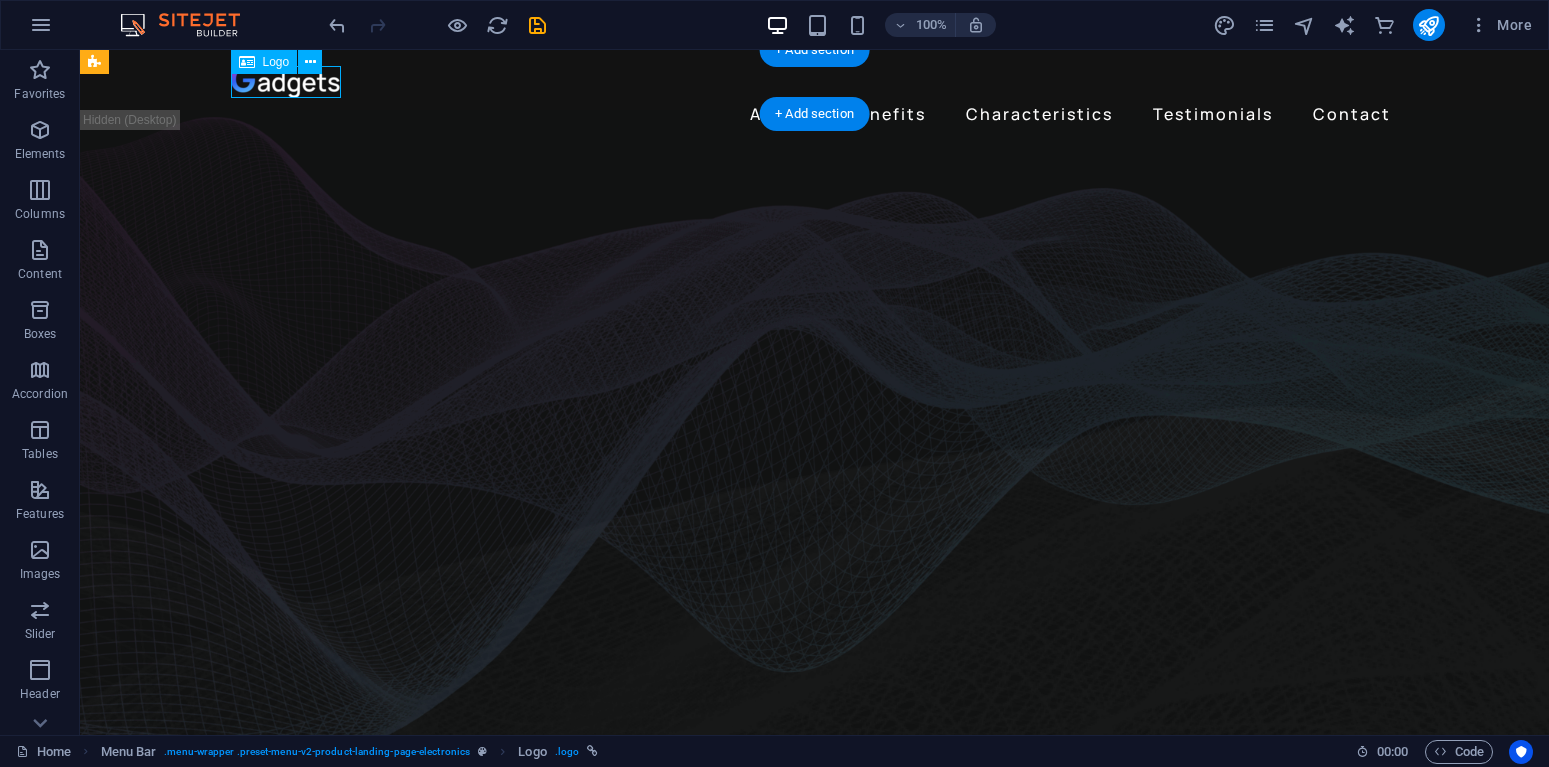 click at bounding box center (815, 82) 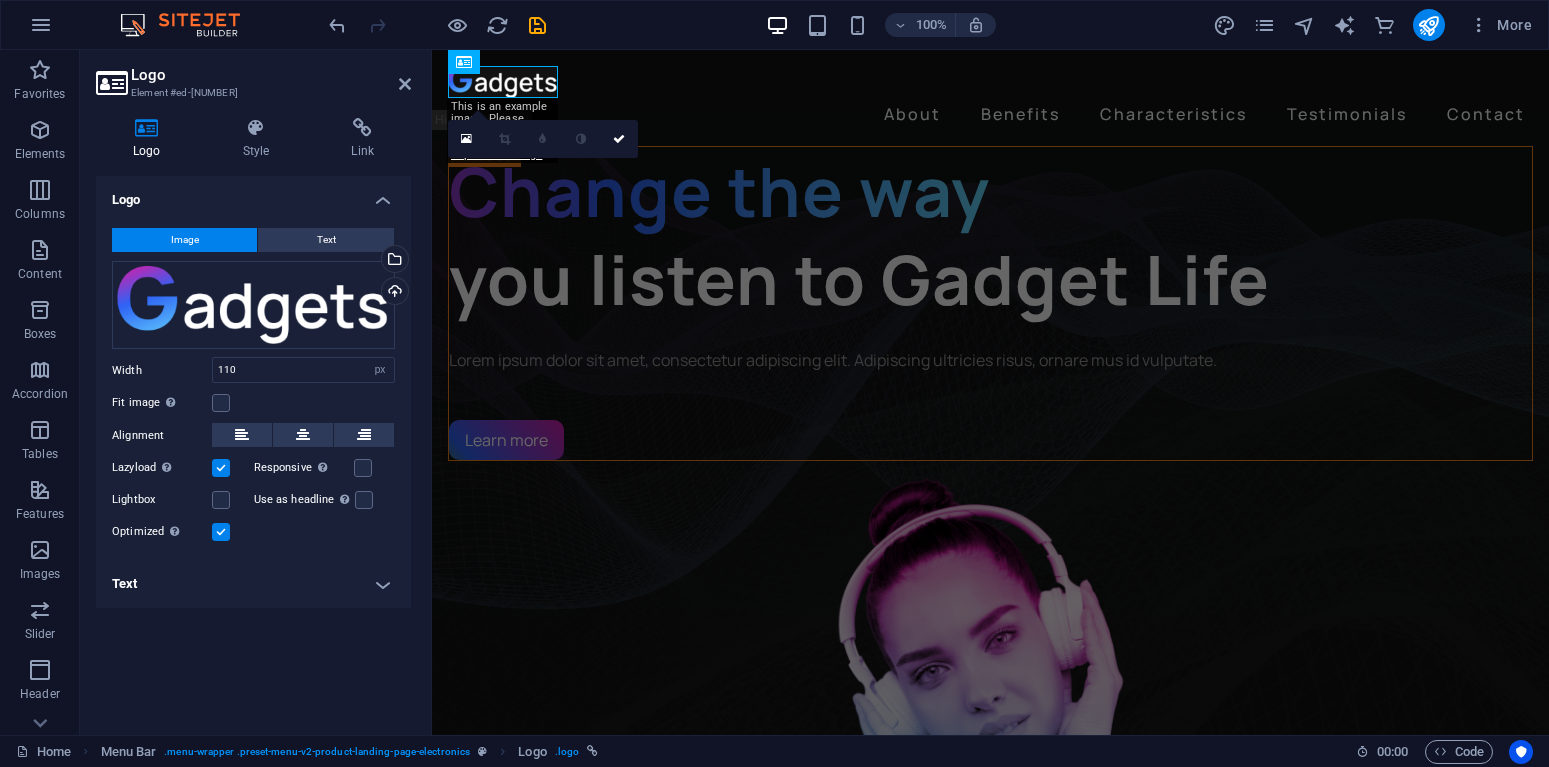 click at bounding box center (990, 82) 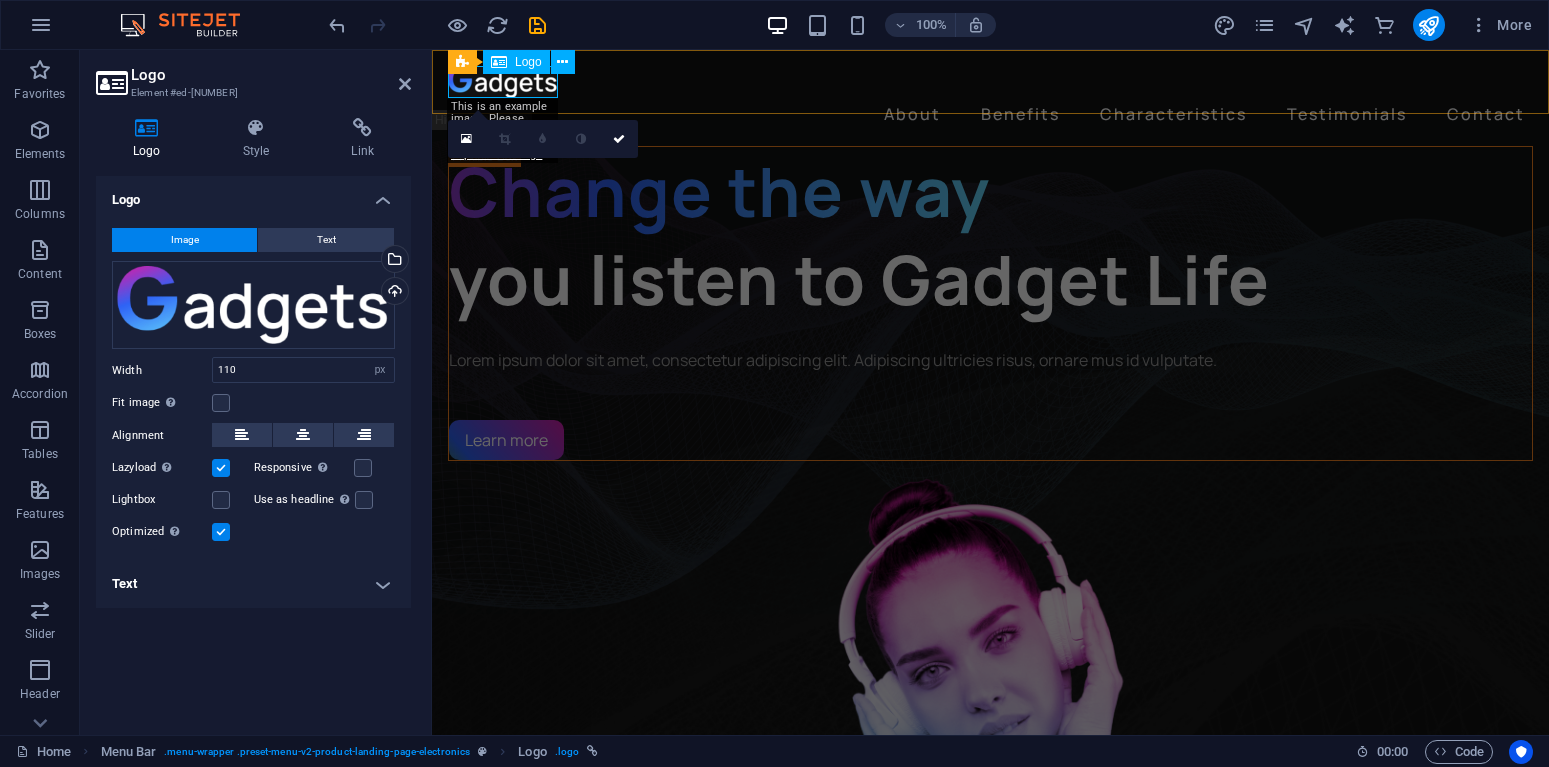 click at bounding box center [990, 82] 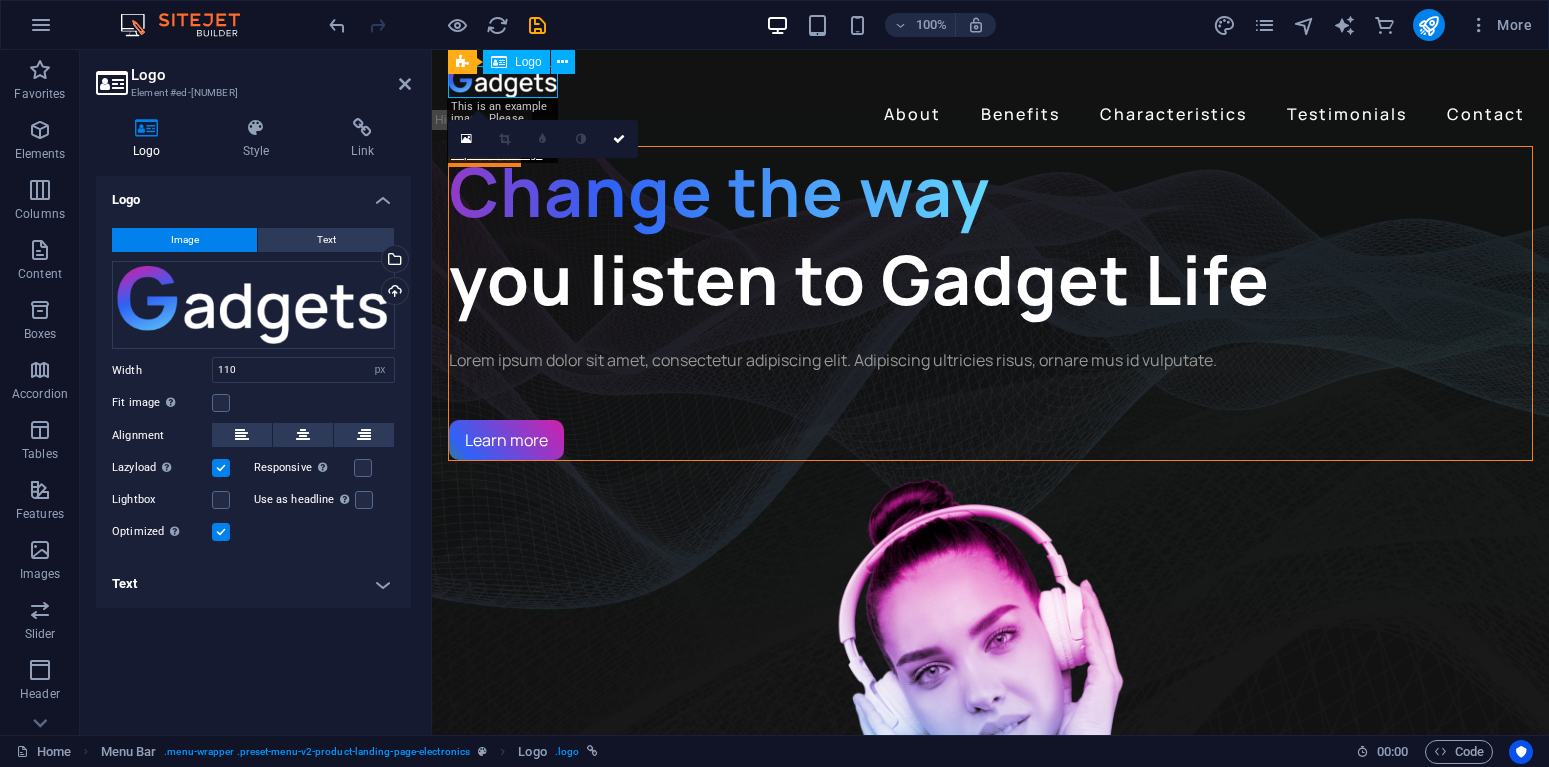 click at bounding box center (990, 82) 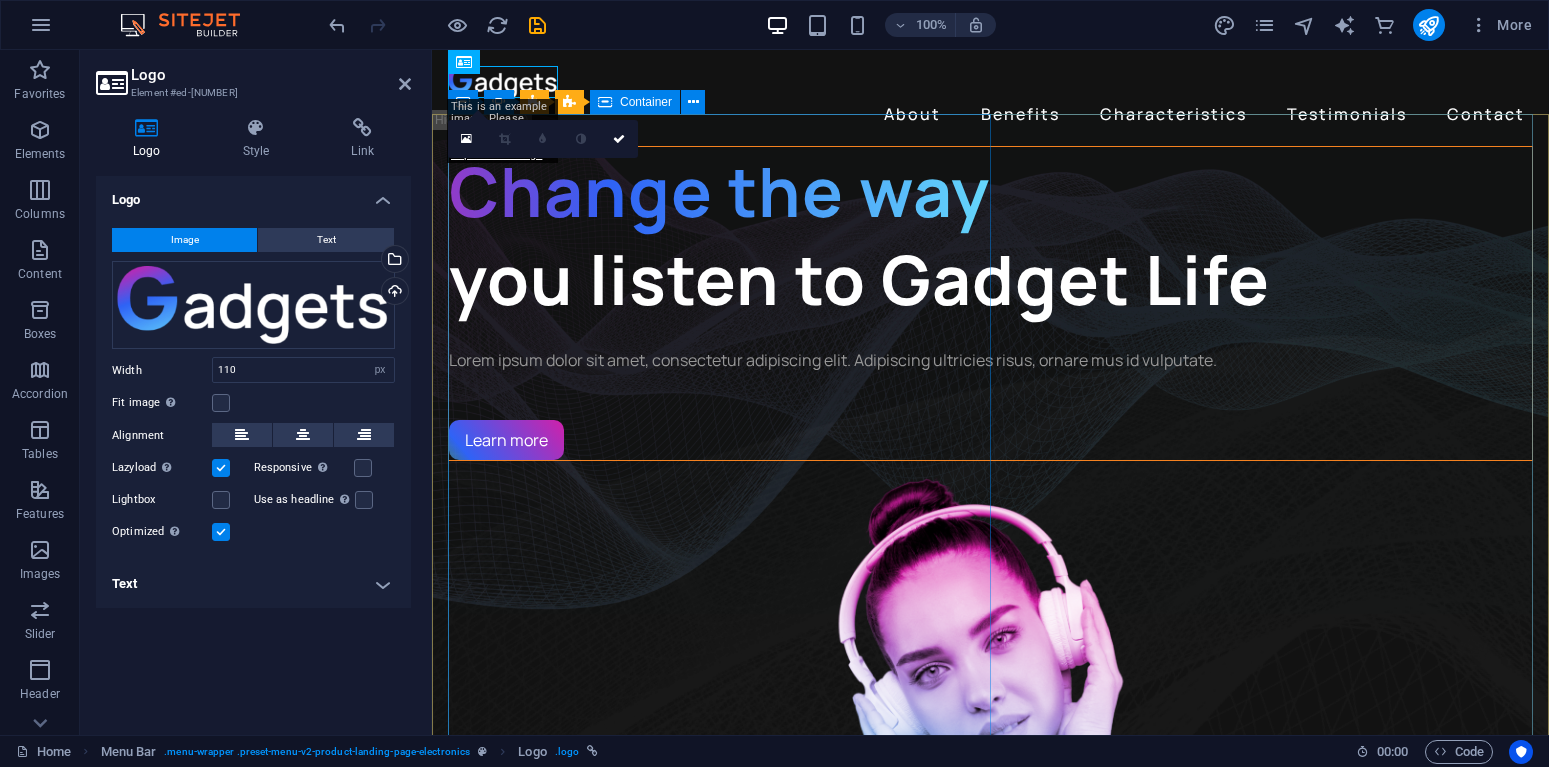 click on "Change the way you listen to Gadget Life Lorem ipsum dolor sit amet, consectetur adipiscing elit. Adipiscing ultricies risus, ornare mus id vulputate. Learn more" at bounding box center [990, 303] 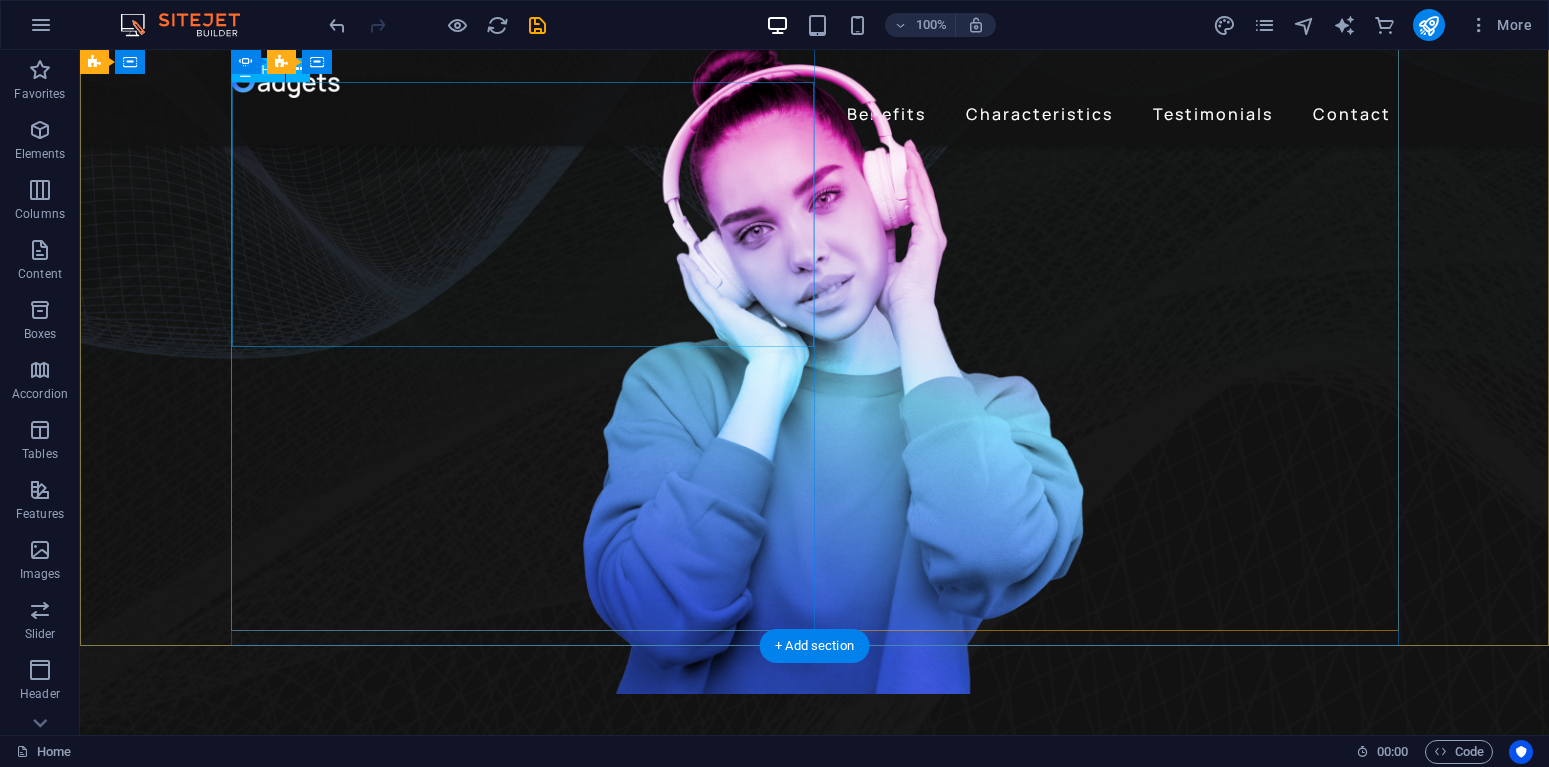 scroll, scrollTop: 0, scrollLeft: 0, axis: both 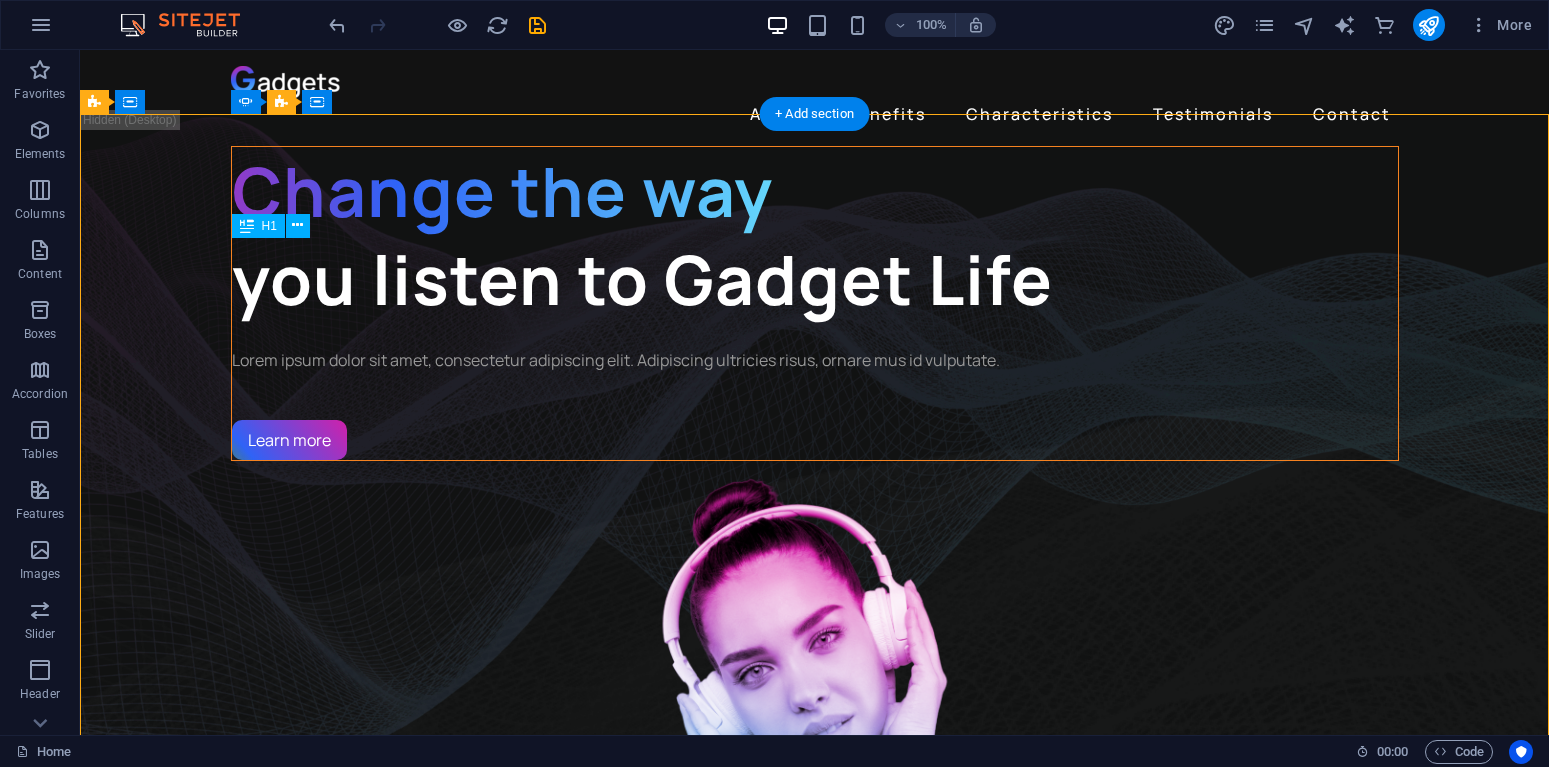 click on "Change the way you listen to Gadget Life" at bounding box center (815, 235) 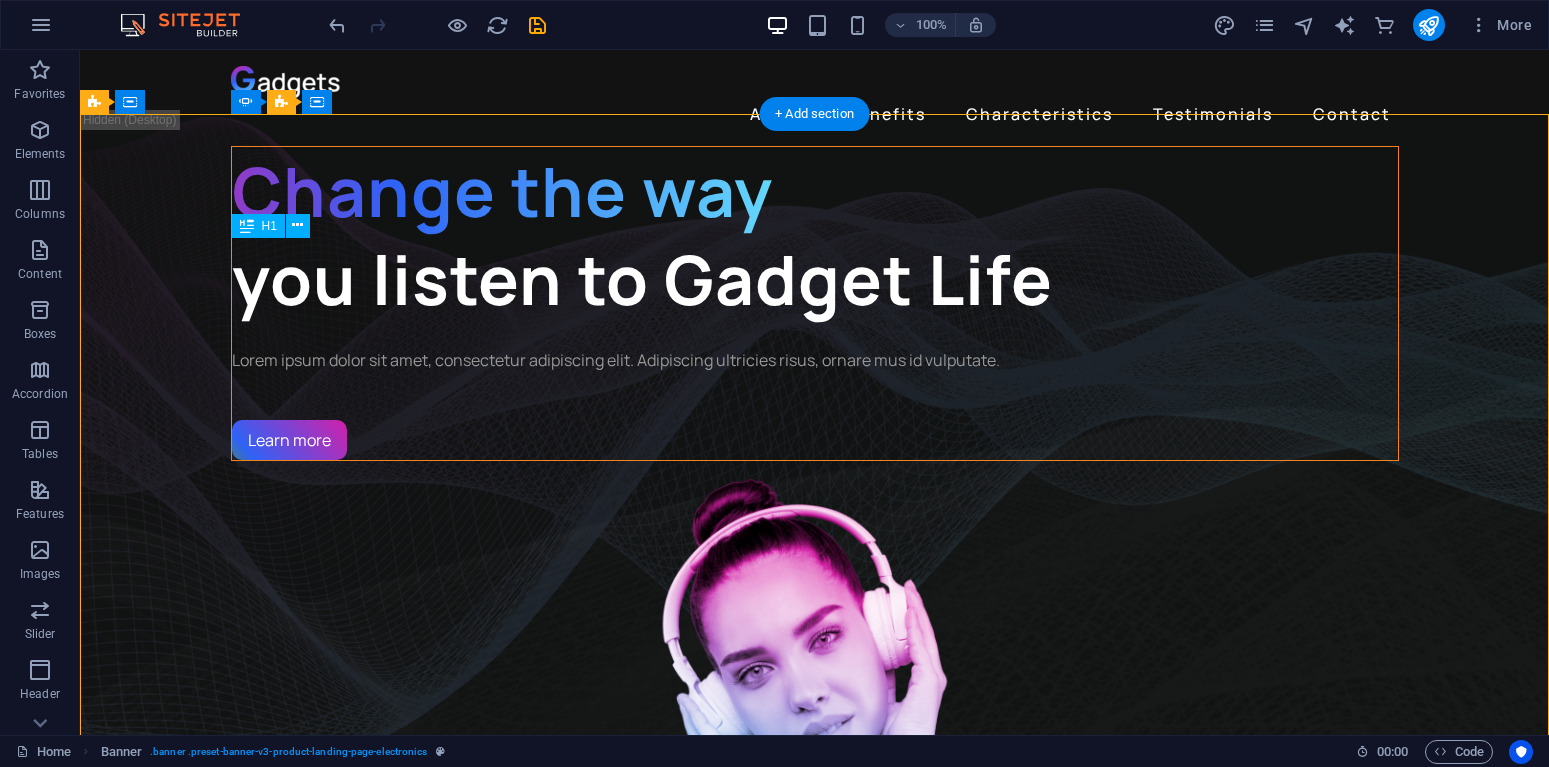 click on "Change the way you listen to Gadget Life" at bounding box center (815, 235) 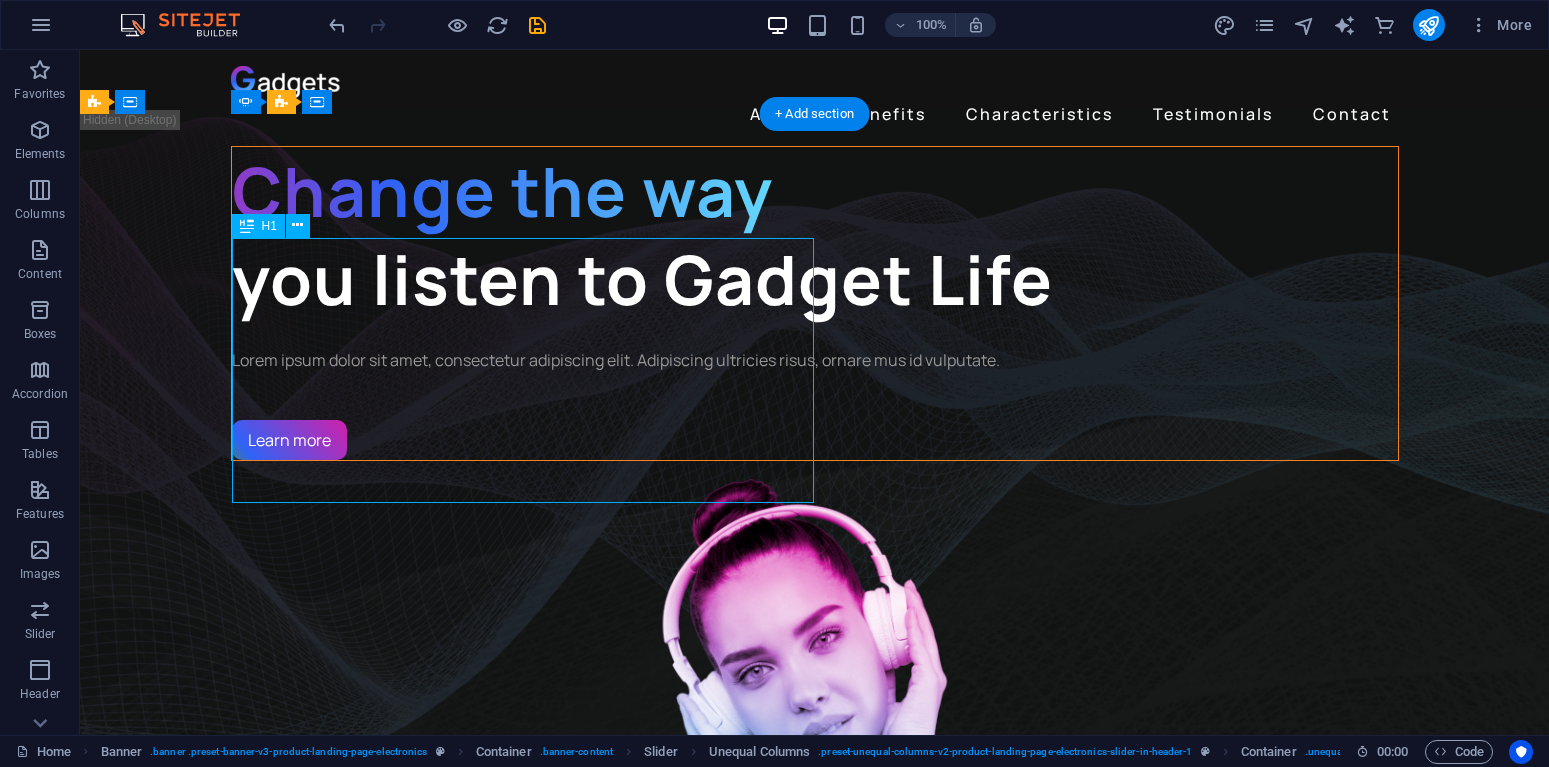 click on "Change the way you listen to Gadget Life" at bounding box center (815, 235) 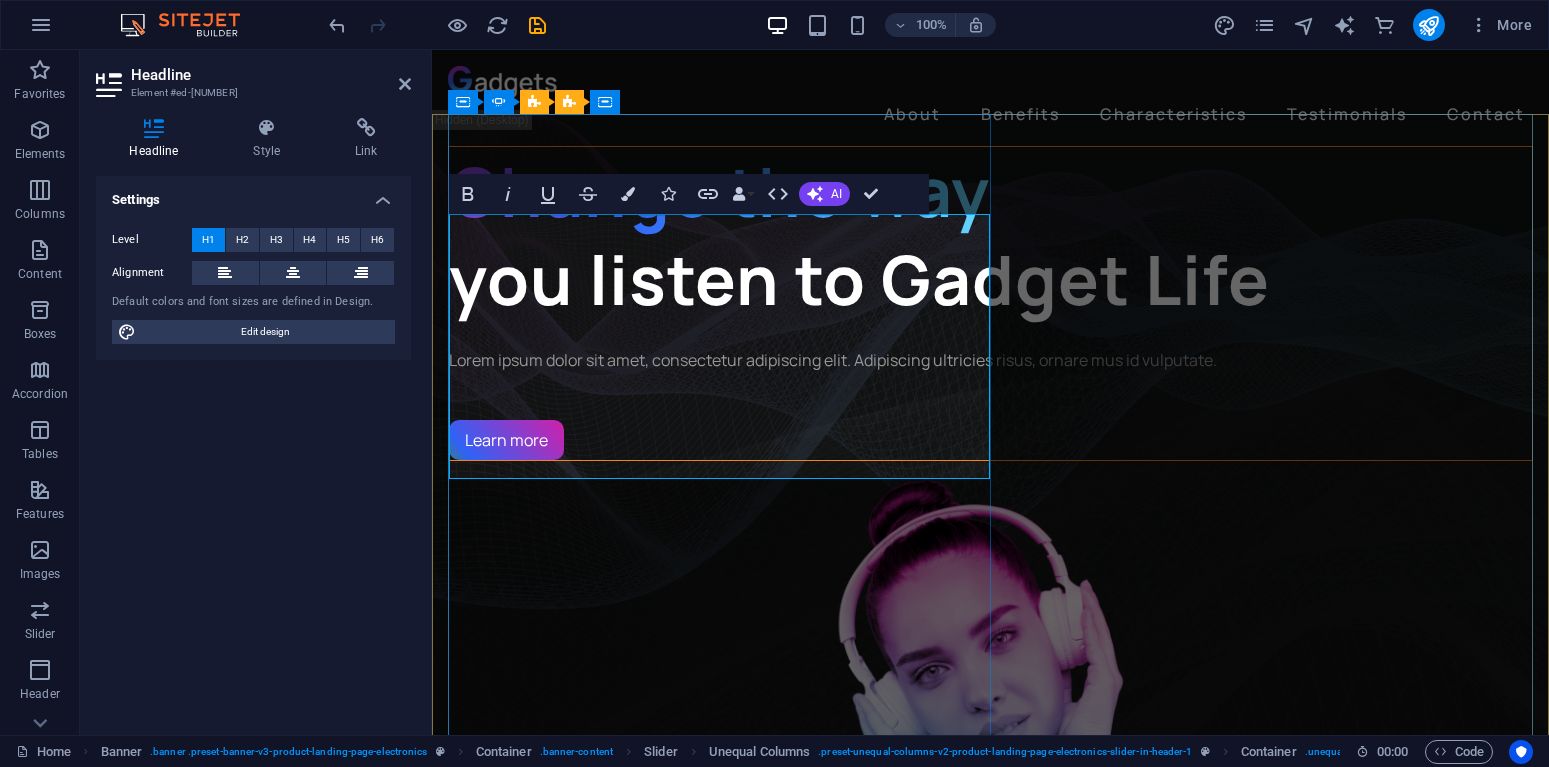 click on "you listen to Gadget Life" at bounding box center [859, 279] 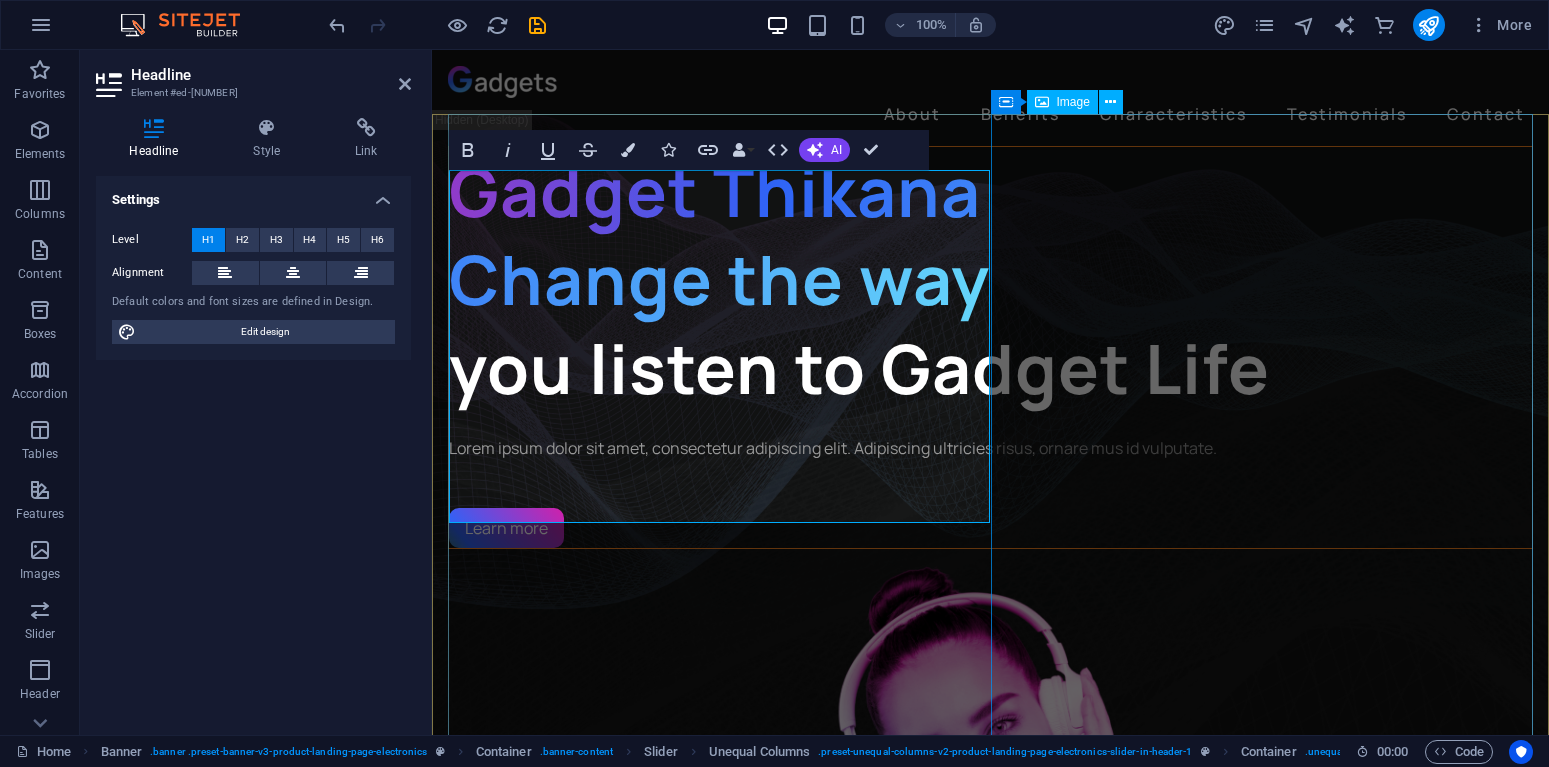 click at bounding box center (990, 885) 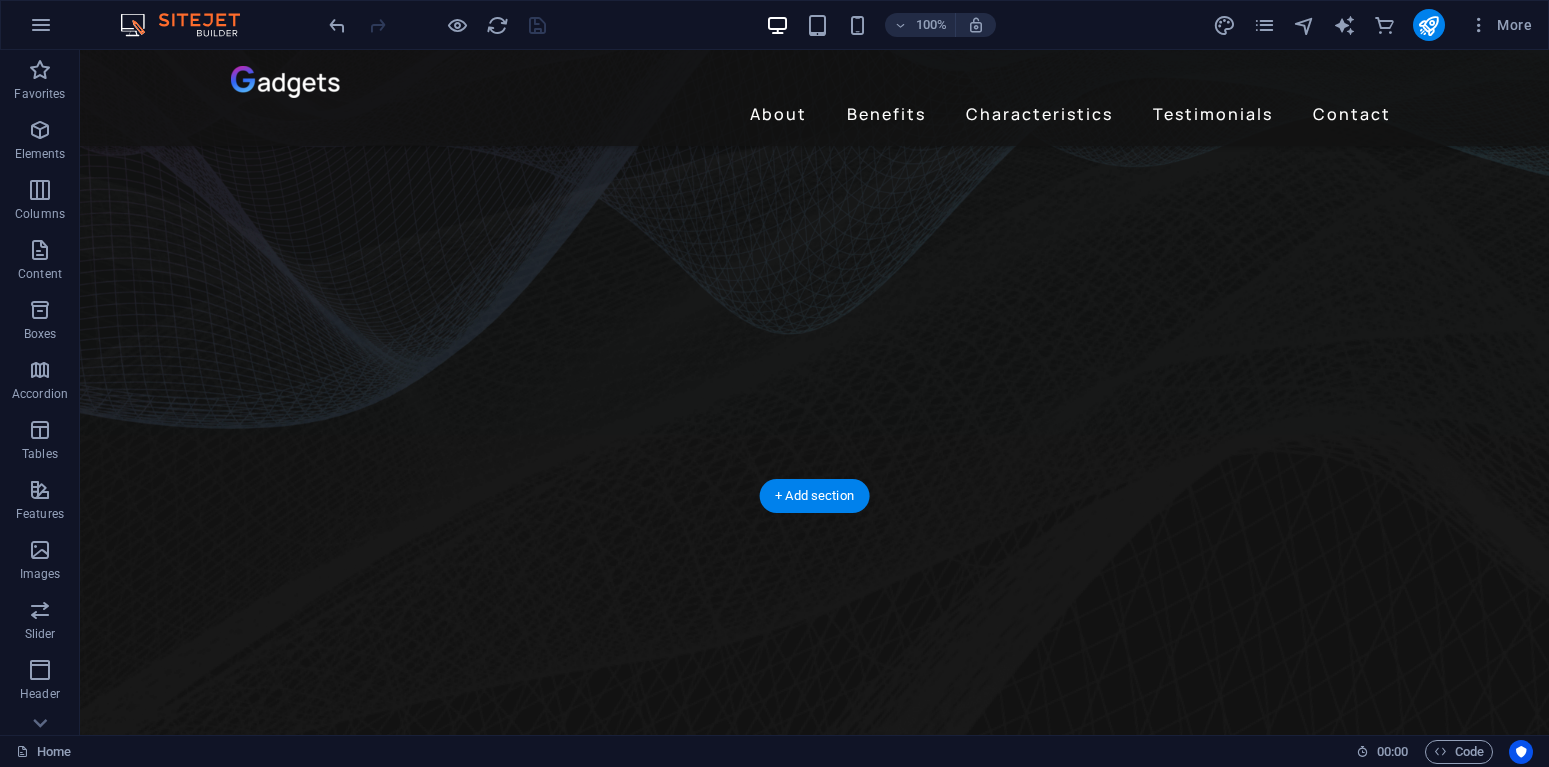 scroll, scrollTop: 0, scrollLeft: 0, axis: both 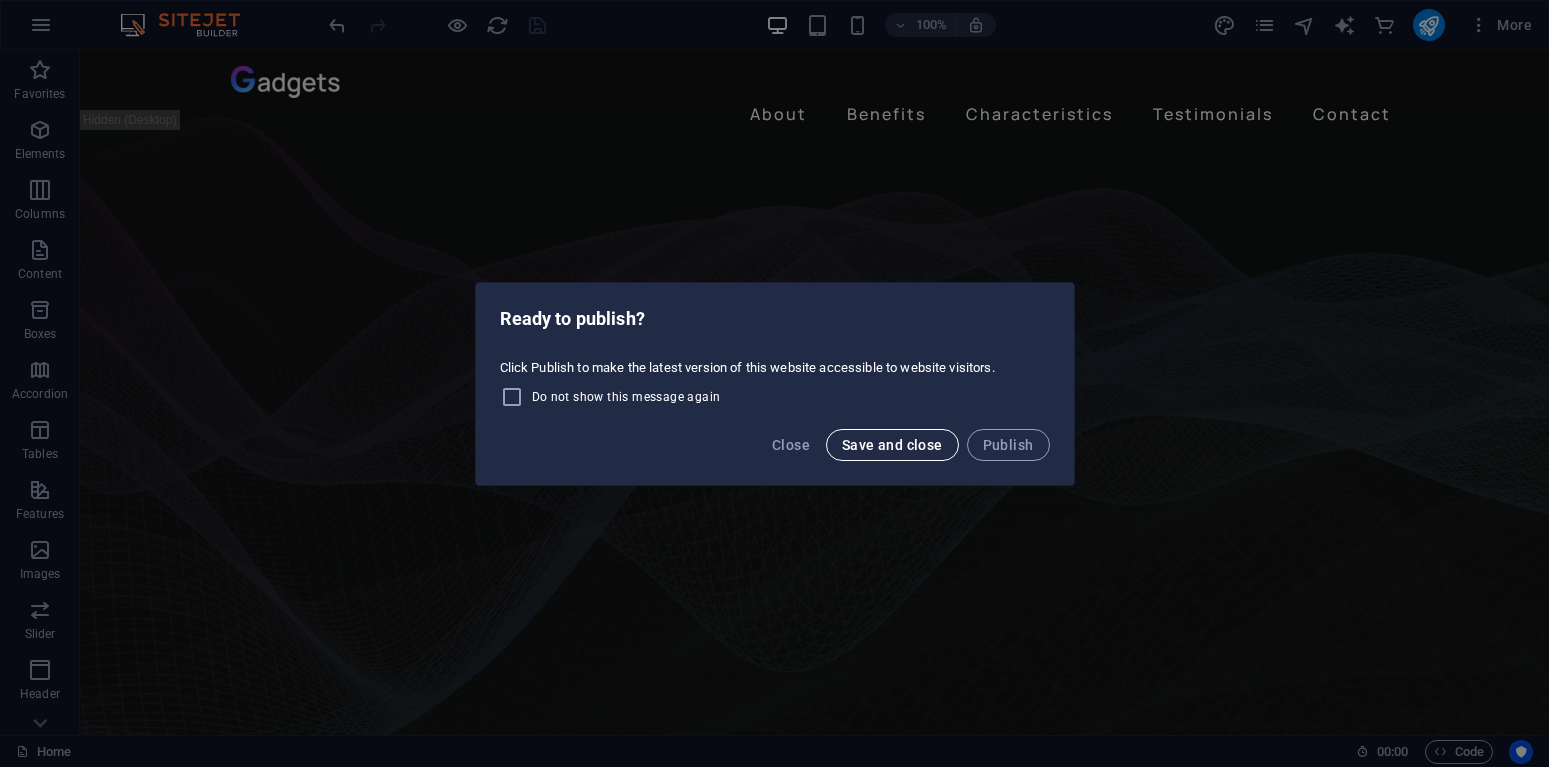 click on "Save and close" at bounding box center (892, 445) 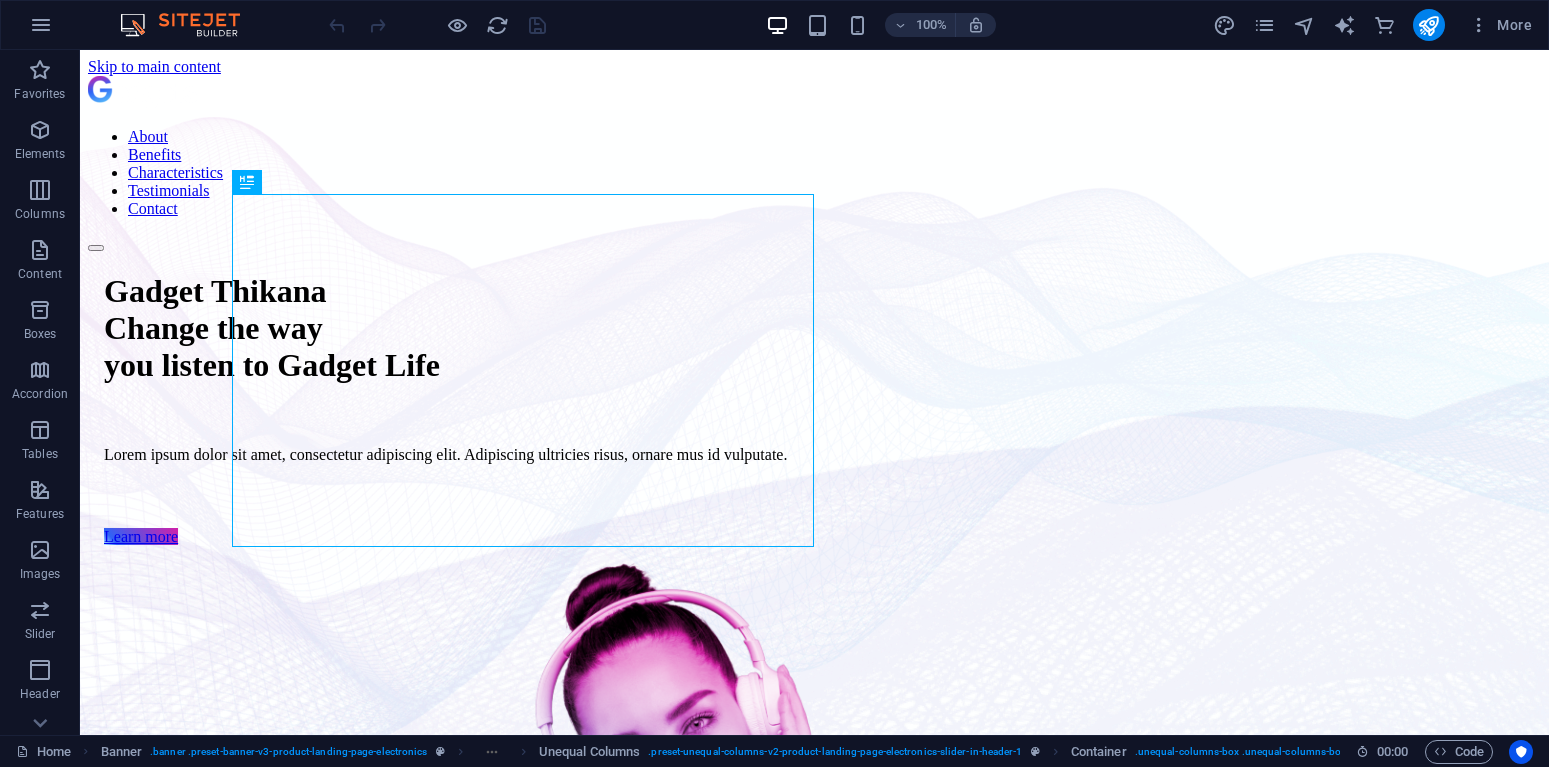 scroll, scrollTop: 0, scrollLeft: 0, axis: both 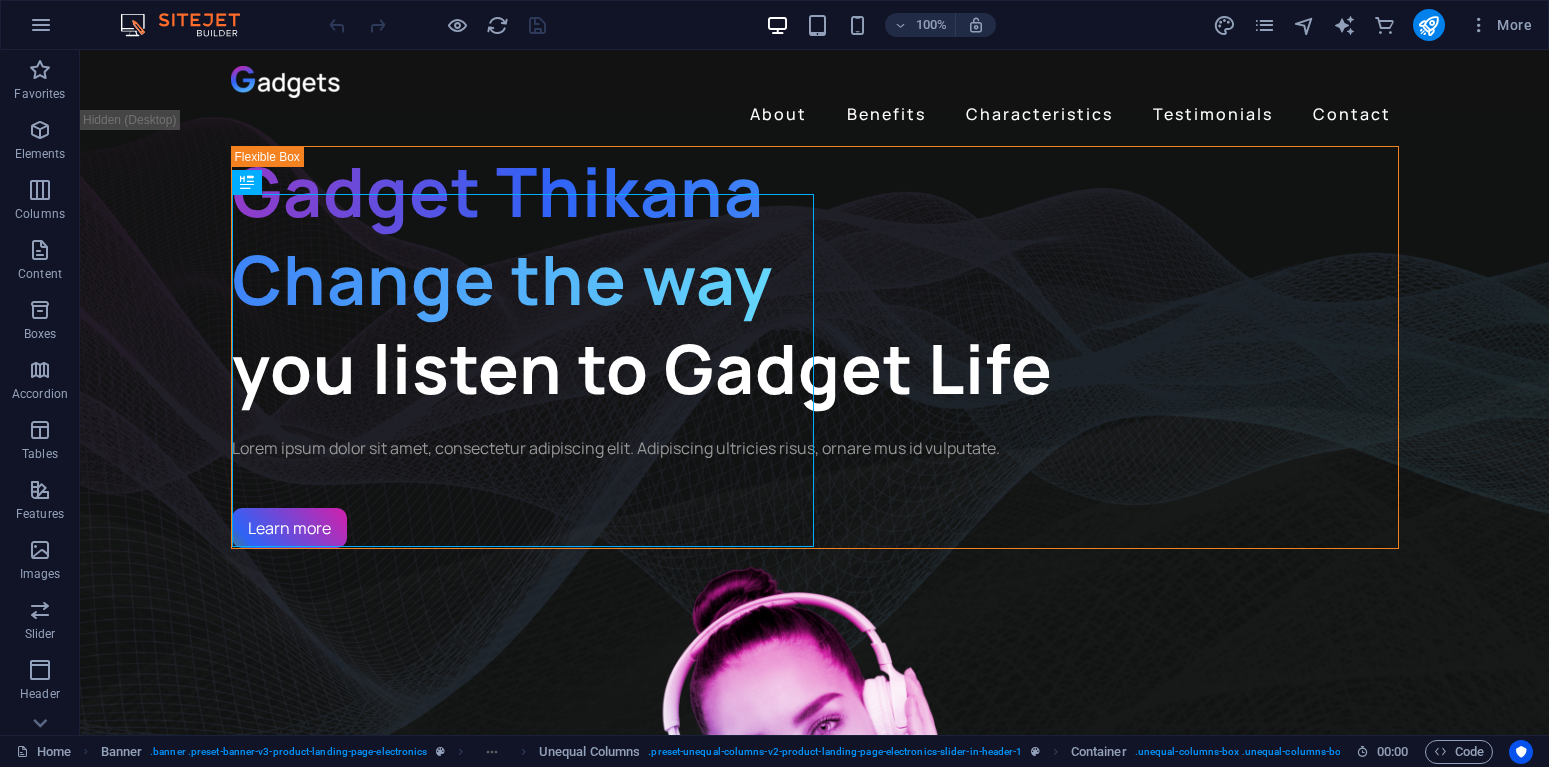 click at bounding box center [190, 25] 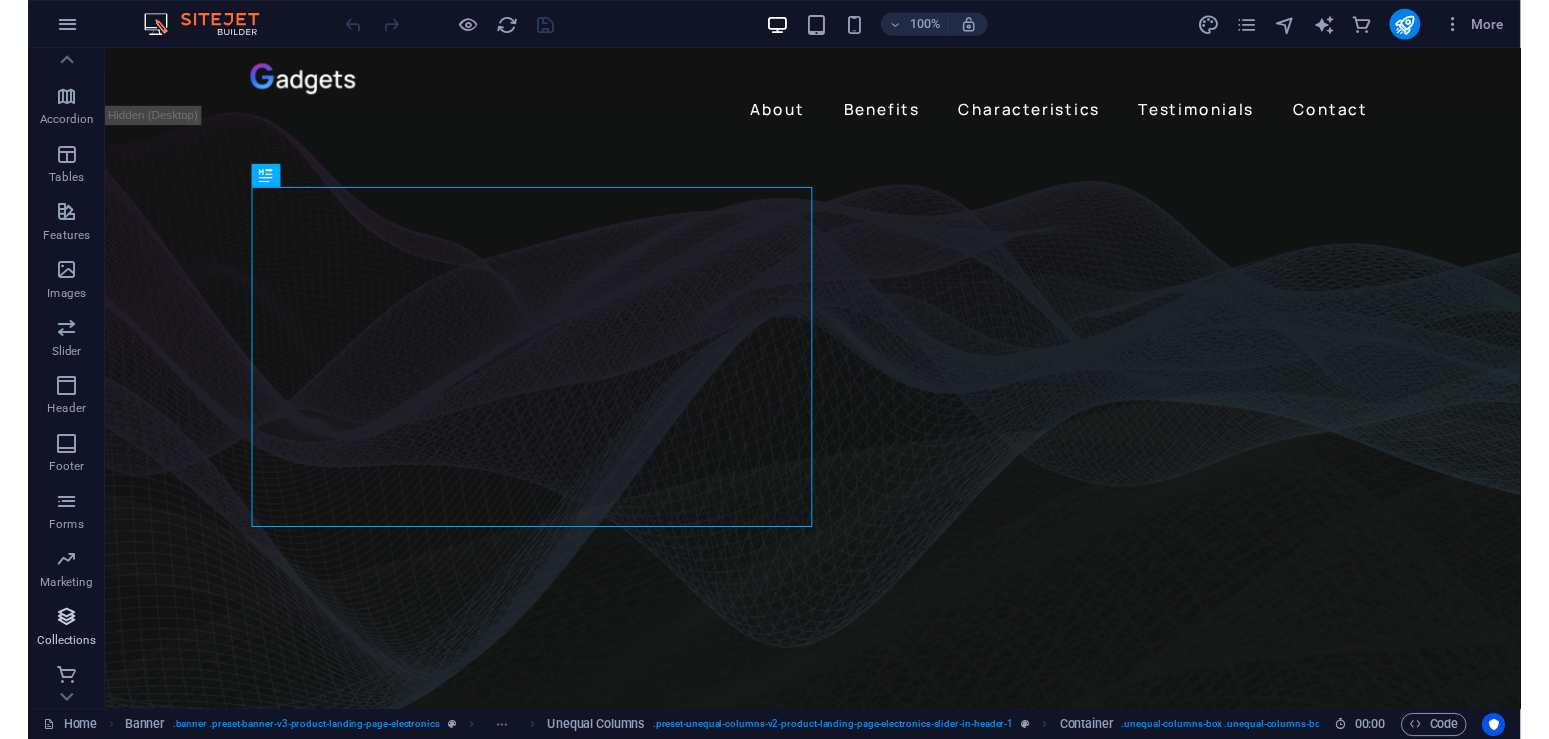 scroll, scrollTop: 275, scrollLeft: 0, axis: vertical 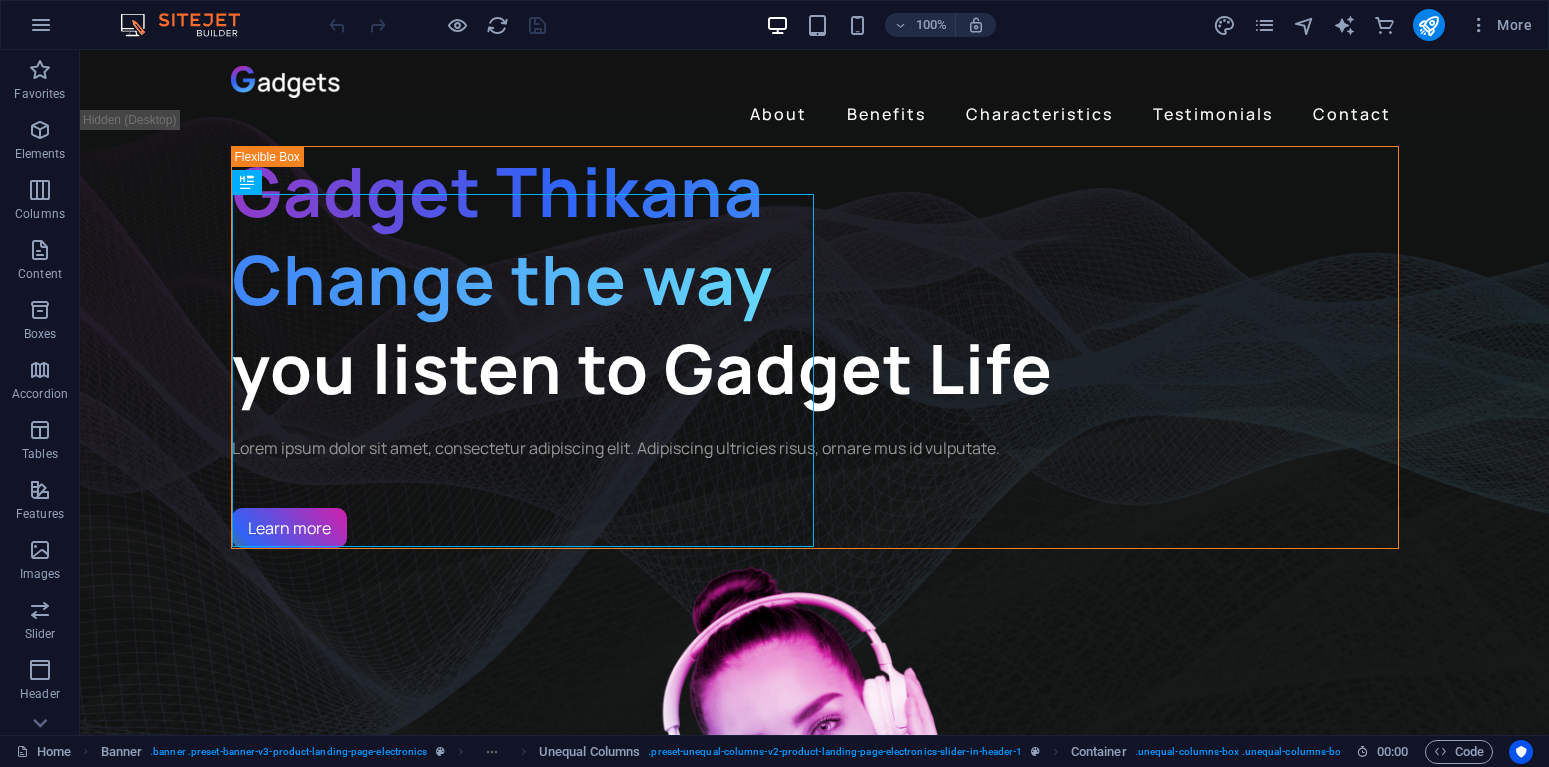click at bounding box center (190, 25) 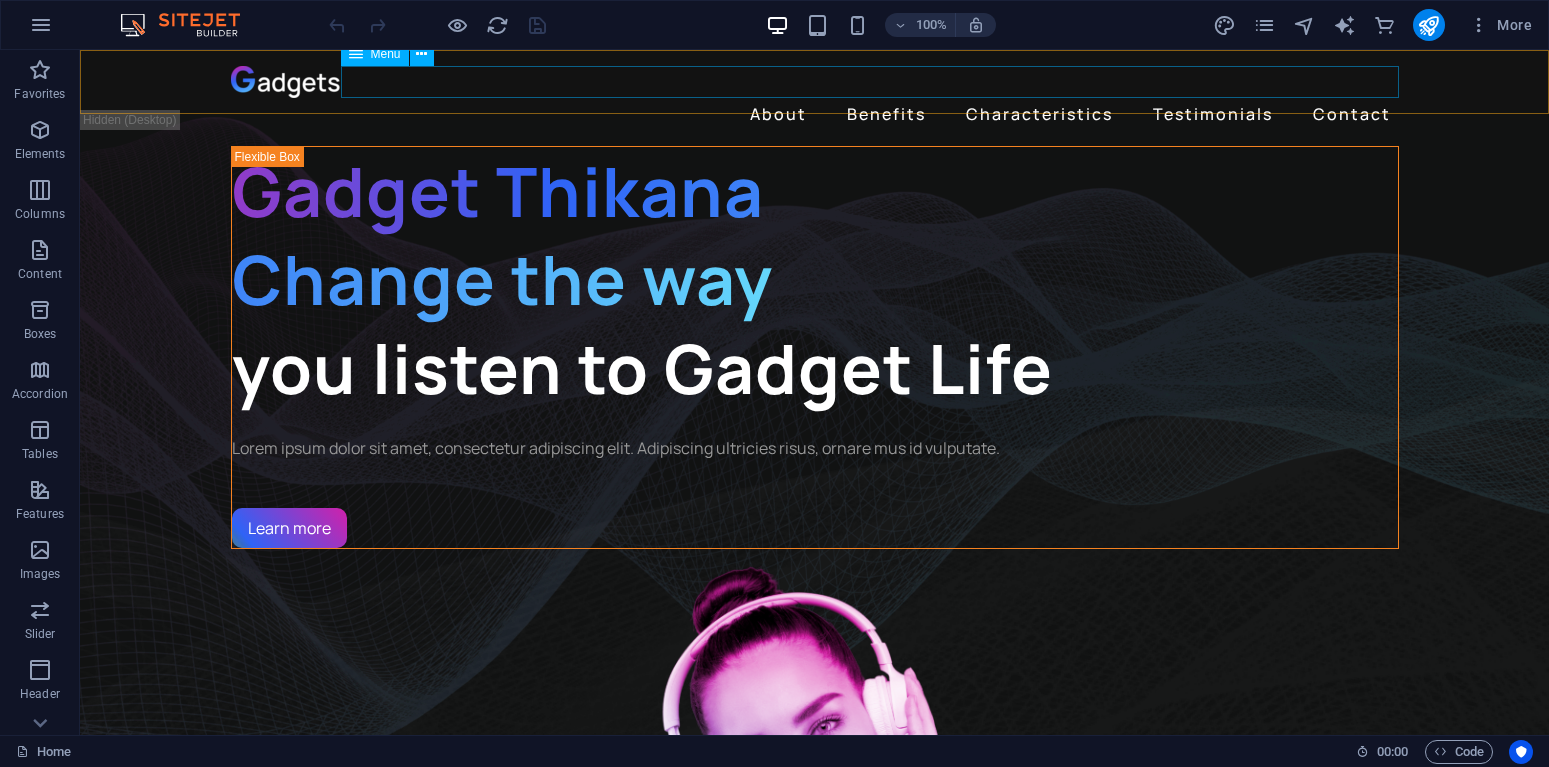 scroll, scrollTop: 408, scrollLeft: 0, axis: vertical 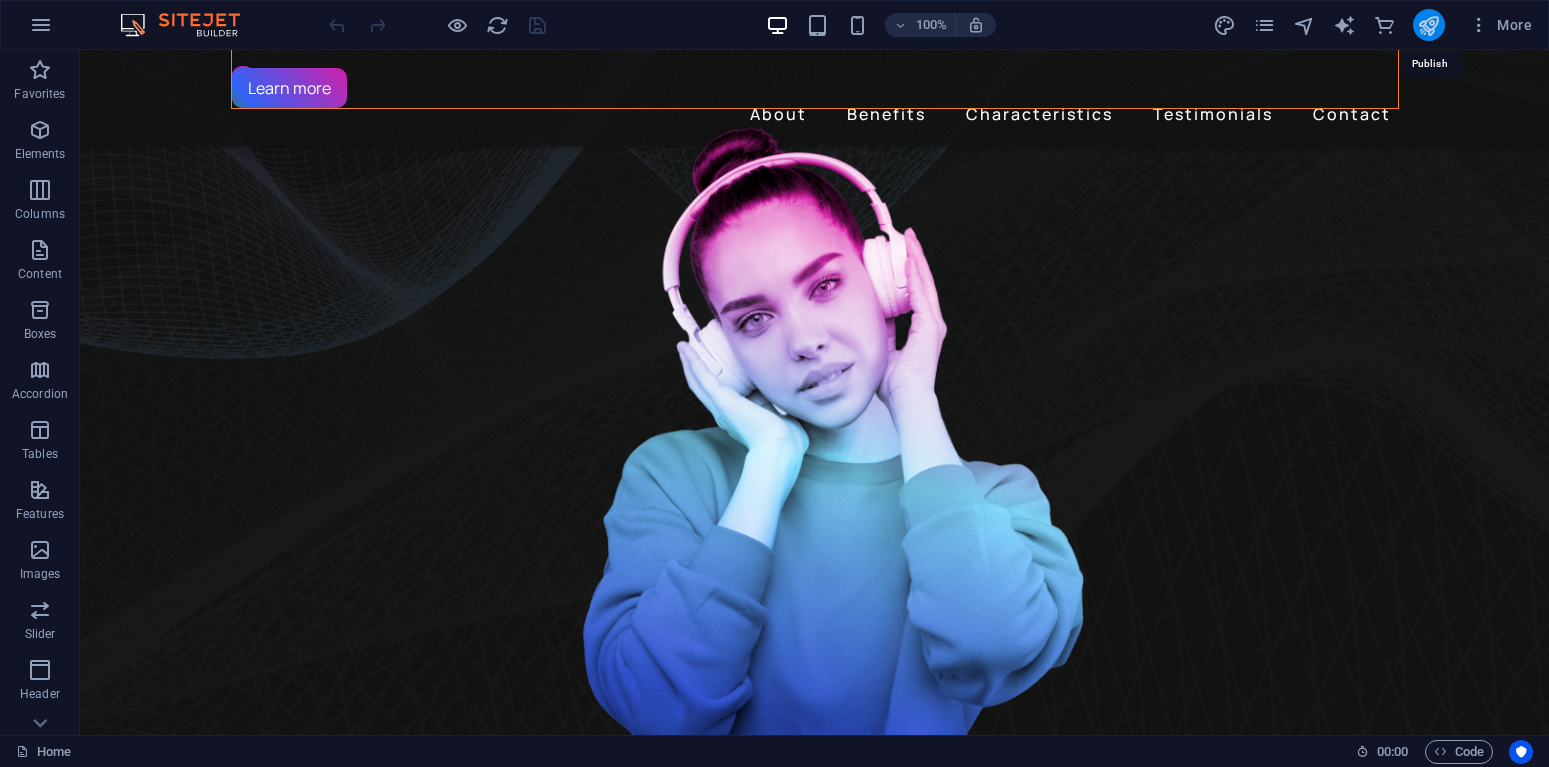 click at bounding box center (1428, 25) 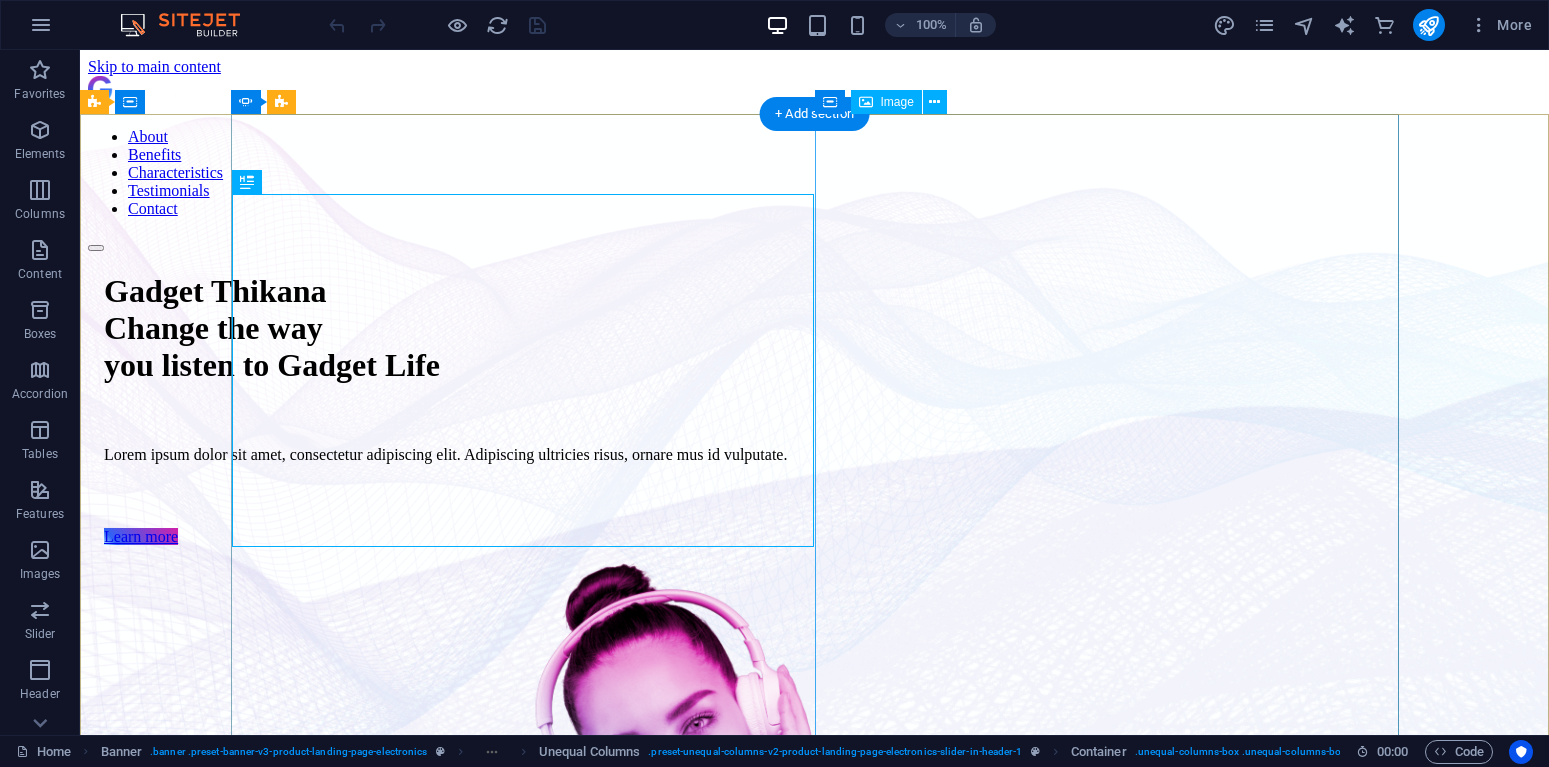 scroll, scrollTop: 0, scrollLeft: 0, axis: both 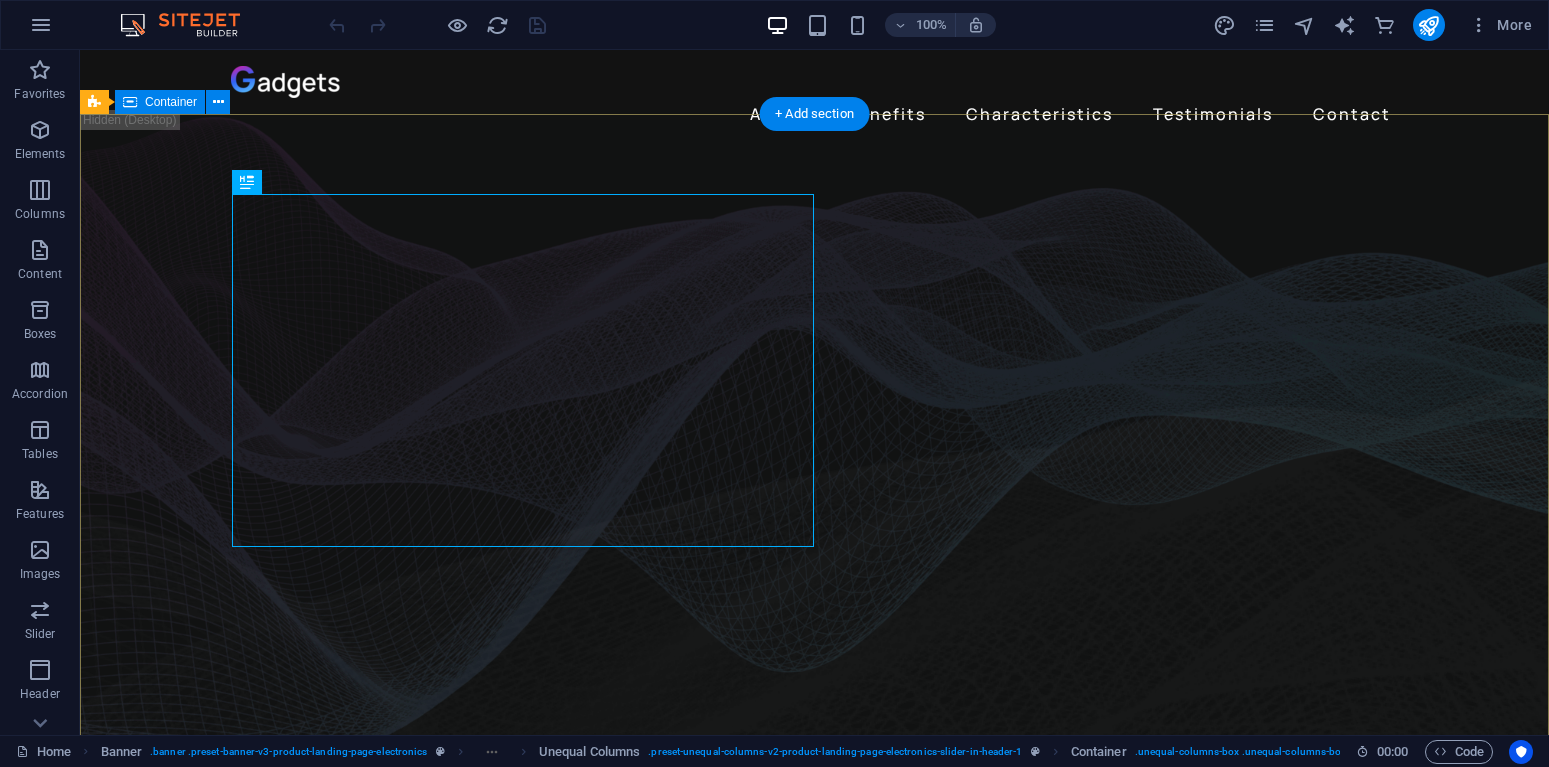 click on "Gadget Thikana Change the way you listen to Gadget Life Lorem ipsum dolor sit amet, consectetur adipiscing elit. Adipiscing ultricies risus, ornare mus id vulputate. Learn more Music is everything  Now  everywhere Lorem ipsum dolor sit amet, consectetur adipiscing elit. Adipiscing ultricies risus, ornare mus id vulputate. Learn more Get lost in the studio sound Lorem ipsum dolor sit amet, consectetur adipiscing elit. Adipiscing ultricies risus, ornare mus id vulputate. Learn more" at bounding box center [814, 2188] 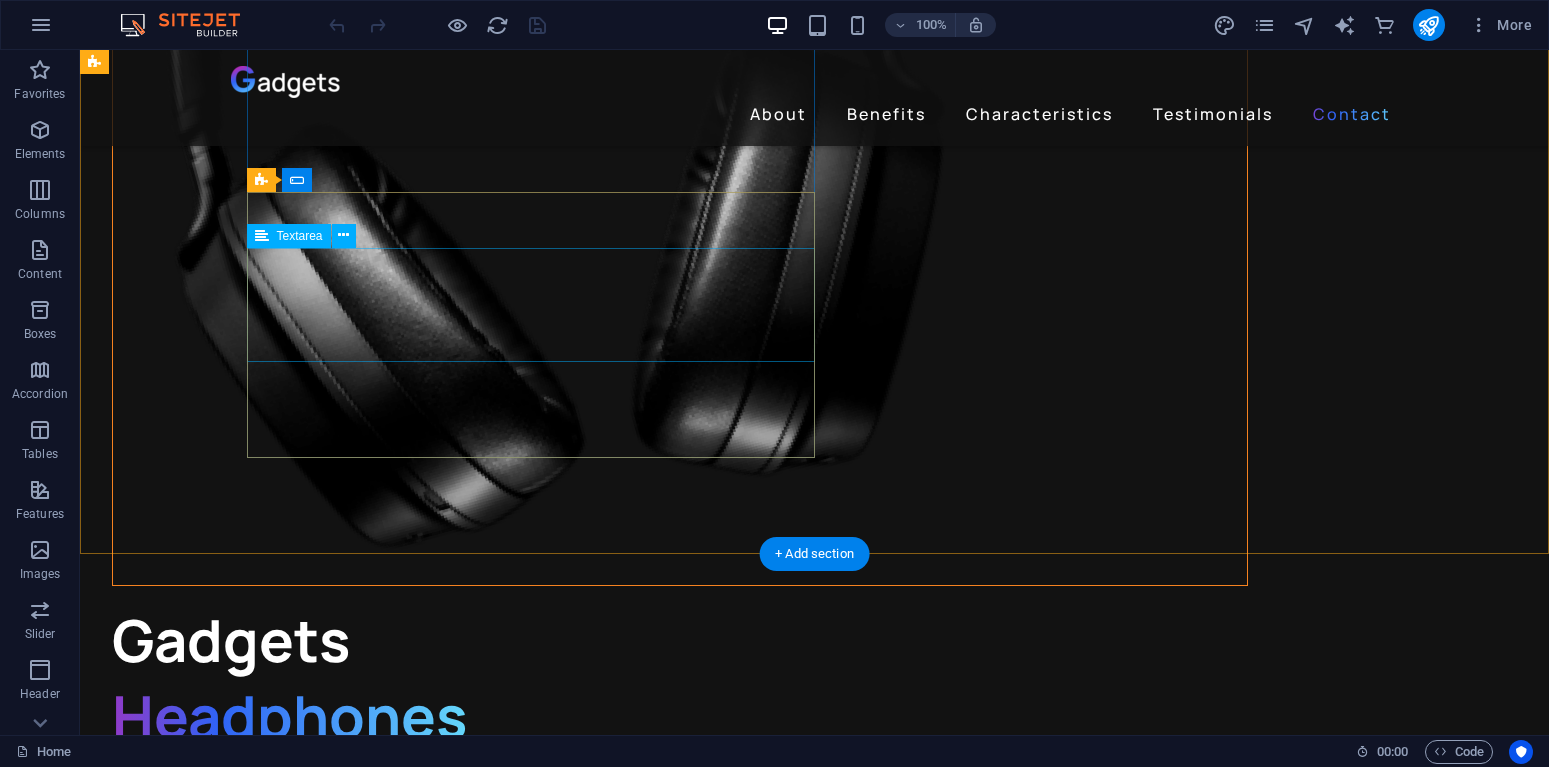 scroll, scrollTop: 5438, scrollLeft: 0, axis: vertical 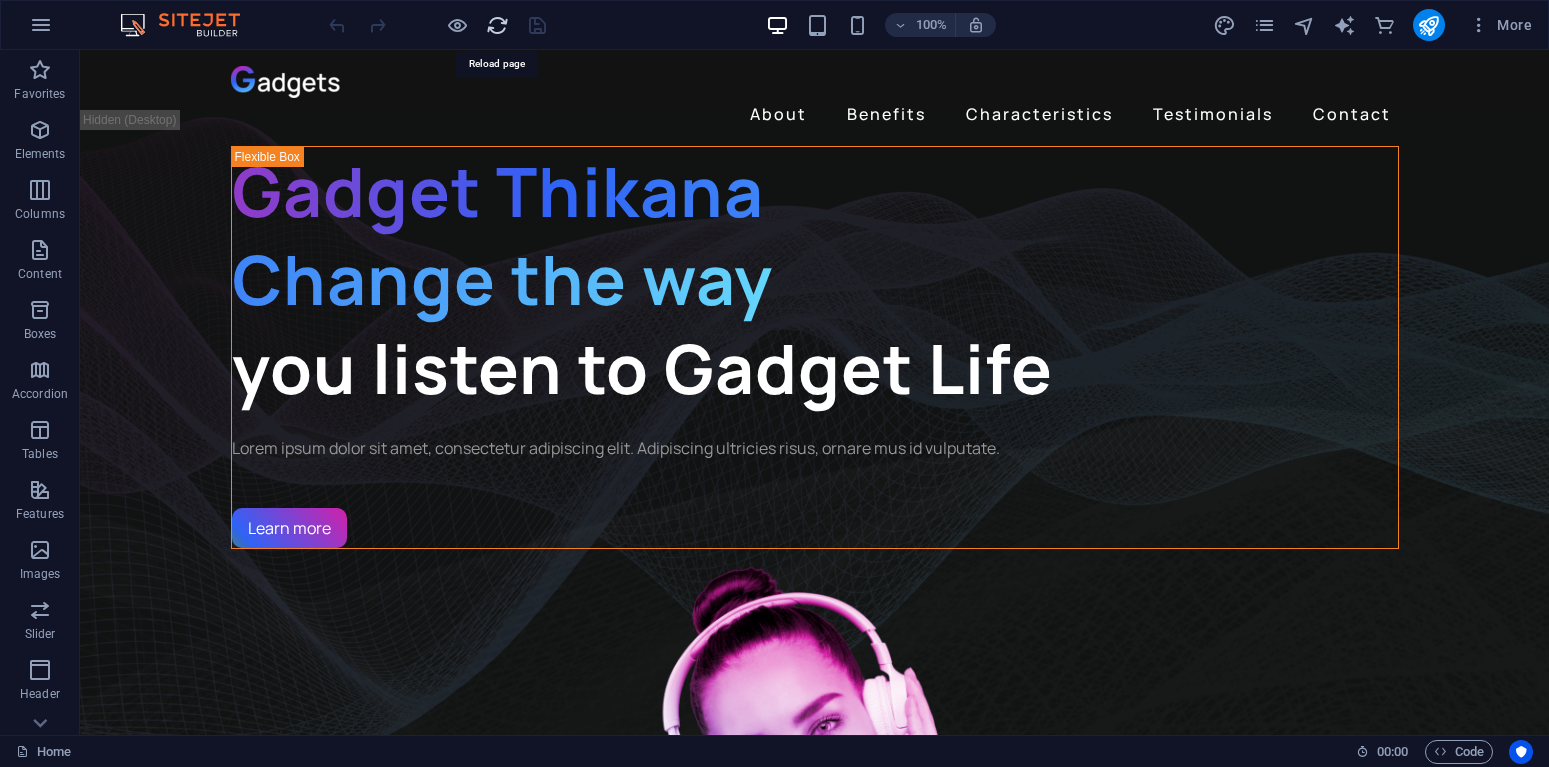 click at bounding box center (497, 25) 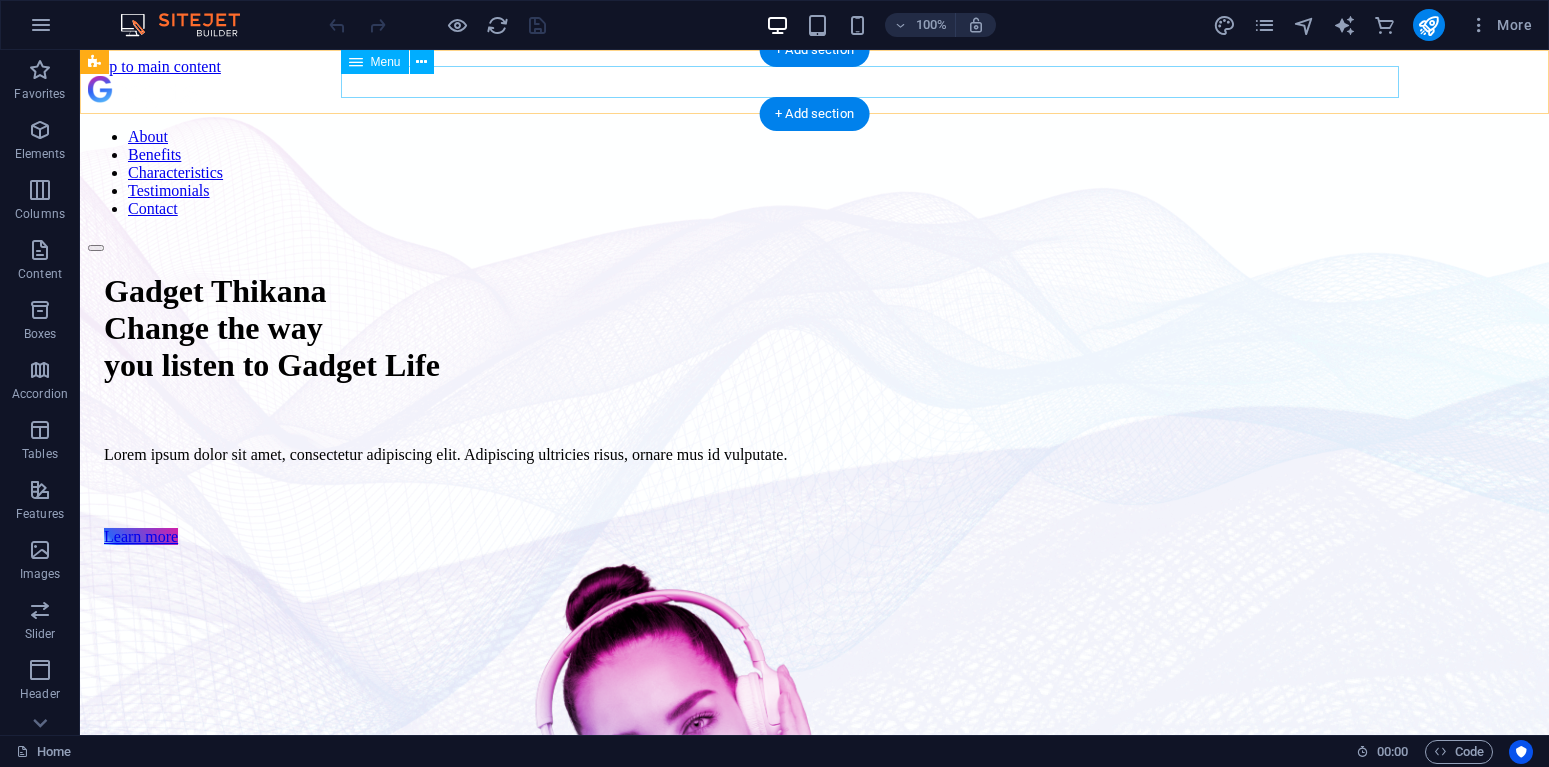 scroll, scrollTop: 0, scrollLeft: 0, axis: both 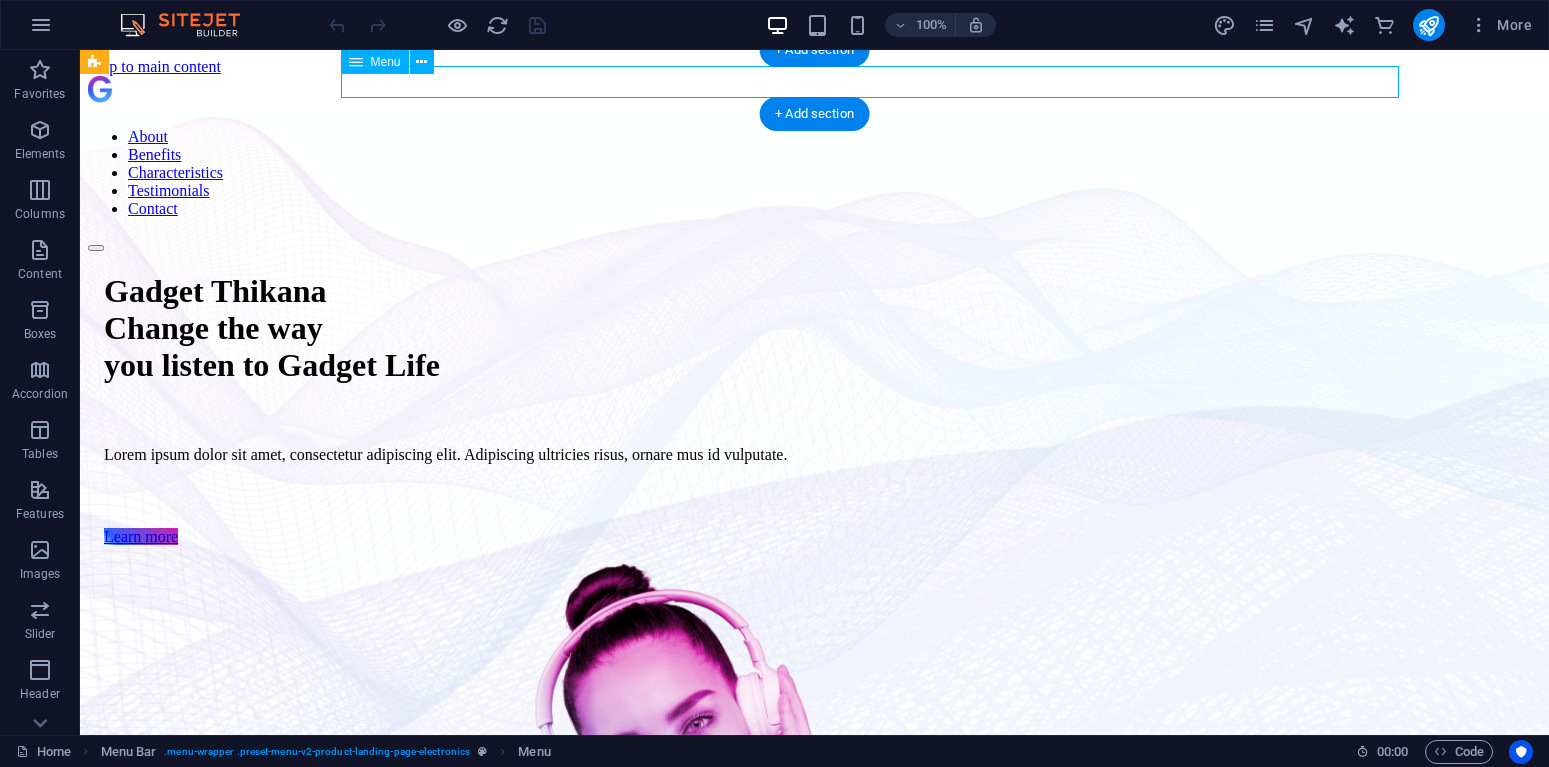 click on "About Benefits Characteristics Testimonials Contact" at bounding box center [814, 173] 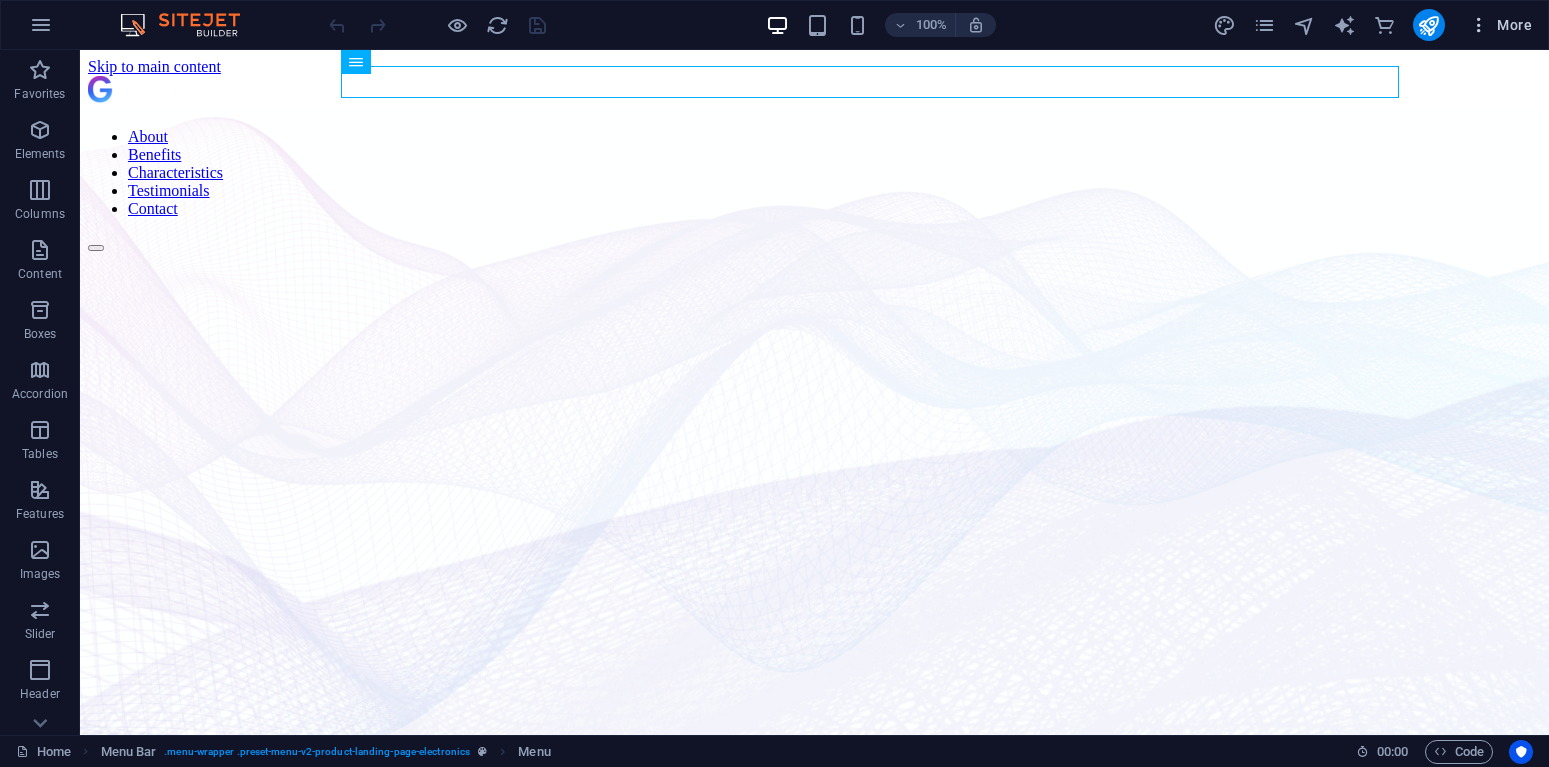 click on "More" at bounding box center (1500, 25) 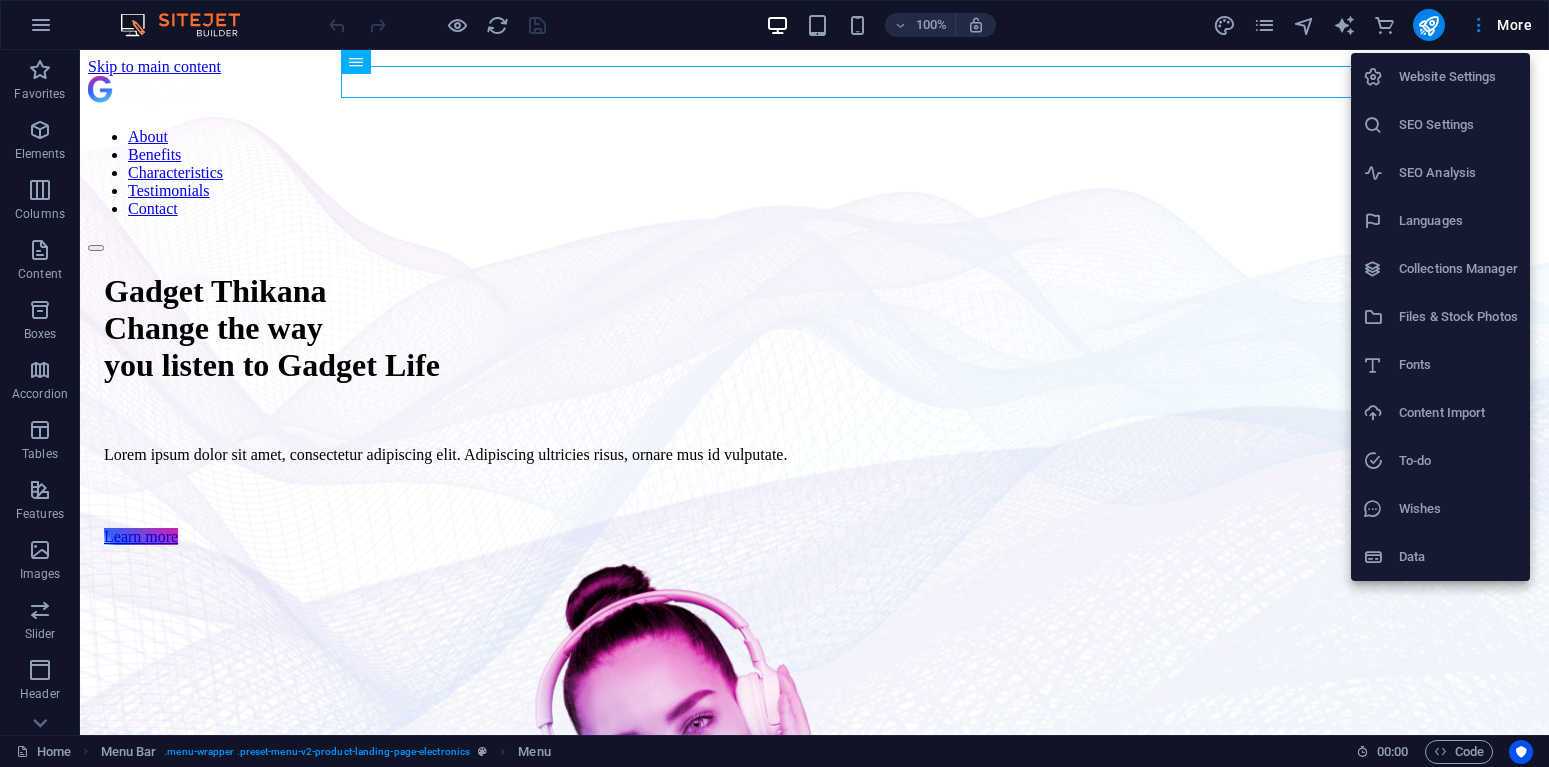click on "Content Import" at bounding box center [1458, 413] 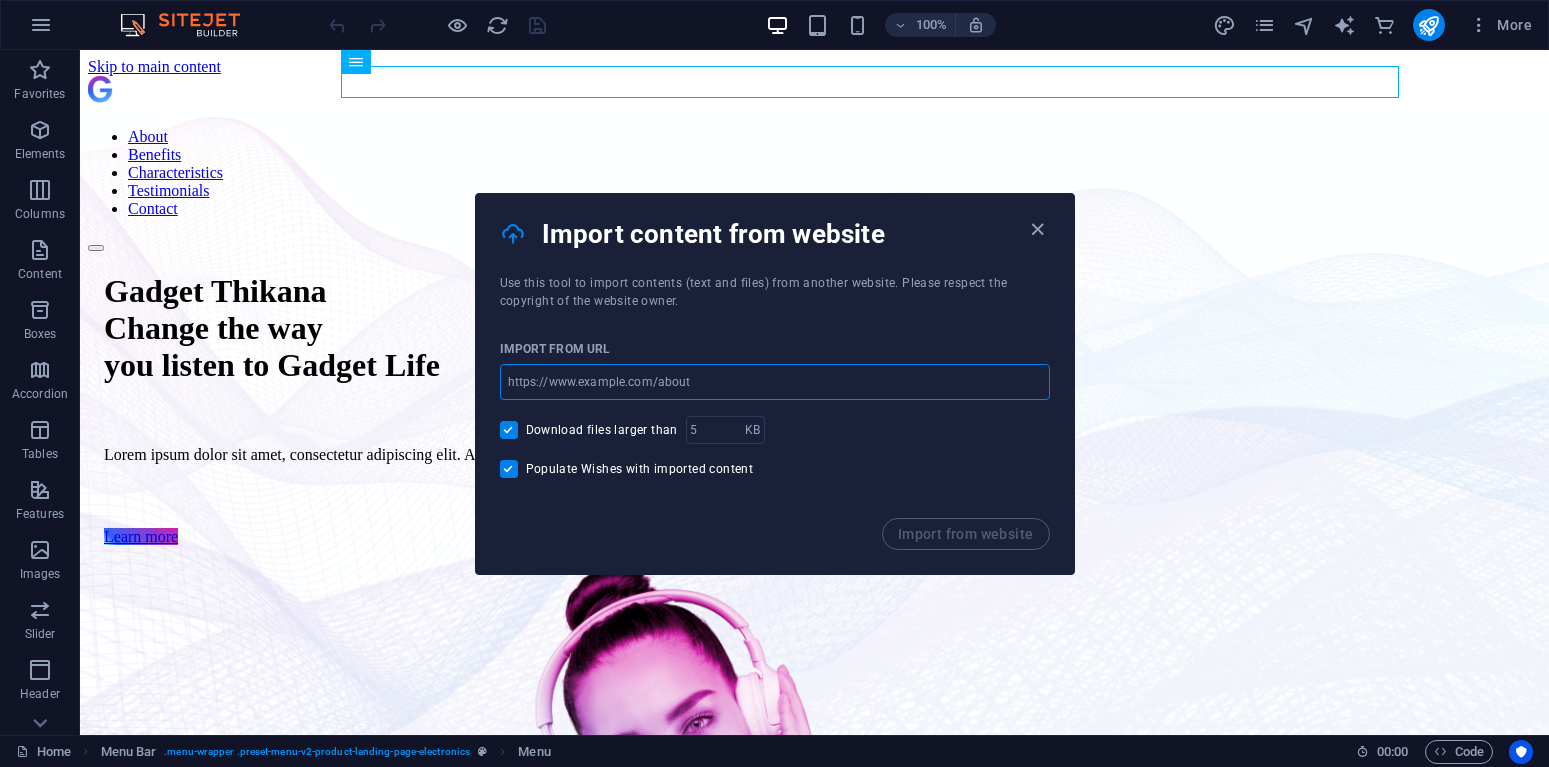 drag, startPoint x: 693, startPoint y: 372, endPoint x: 568, endPoint y: 377, distance: 125.09996 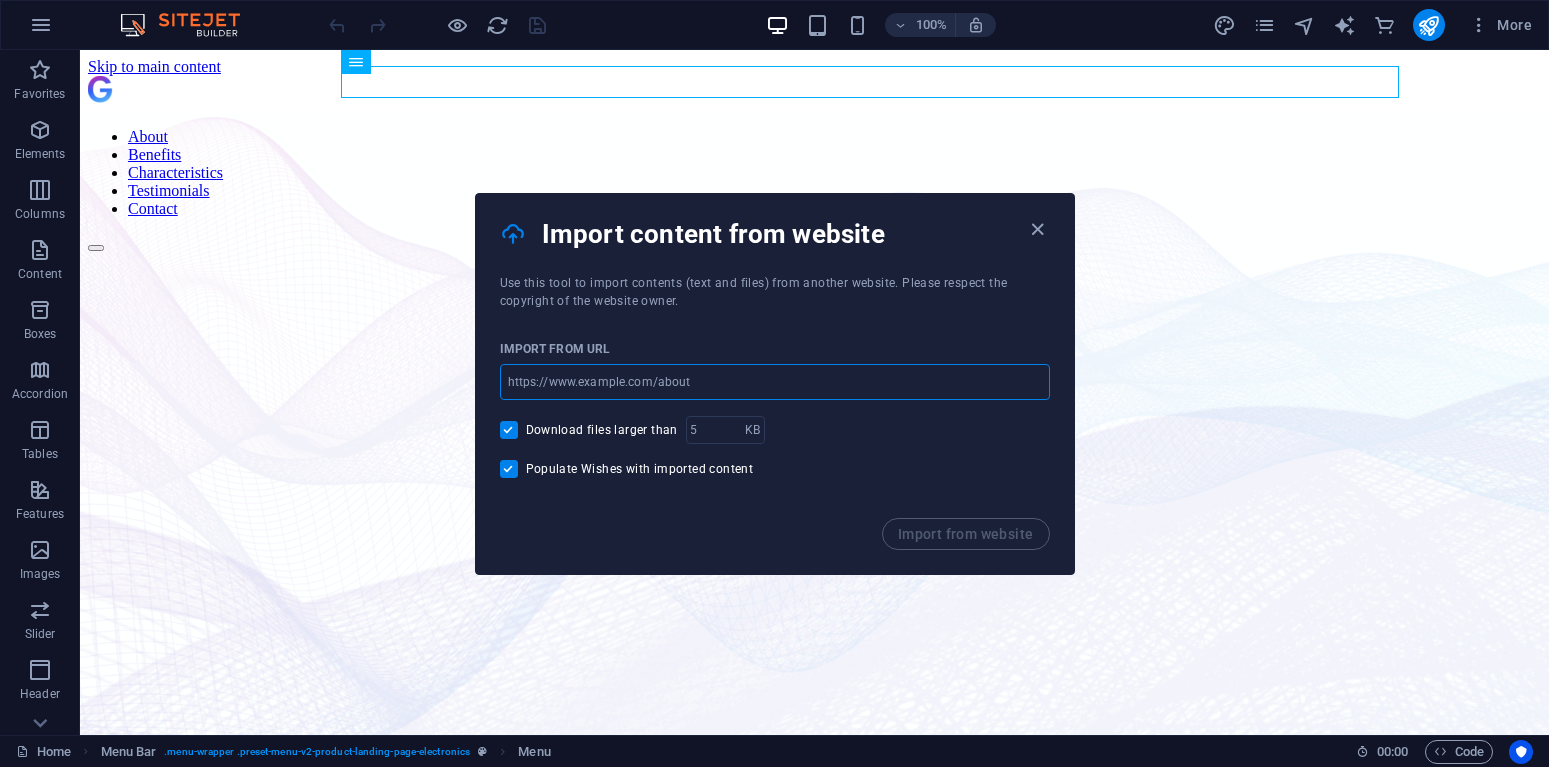 paste on "[DOMAIN]" 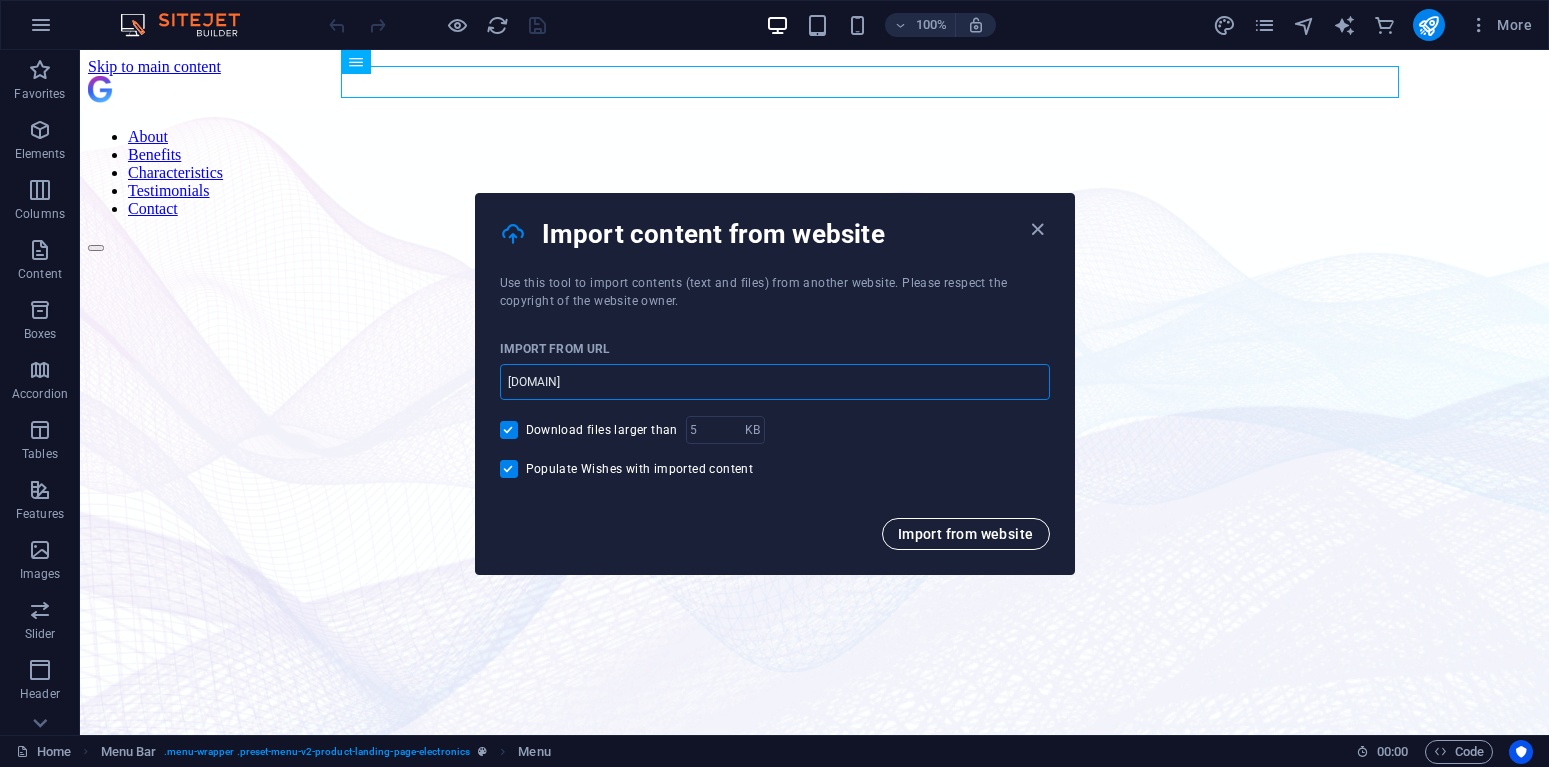 type on "[DOMAIN]" 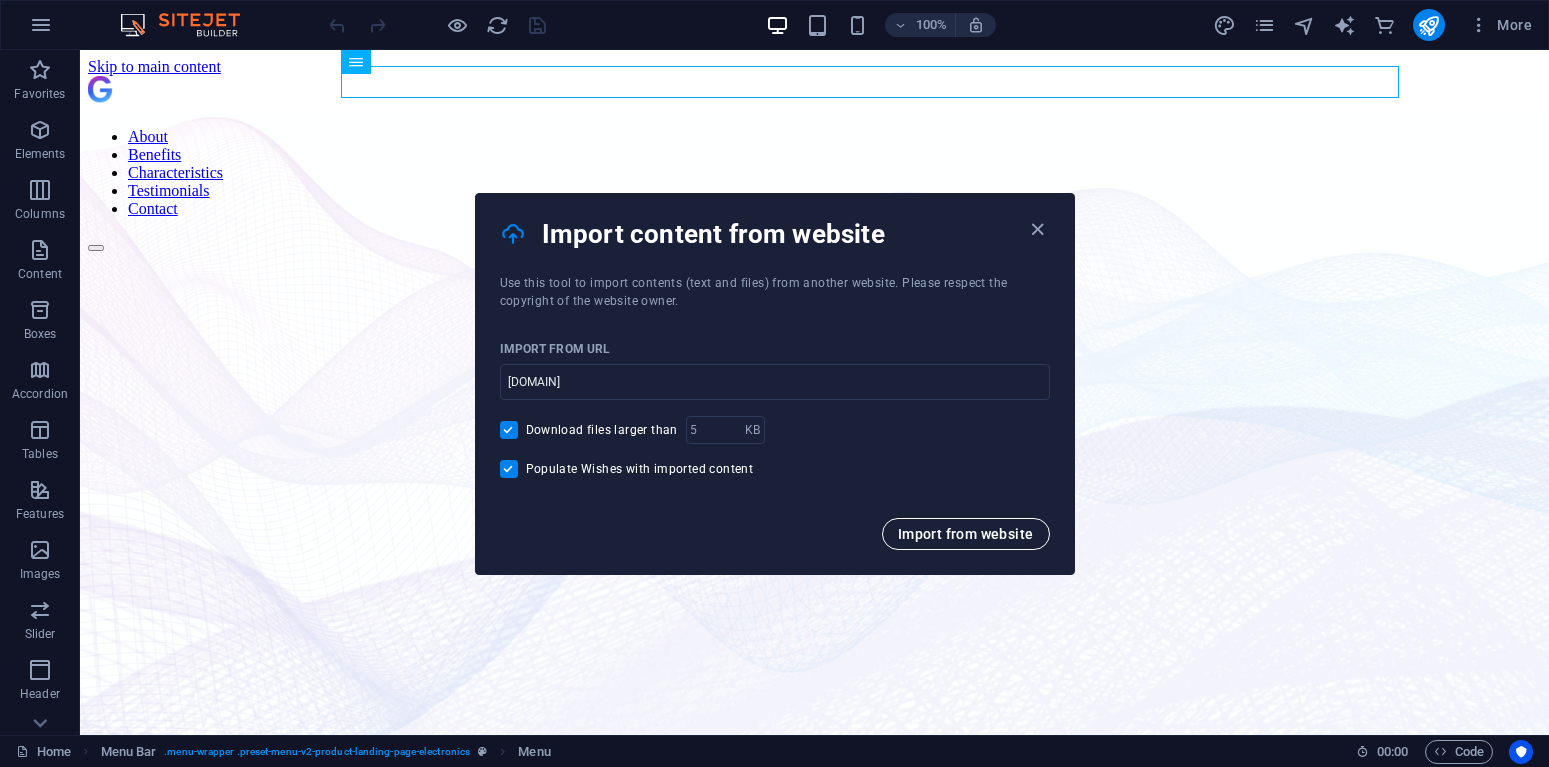 click on "Import from website" at bounding box center (966, 534) 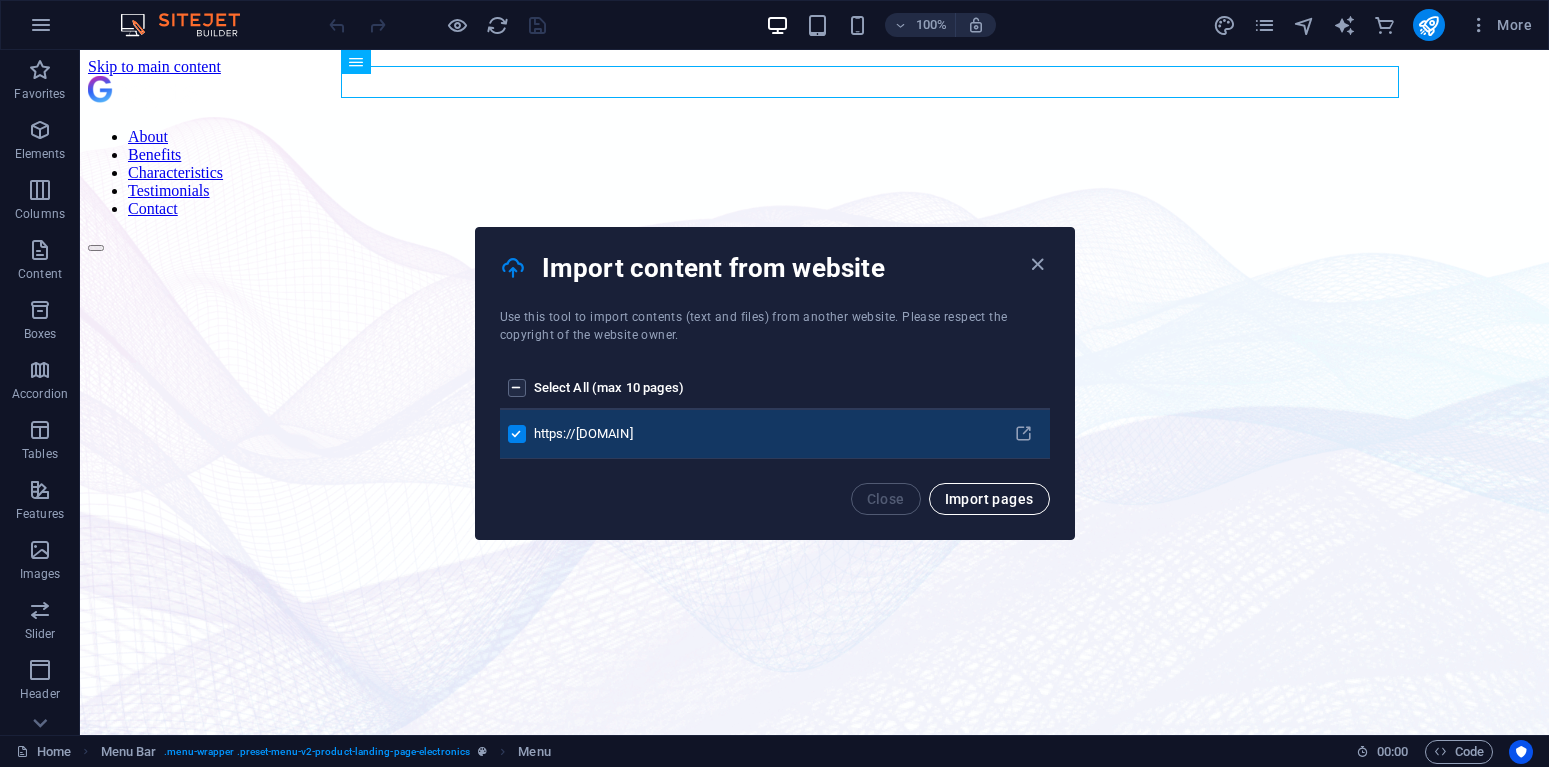 click on "Import pages" at bounding box center (989, 499) 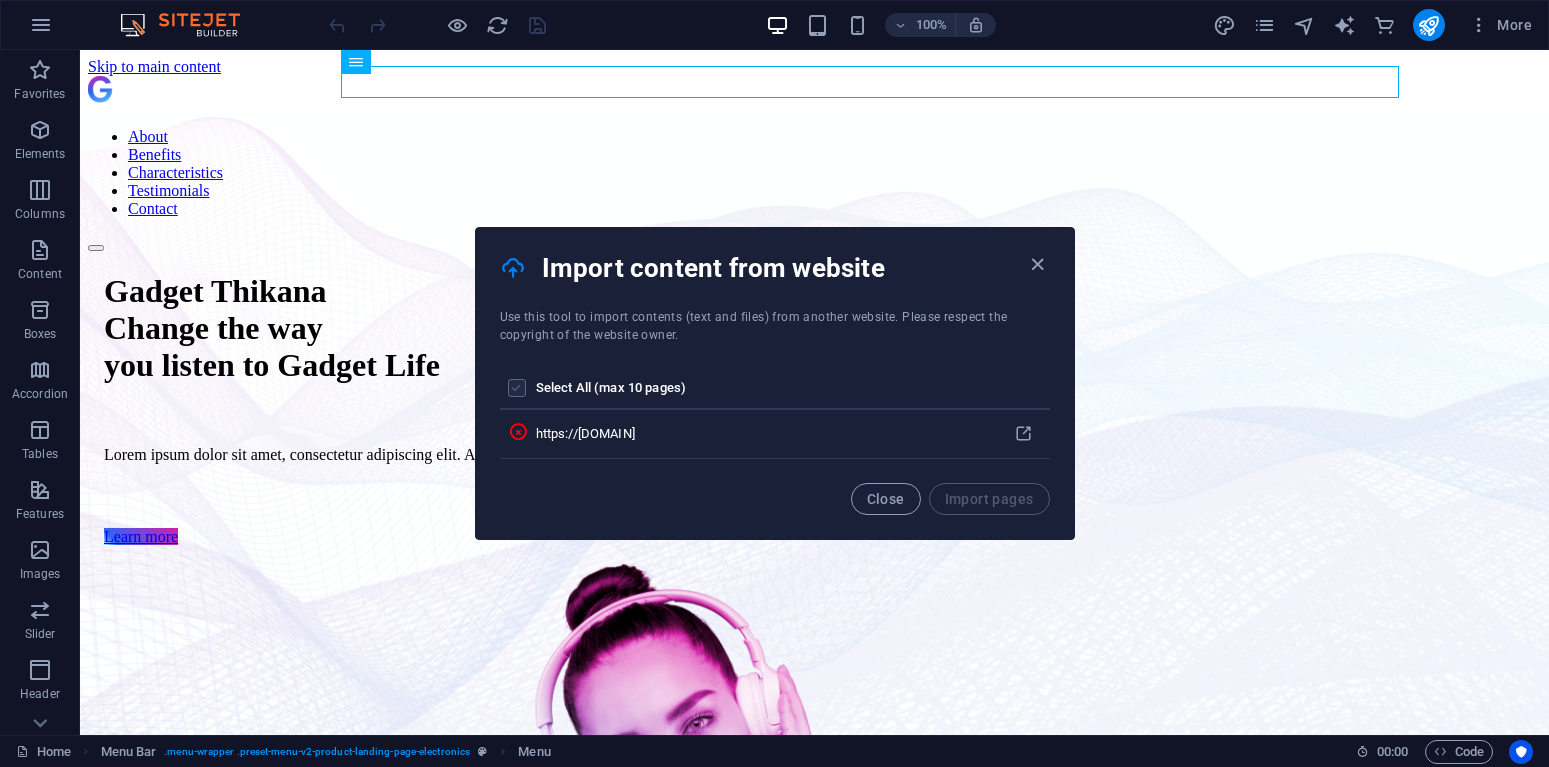 click at bounding box center [517, 388] 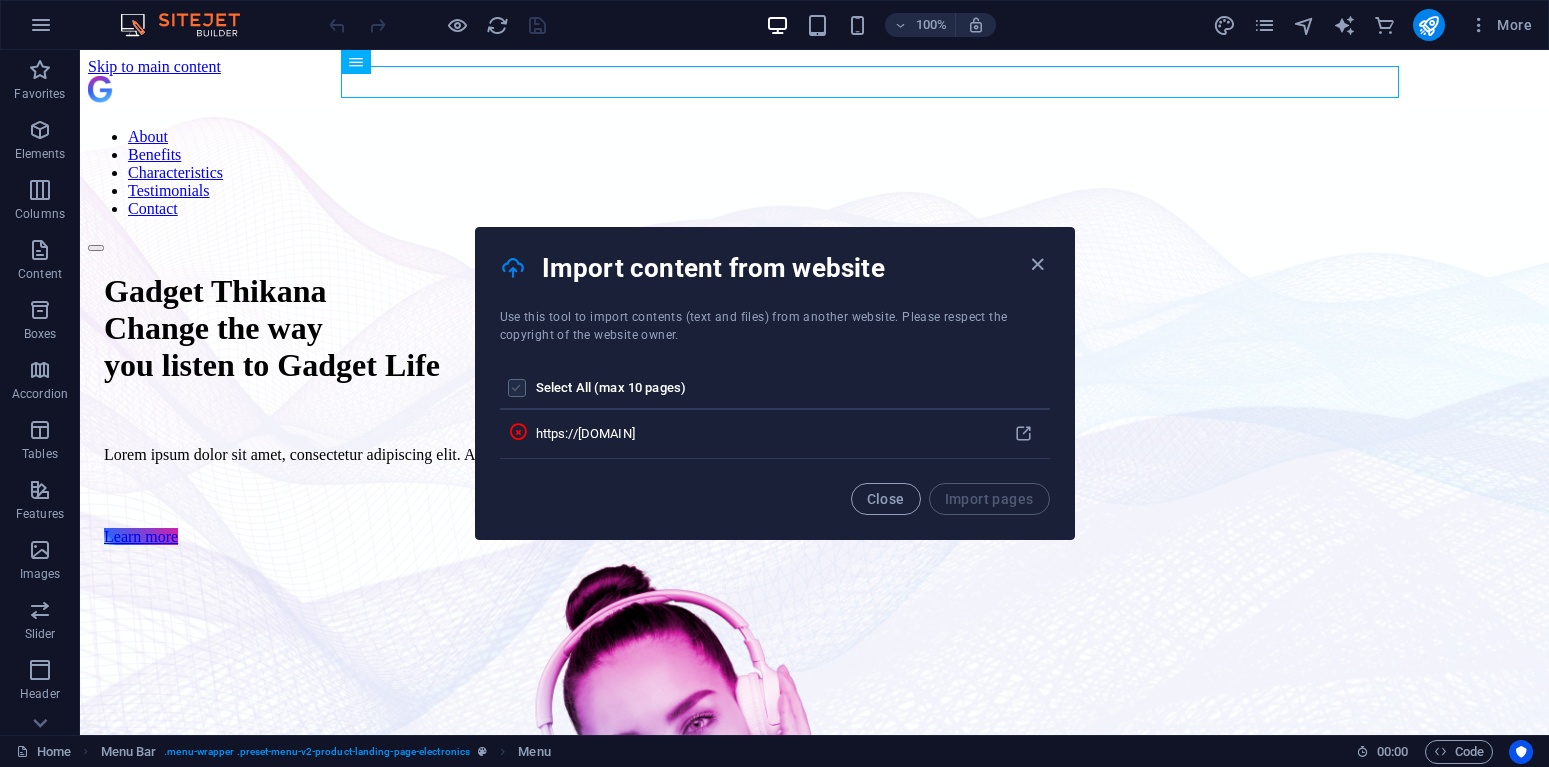 click at bounding box center [517, 388] 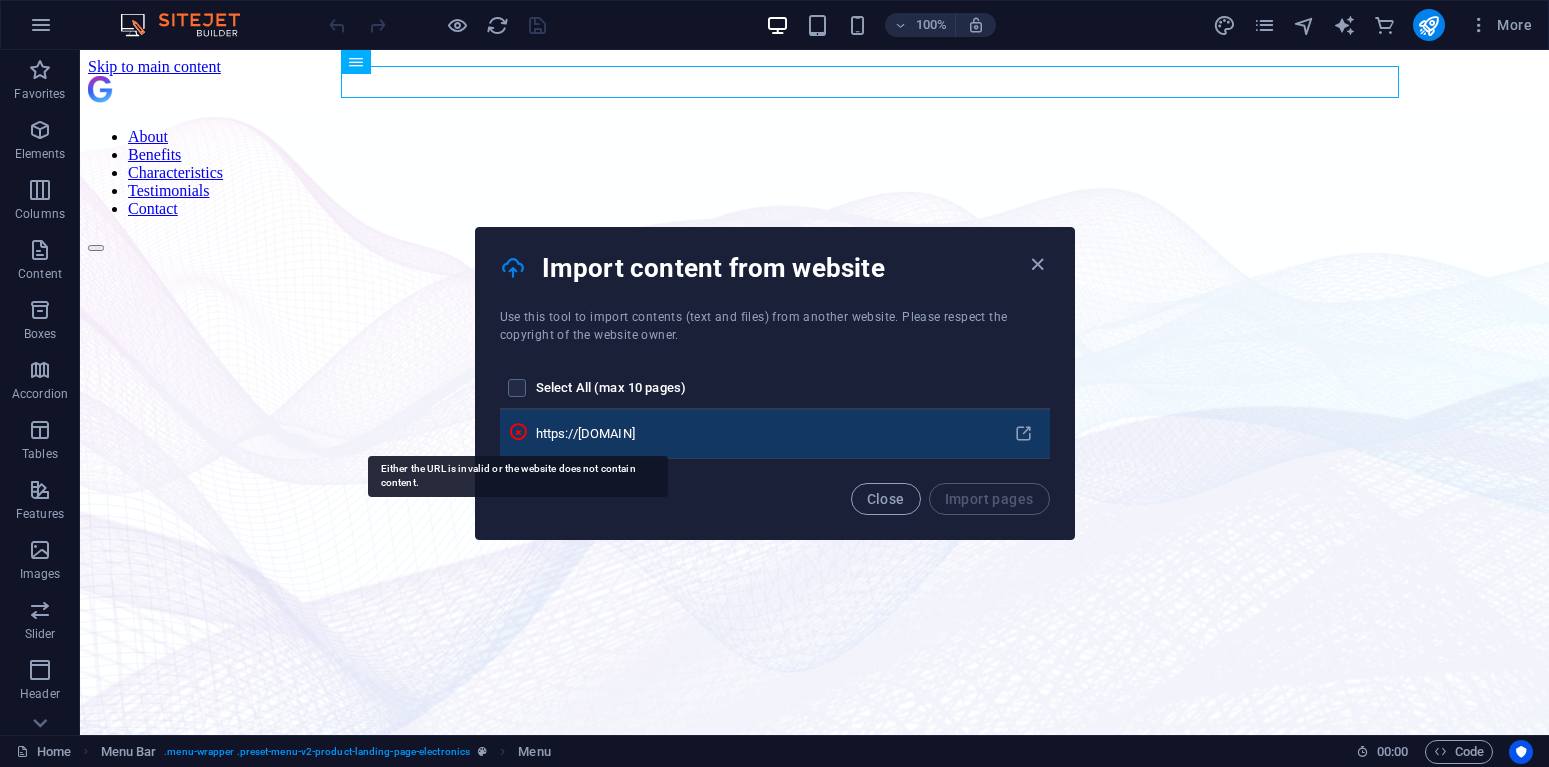 click at bounding box center [518, 432] 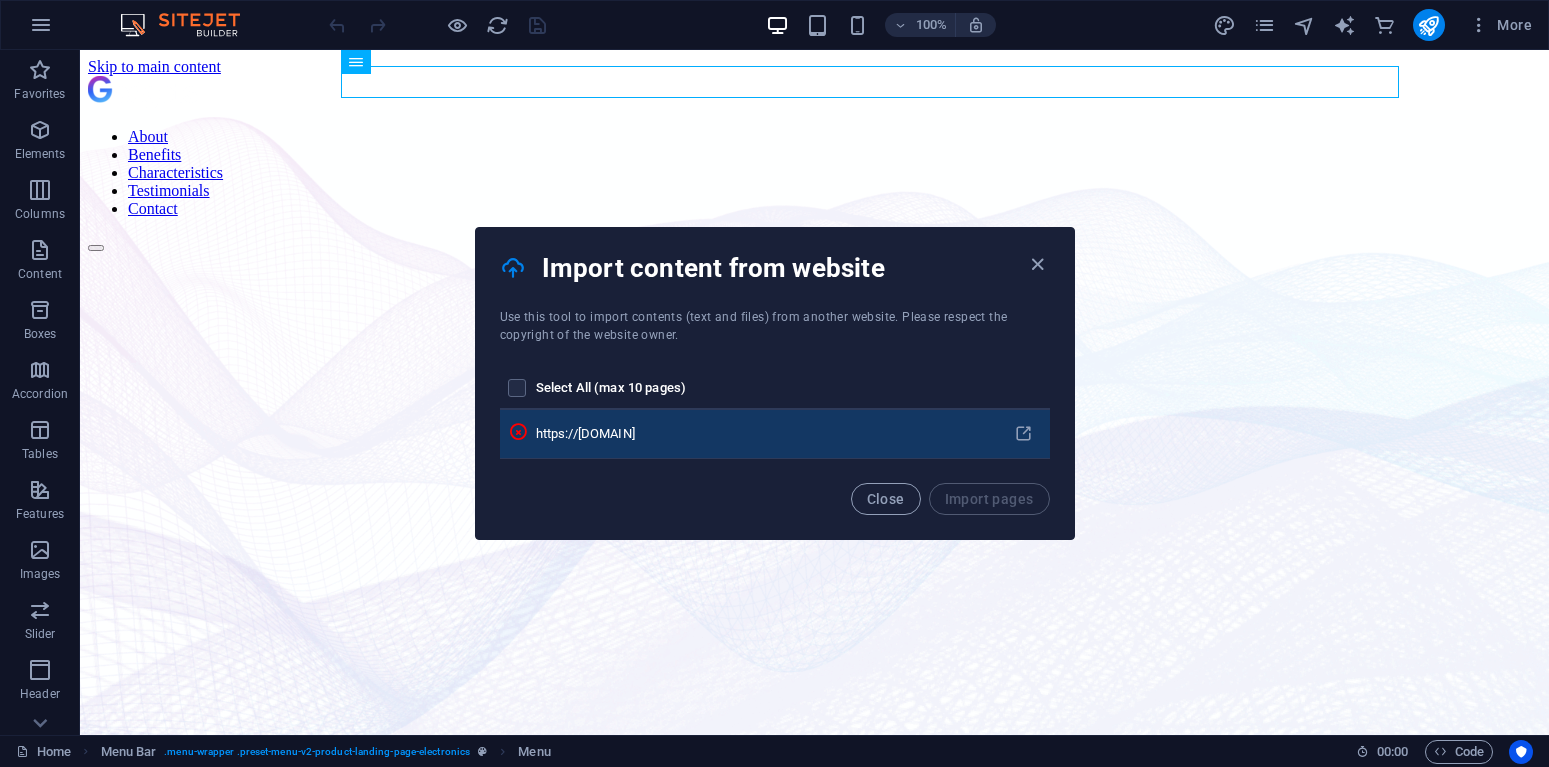 click at bounding box center (518, 434) 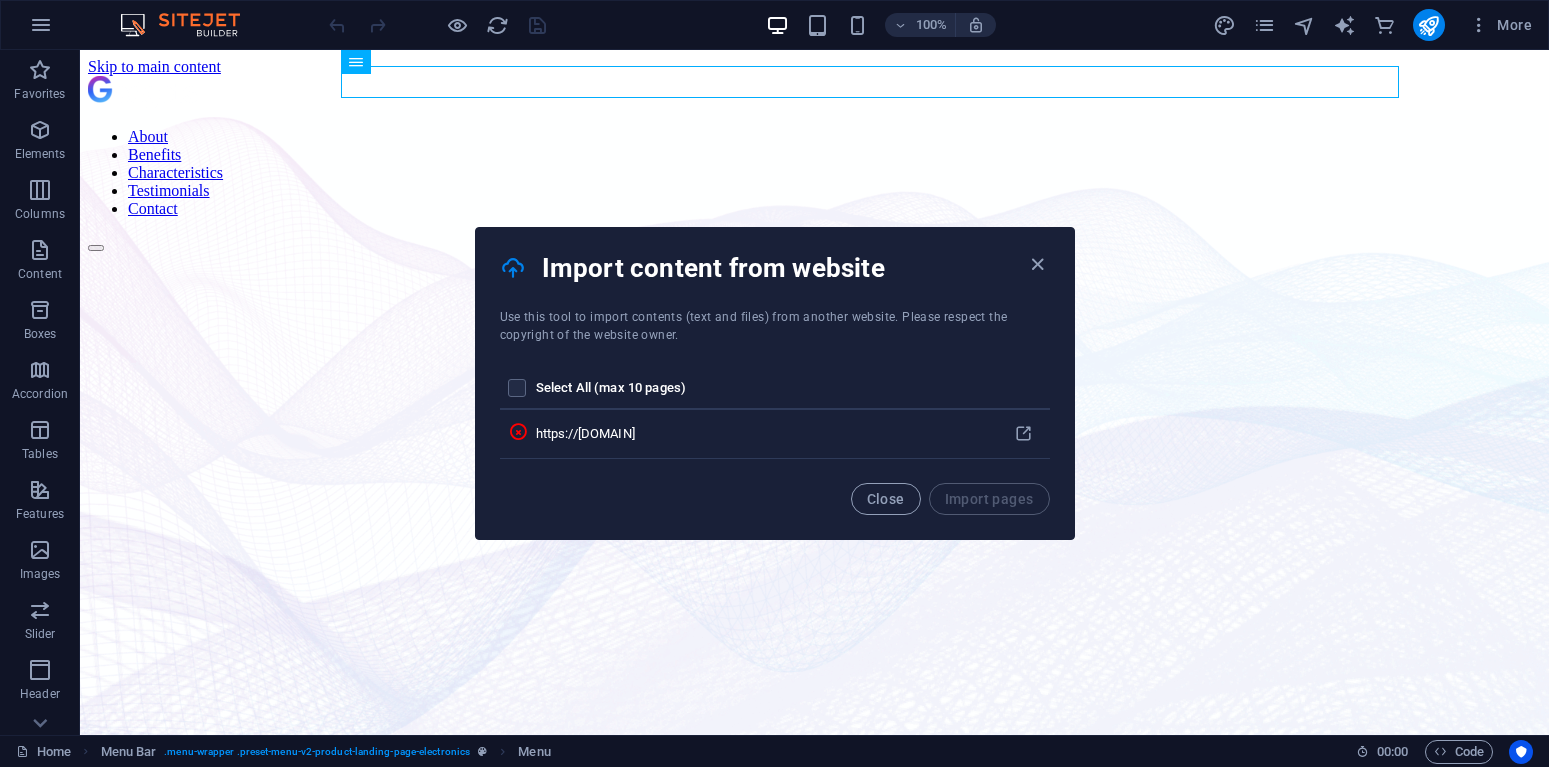 click on "Import content from website" at bounding box center (775, 268) 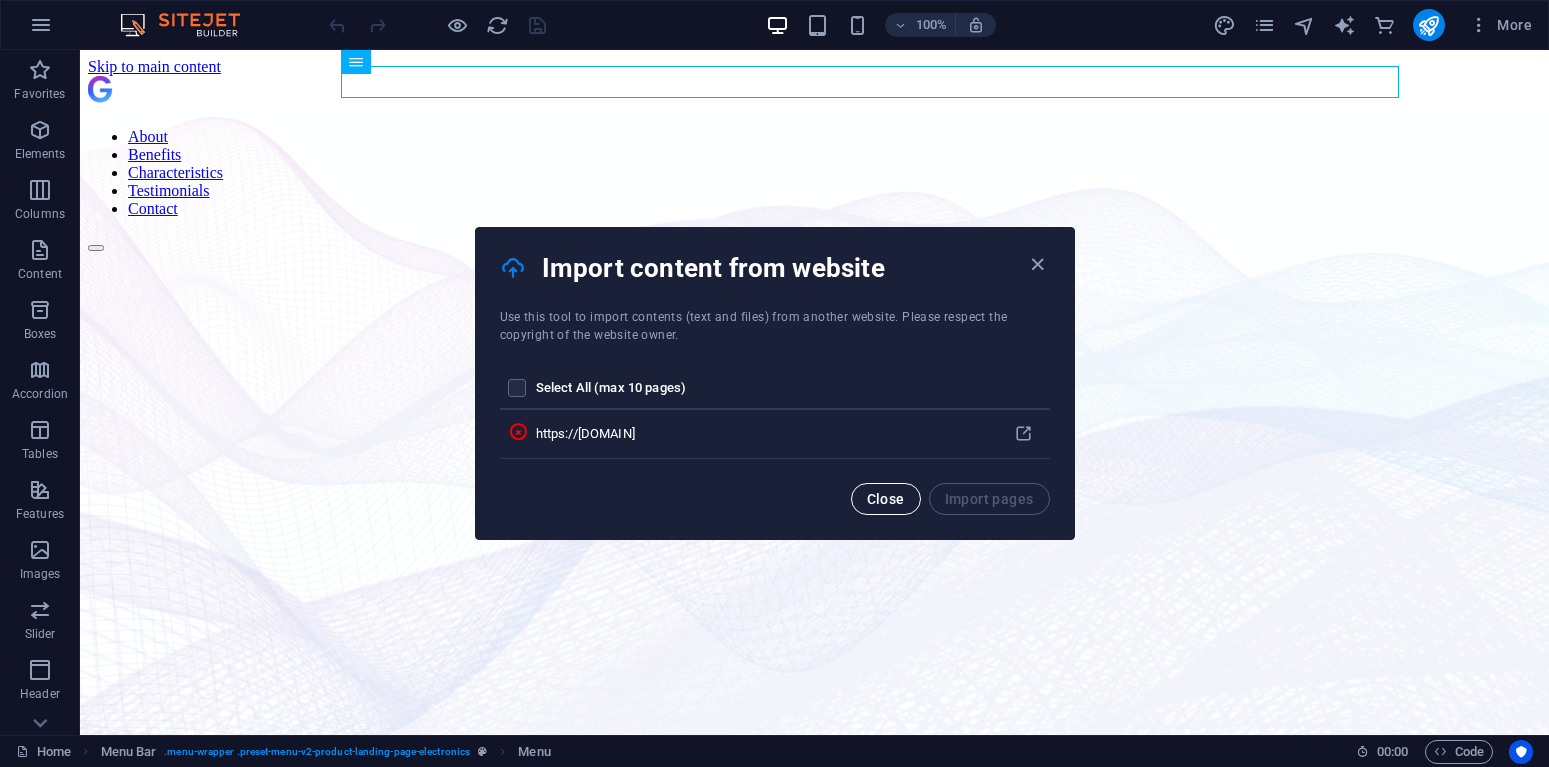 click on "Close" at bounding box center [886, 499] 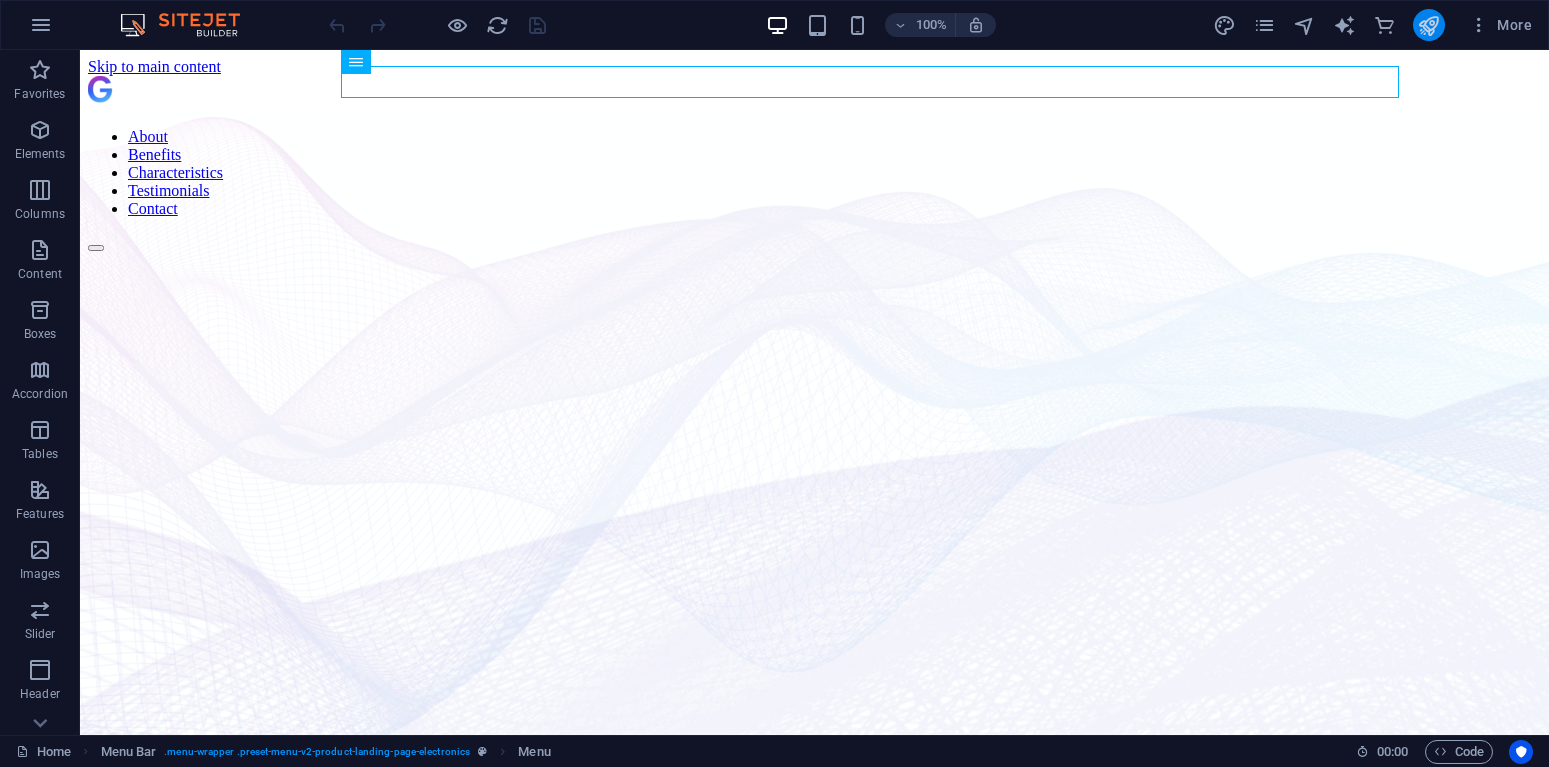 click at bounding box center [1428, 25] 